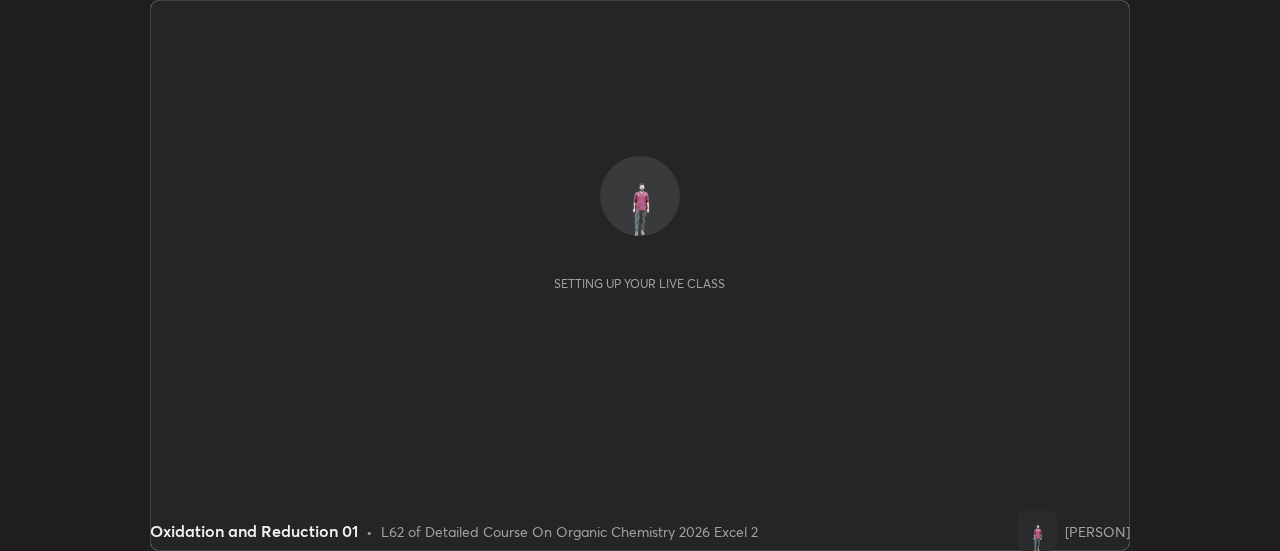 scroll, scrollTop: 0, scrollLeft: 0, axis: both 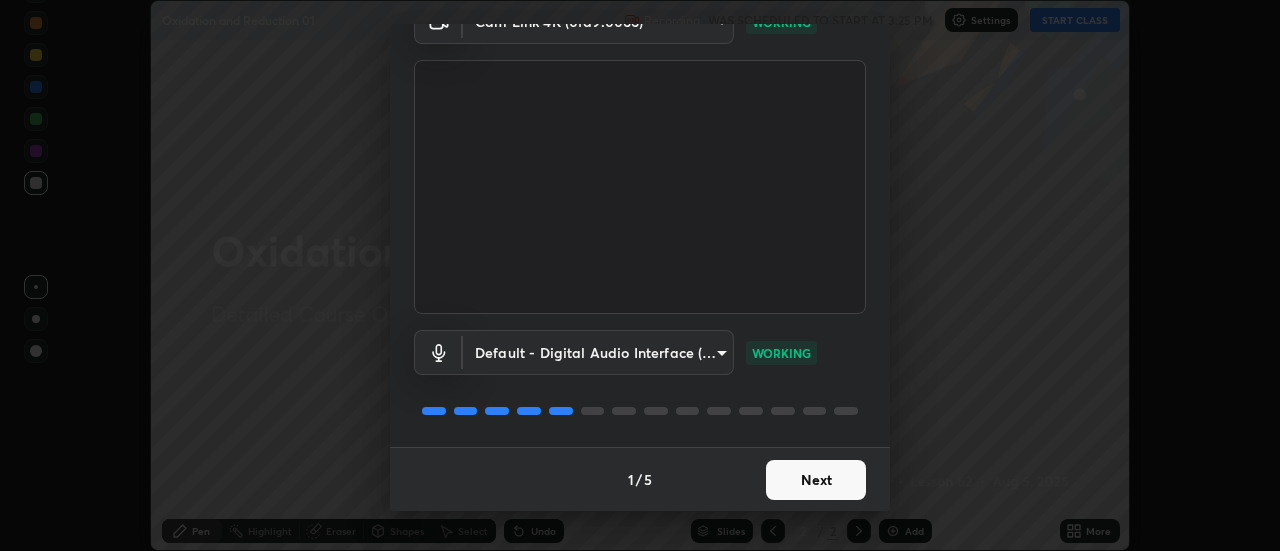 click on "Next" at bounding box center [816, 480] 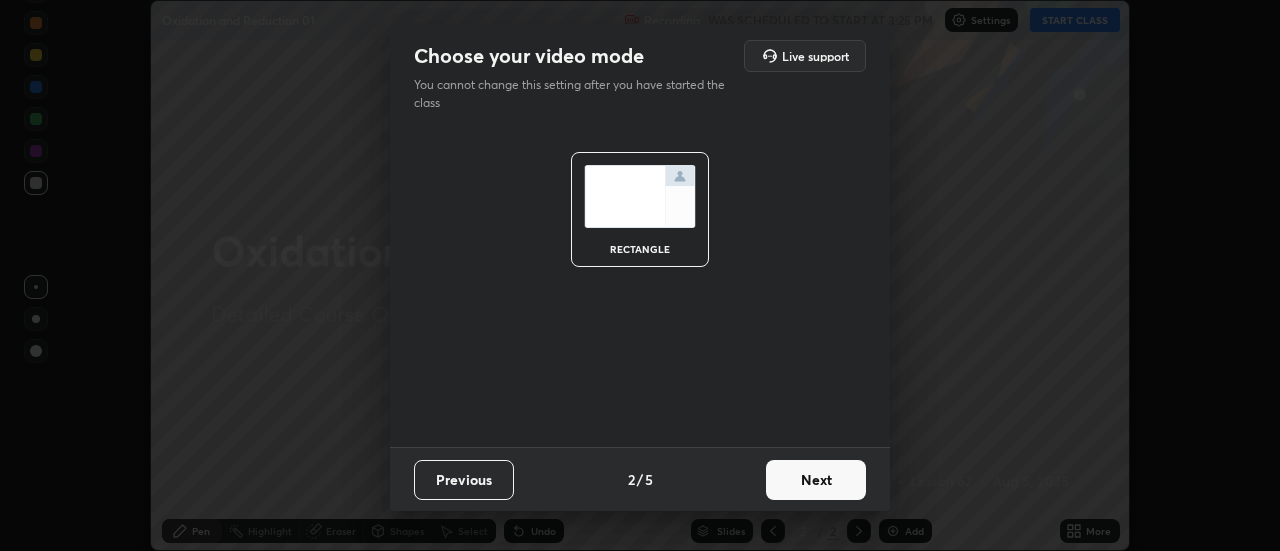 scroll, scrollTop: 0, scrollLeft: 0, axis: both 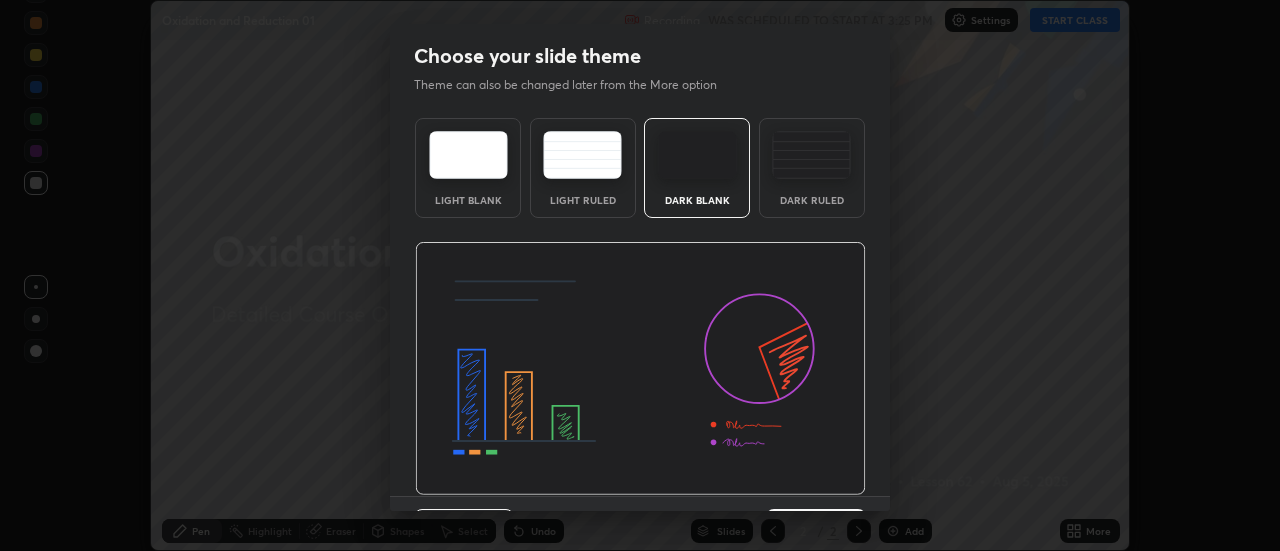 click at bounding box center (640, 369) 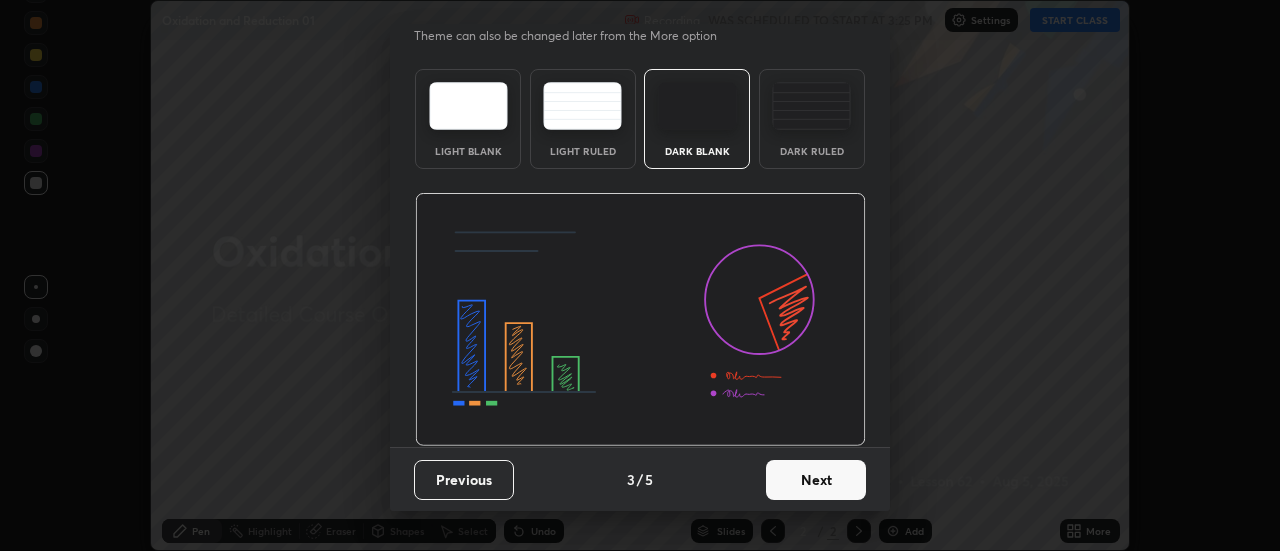 click on "Next" at bounding box center (816, 480) 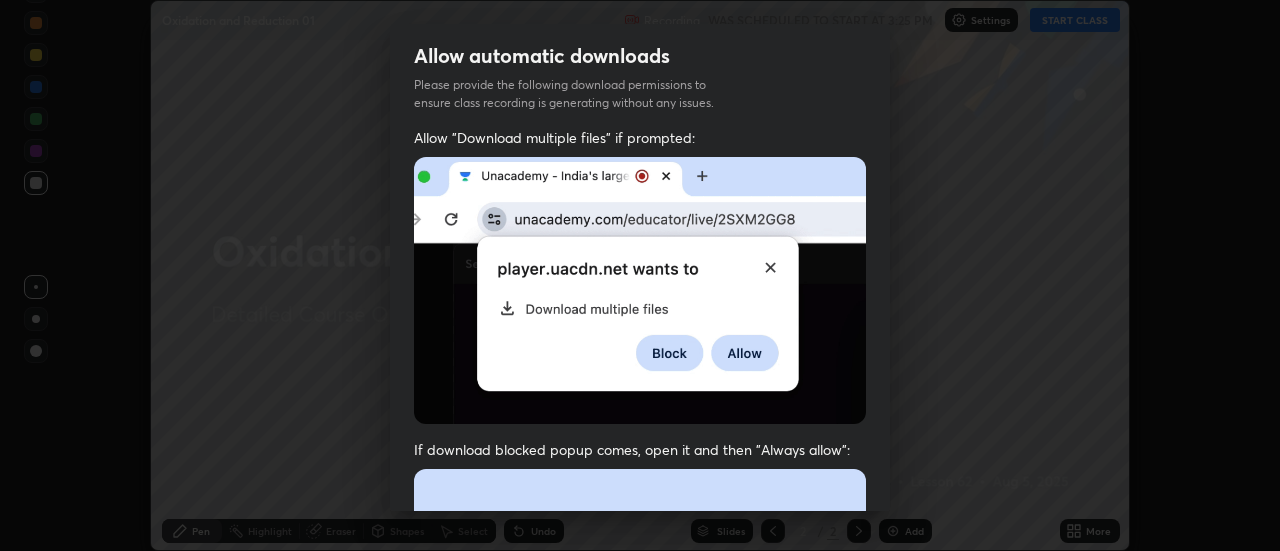click at bounding box center (640, 687) 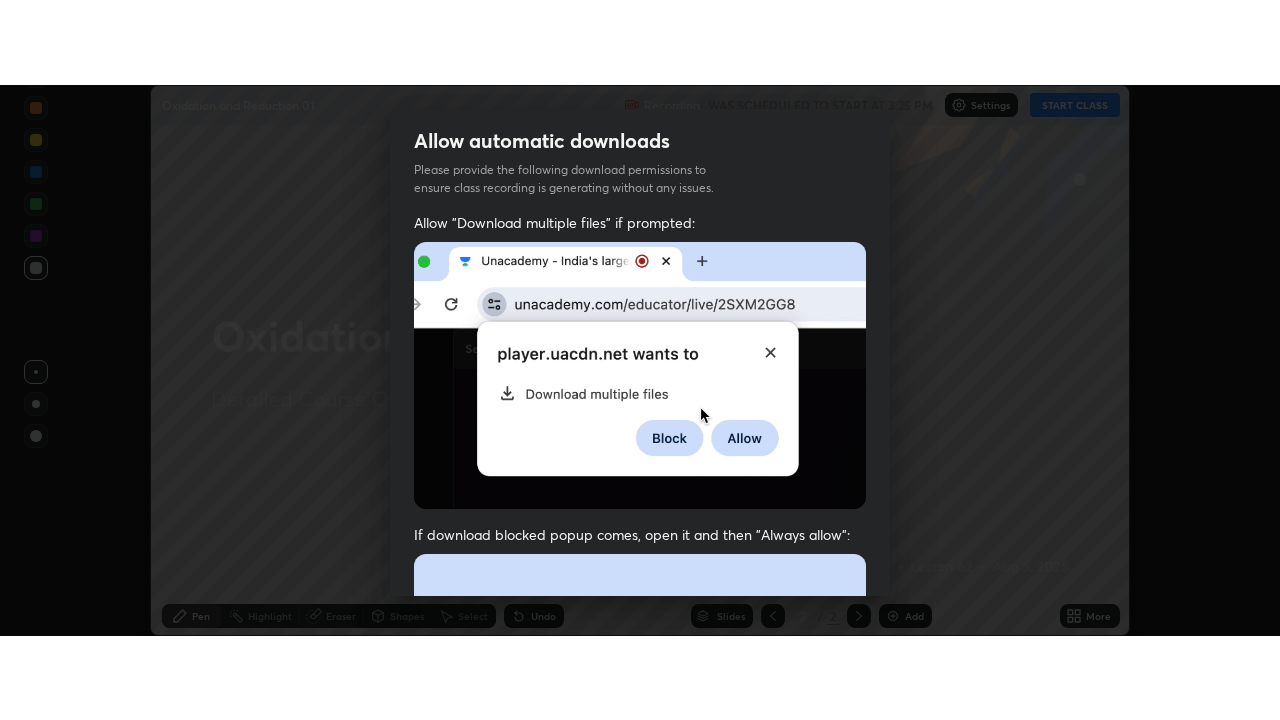 scroll, scrollTop: 513, scrollLeft: 0, axis: vertical 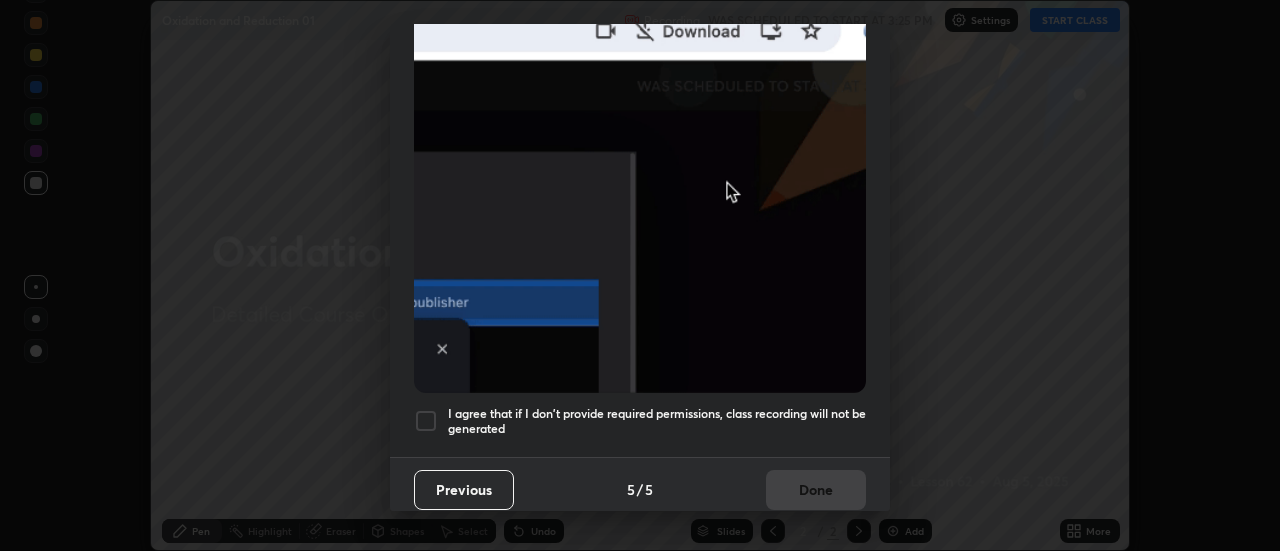 click on "I agree that if I don't provide required permissions, class recording will not be generated" at bounding box center [657, 421] 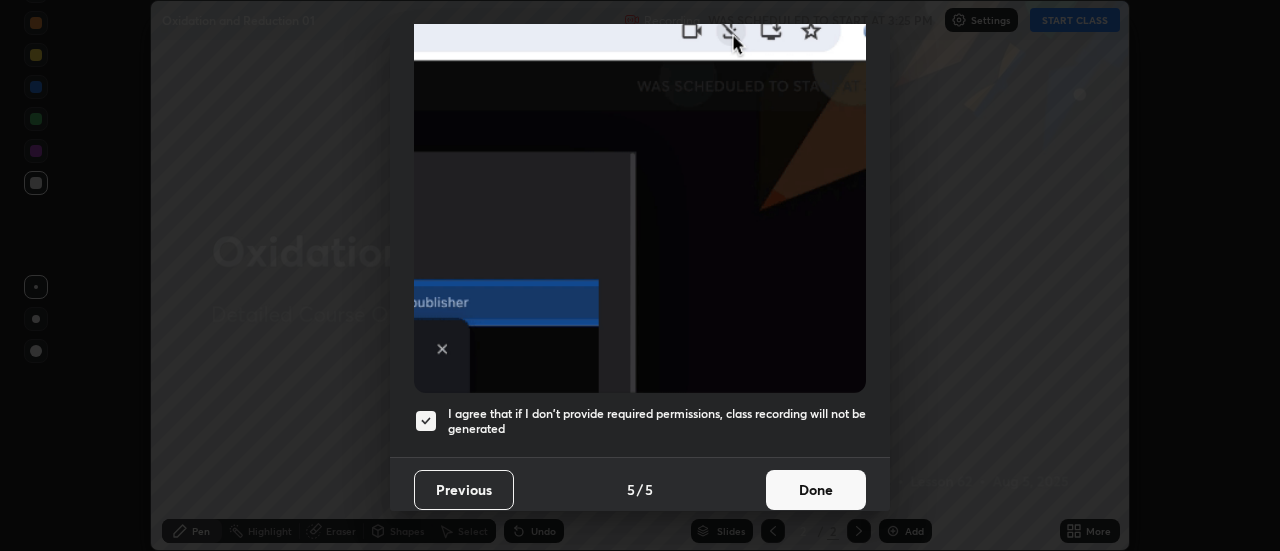 click on "Done" at bounding box center (816, 490) 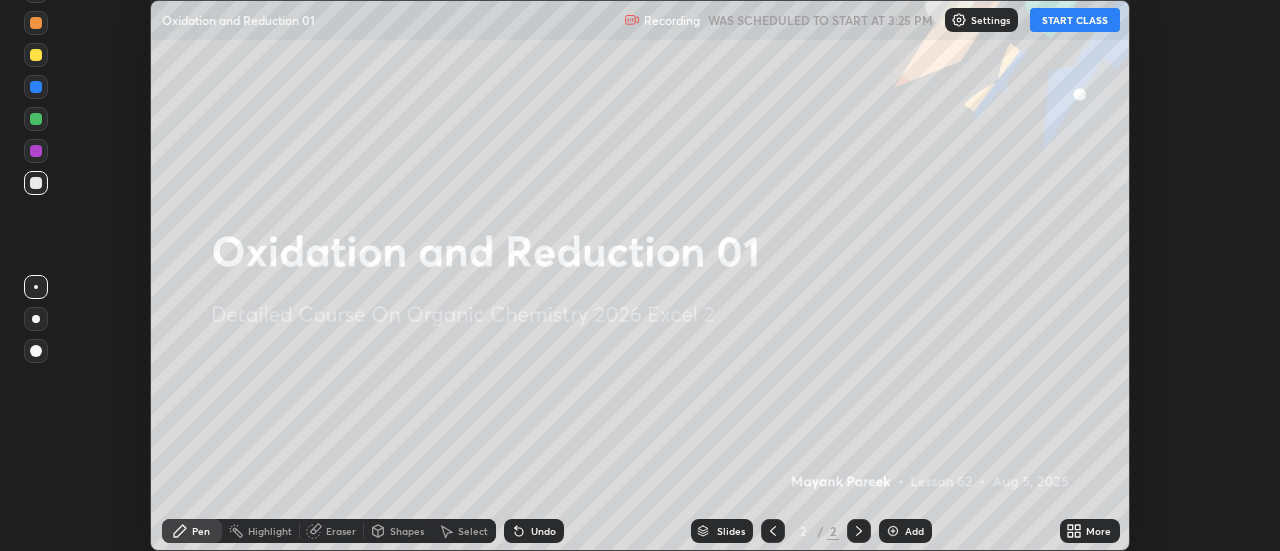 click at bounding box center [893, 531] 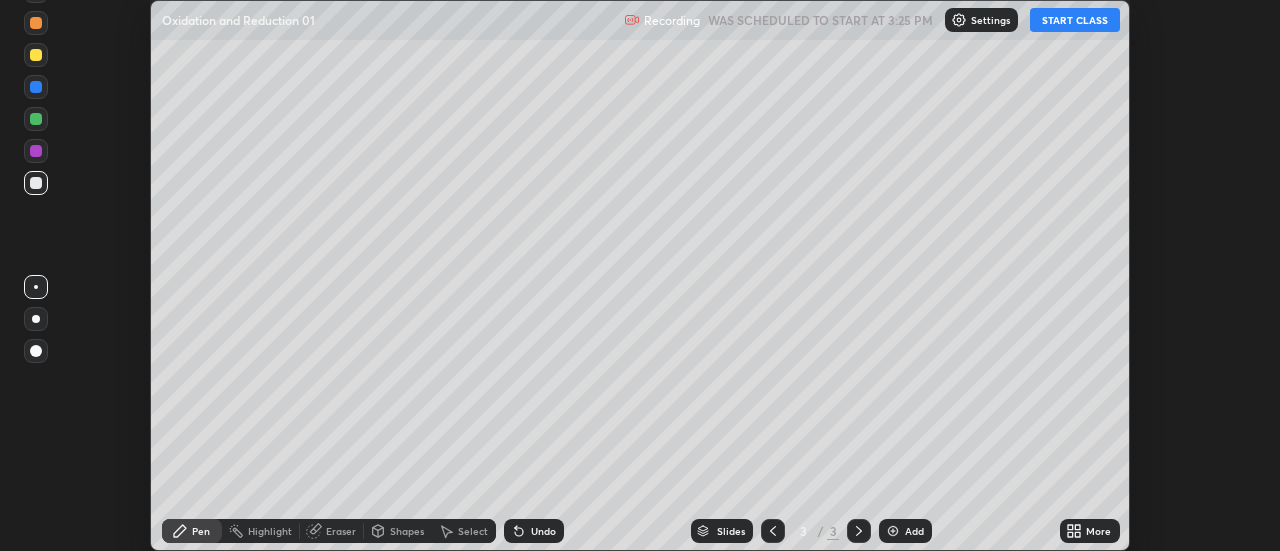 click 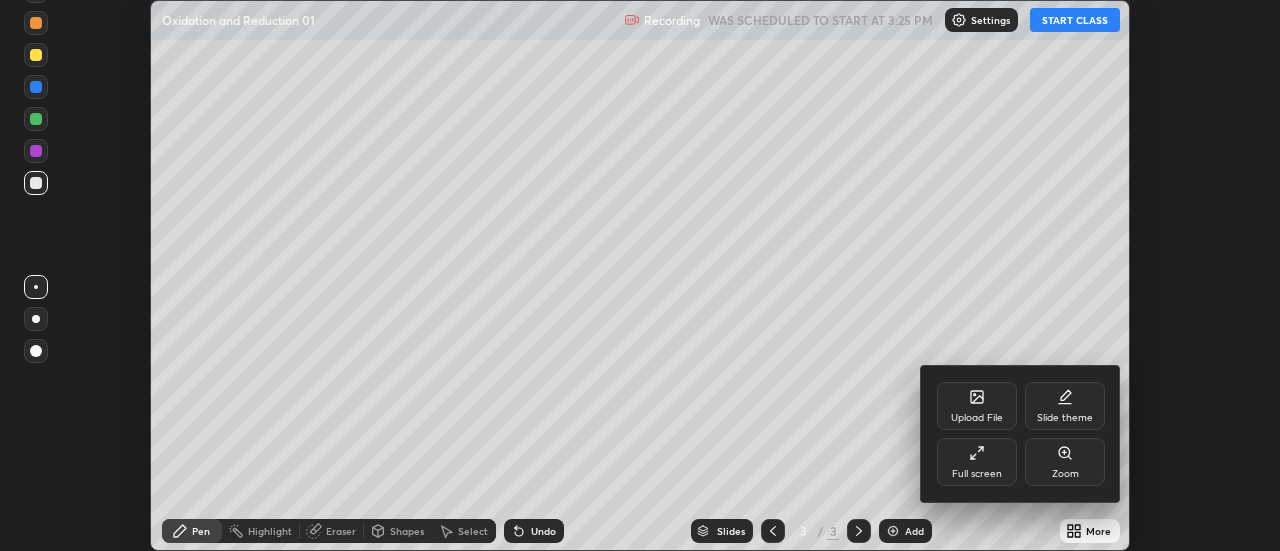 click on "Full screen" at bounding box center (977, 462) 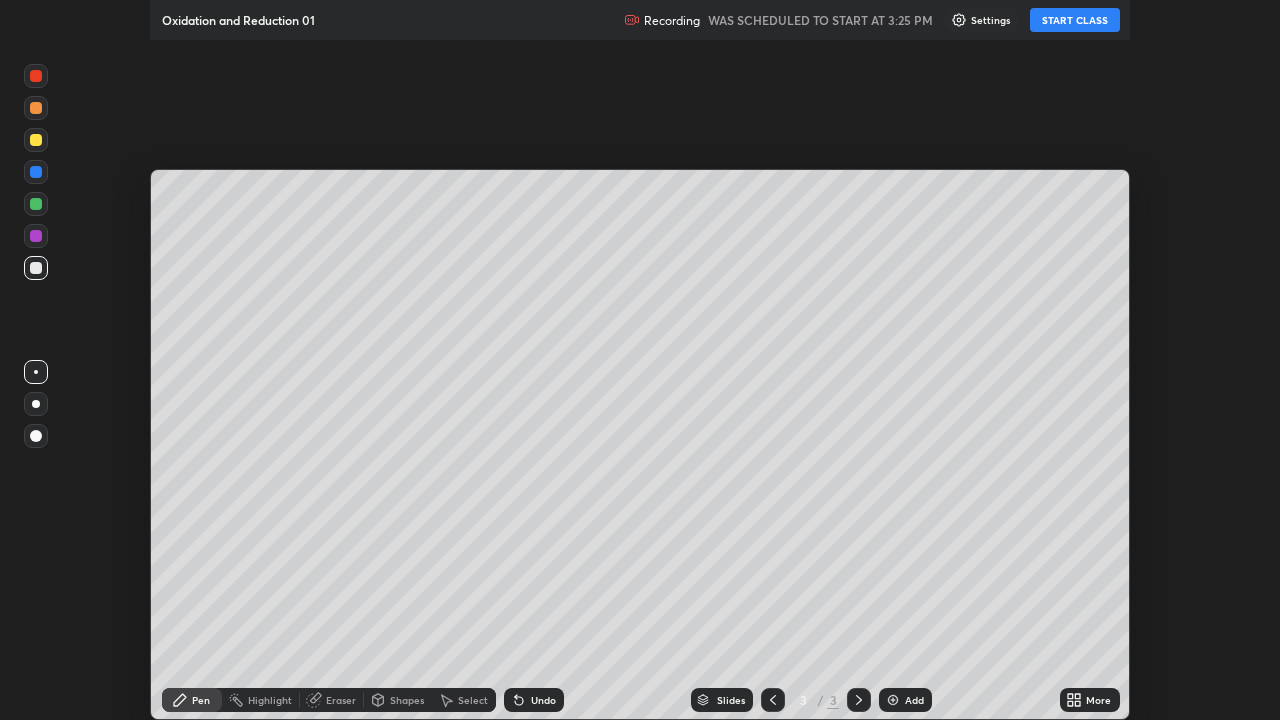 scroll, scrollTop: 99280, scrollLeft: 98720, axis: both 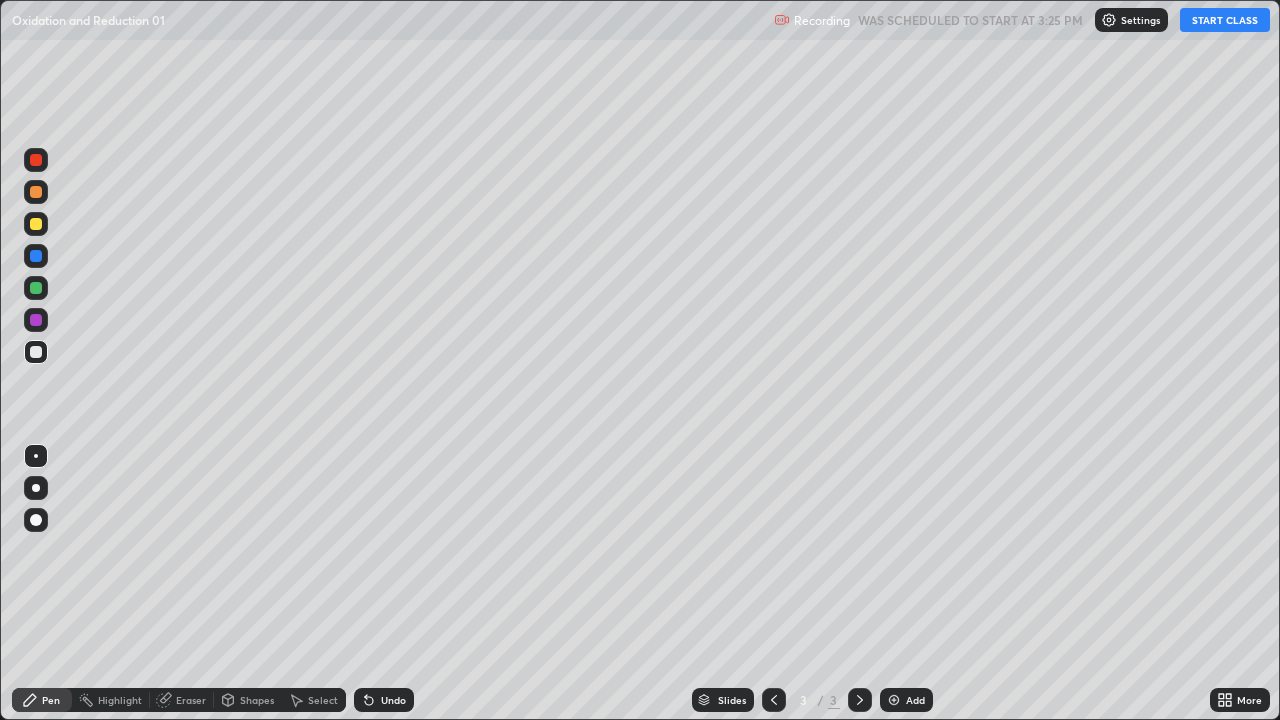 click on "START CLASS" at bounding box center [1225, 20] 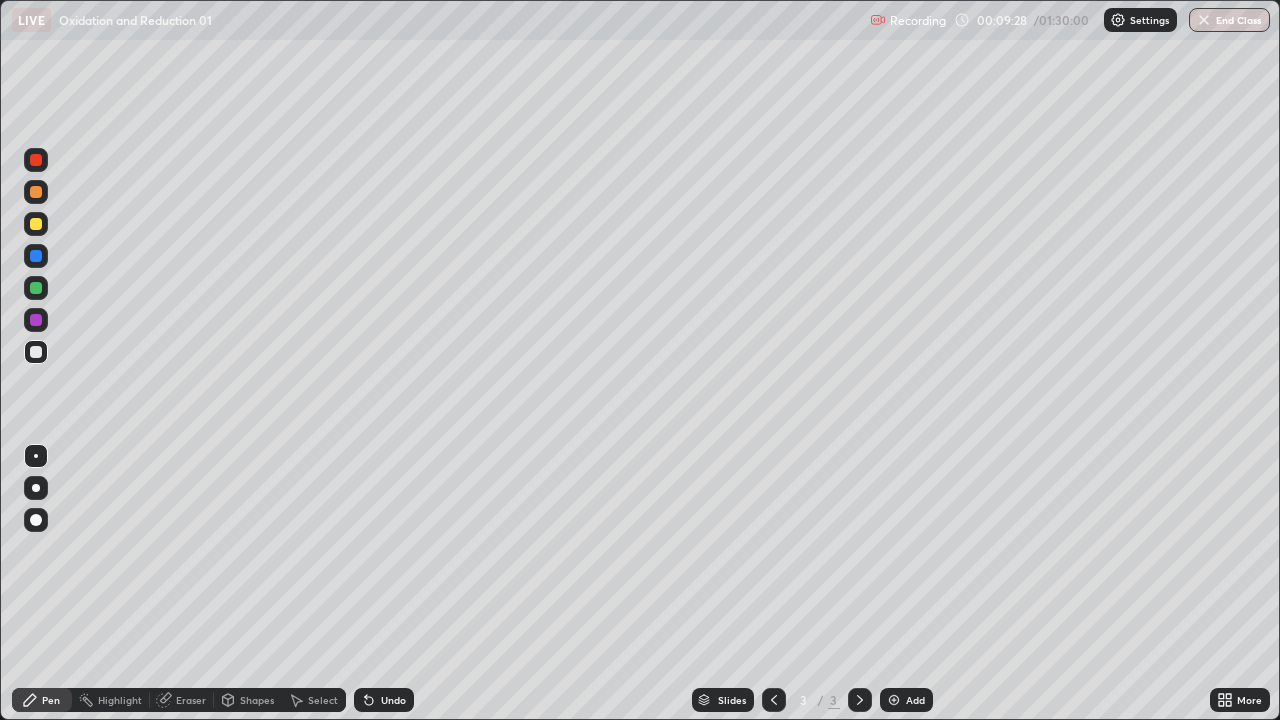 click on "Add" at bounding box center (906, 700) 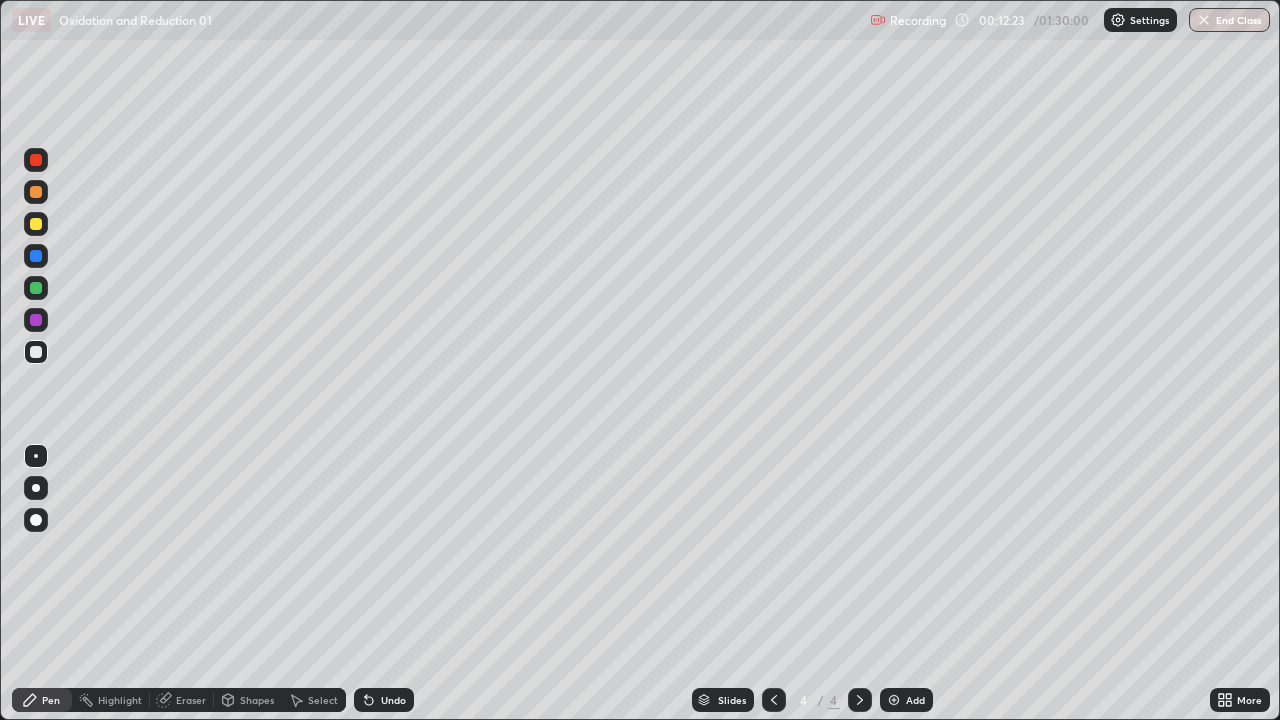 click on "Undo" at bounding box center (393, 700) 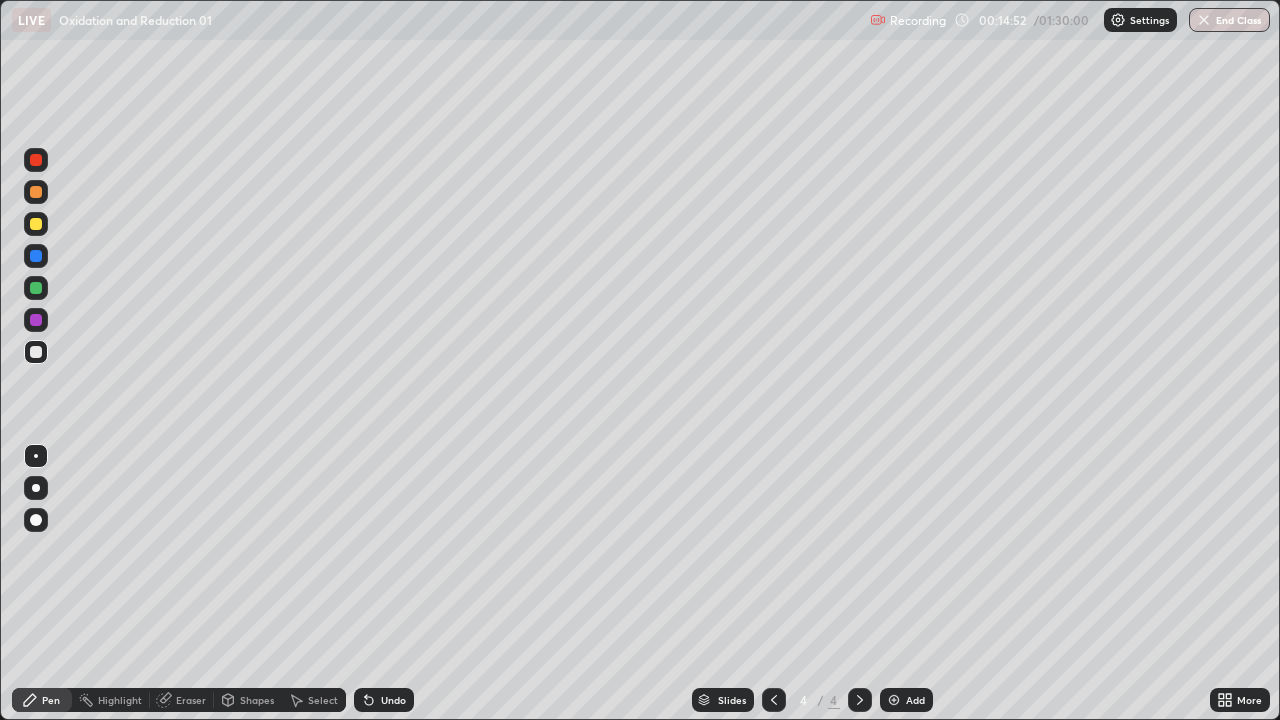 click on "Add" at bounding box center [906, 700] 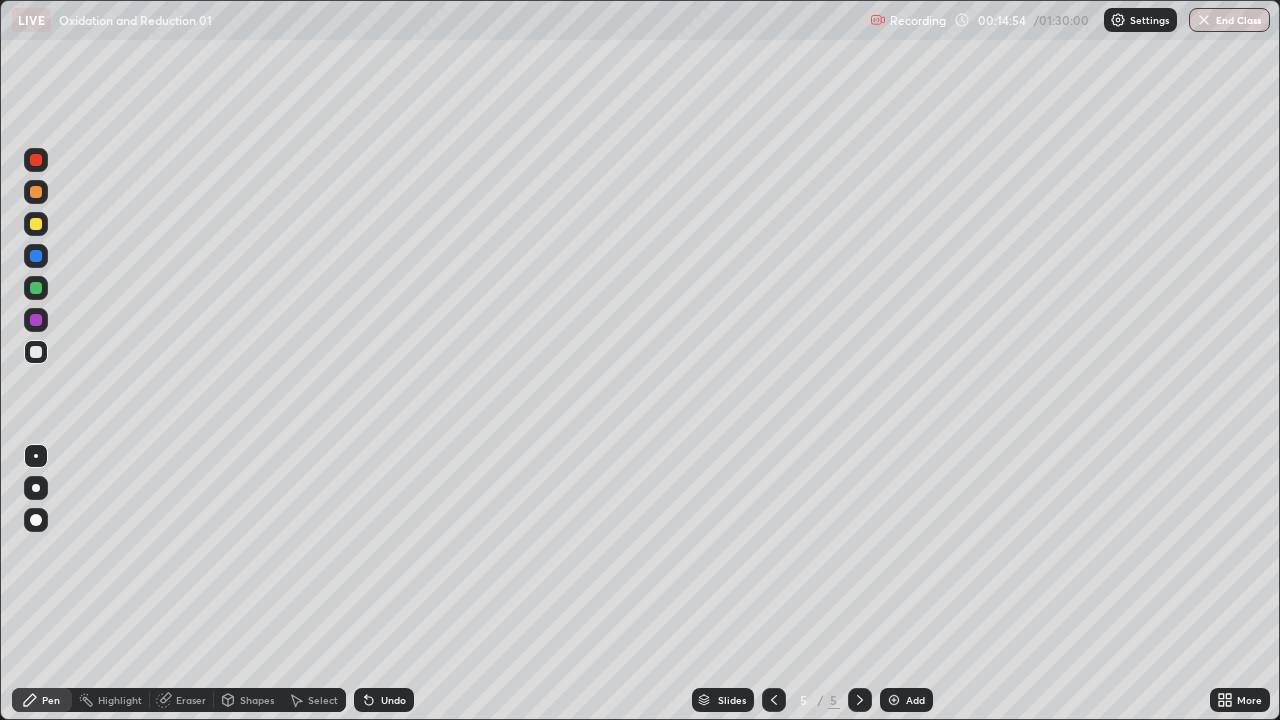 click at bounding box center (36, 352) 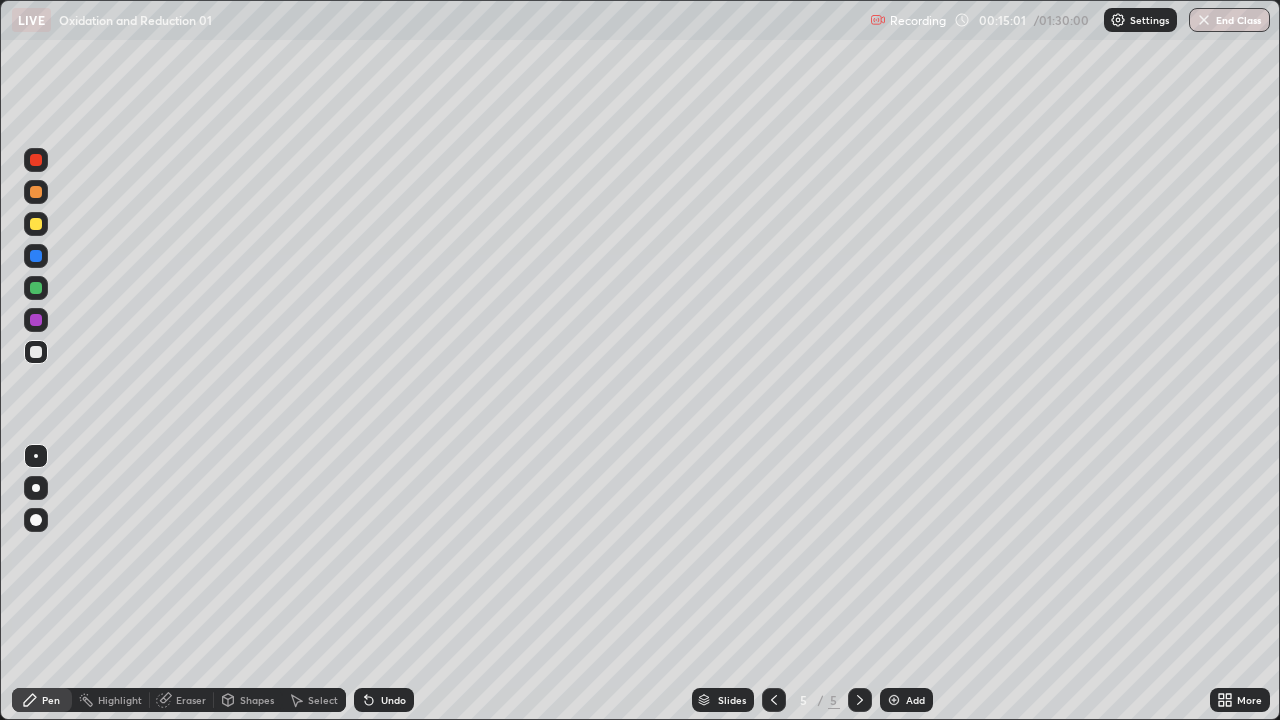 click 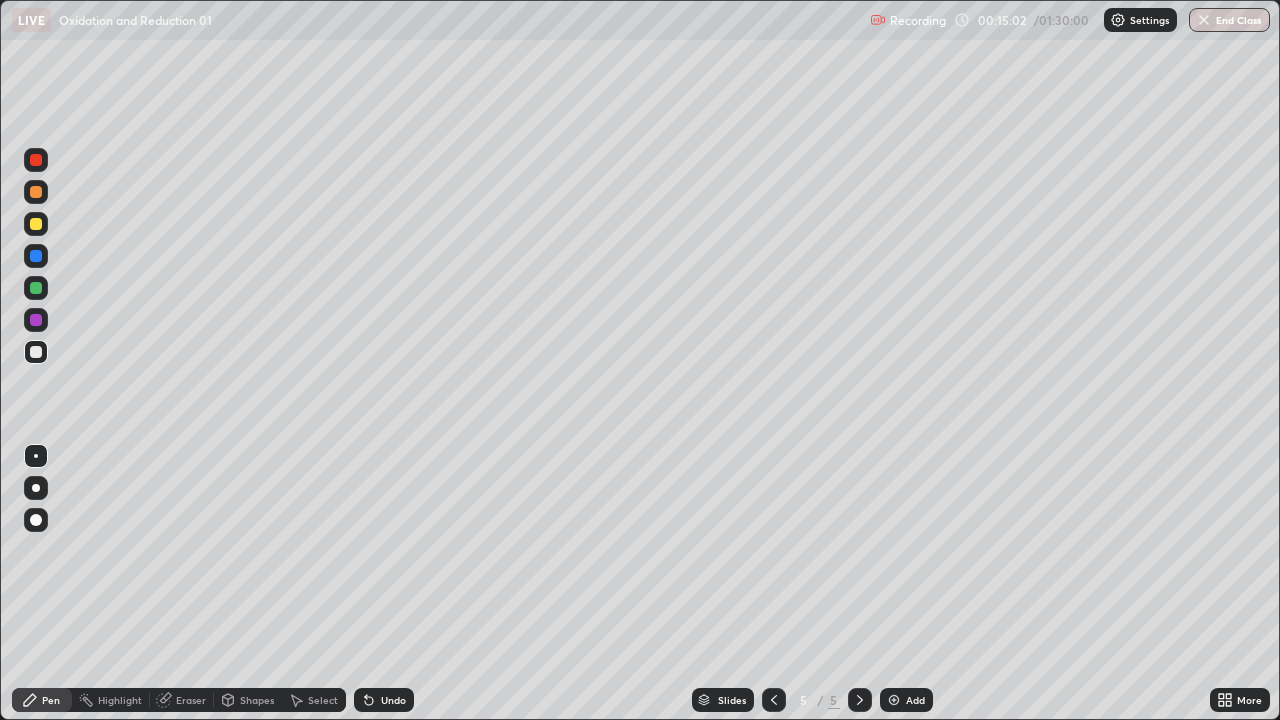 click 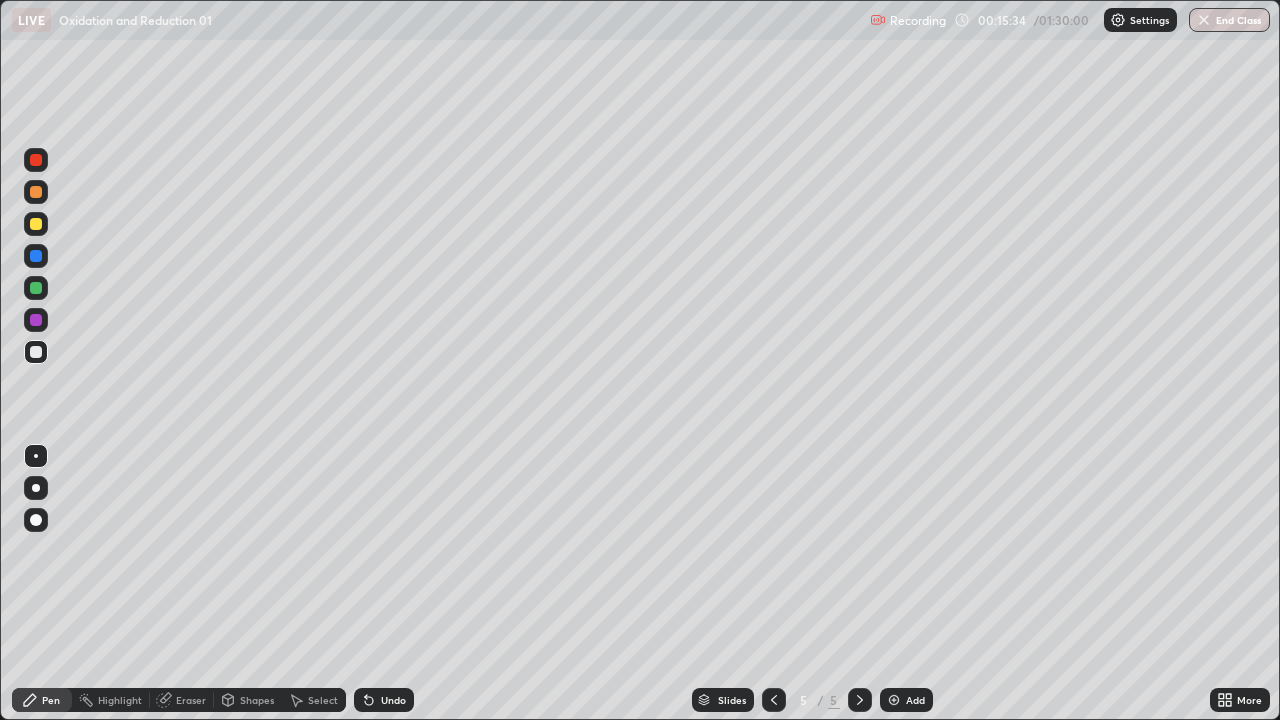 click at bounding box center [36, 192] 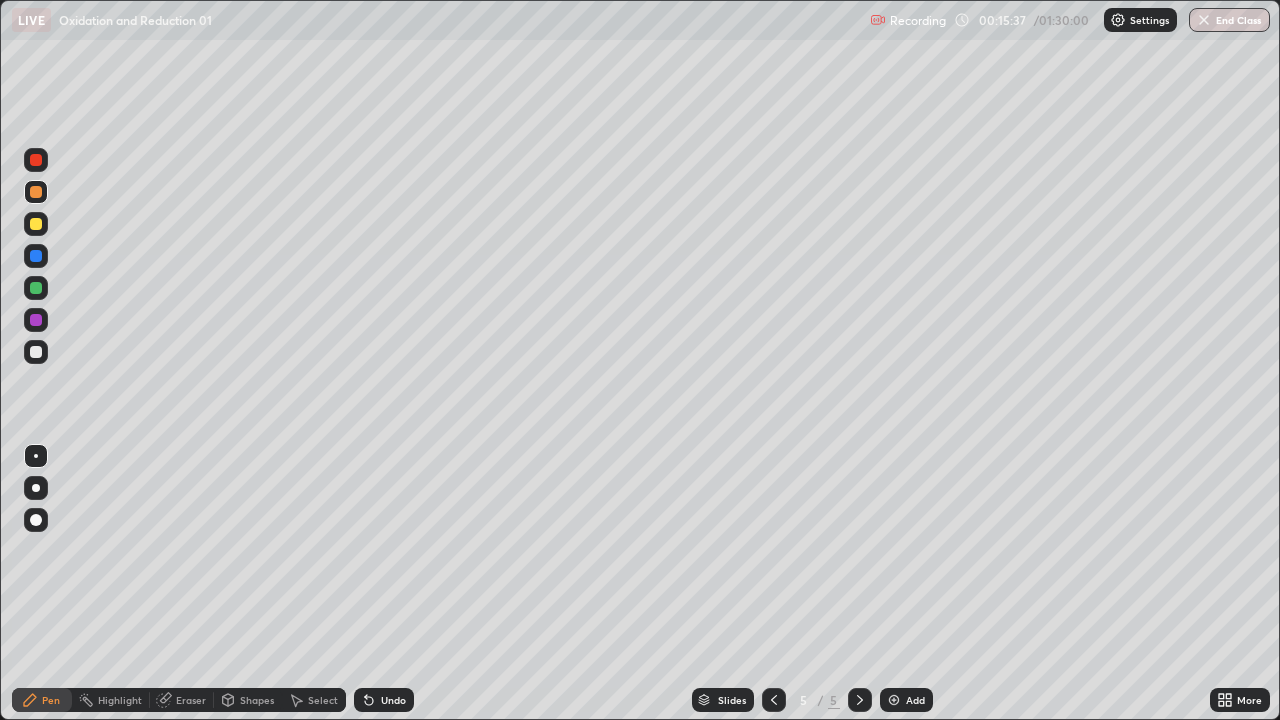 click at bounding box center [36, 352] 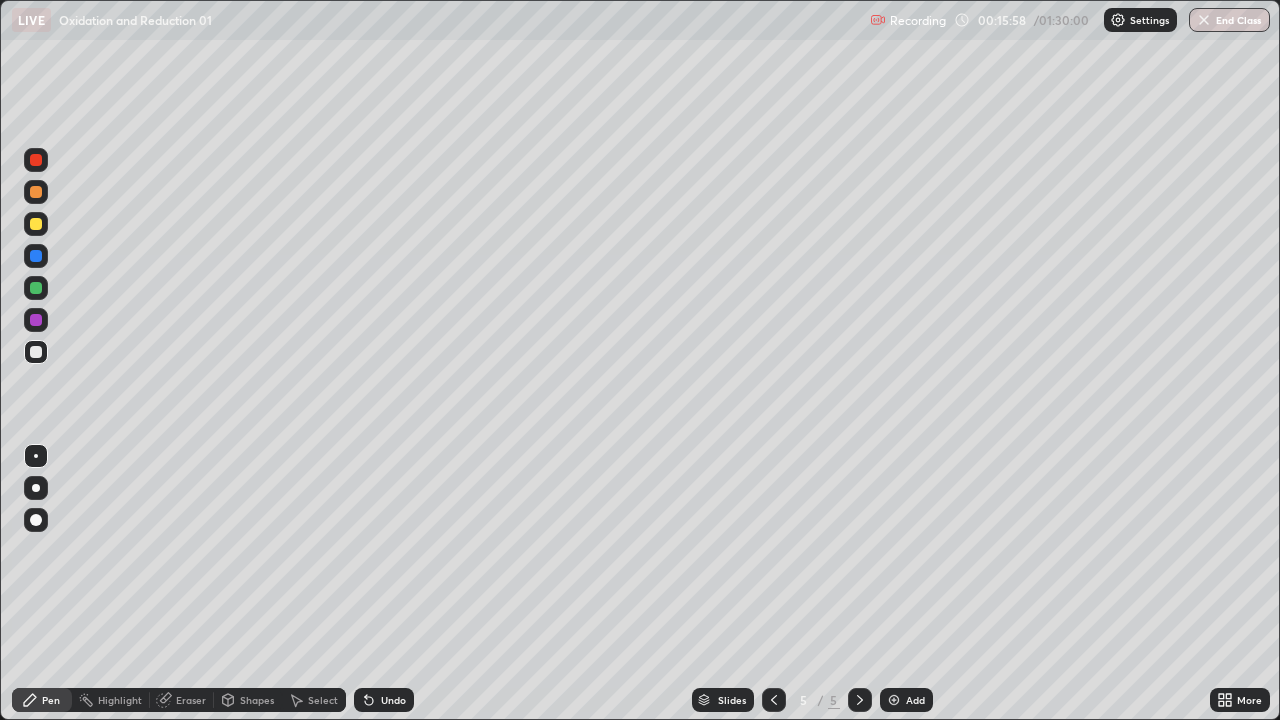 click at bounding box center (36, 352) 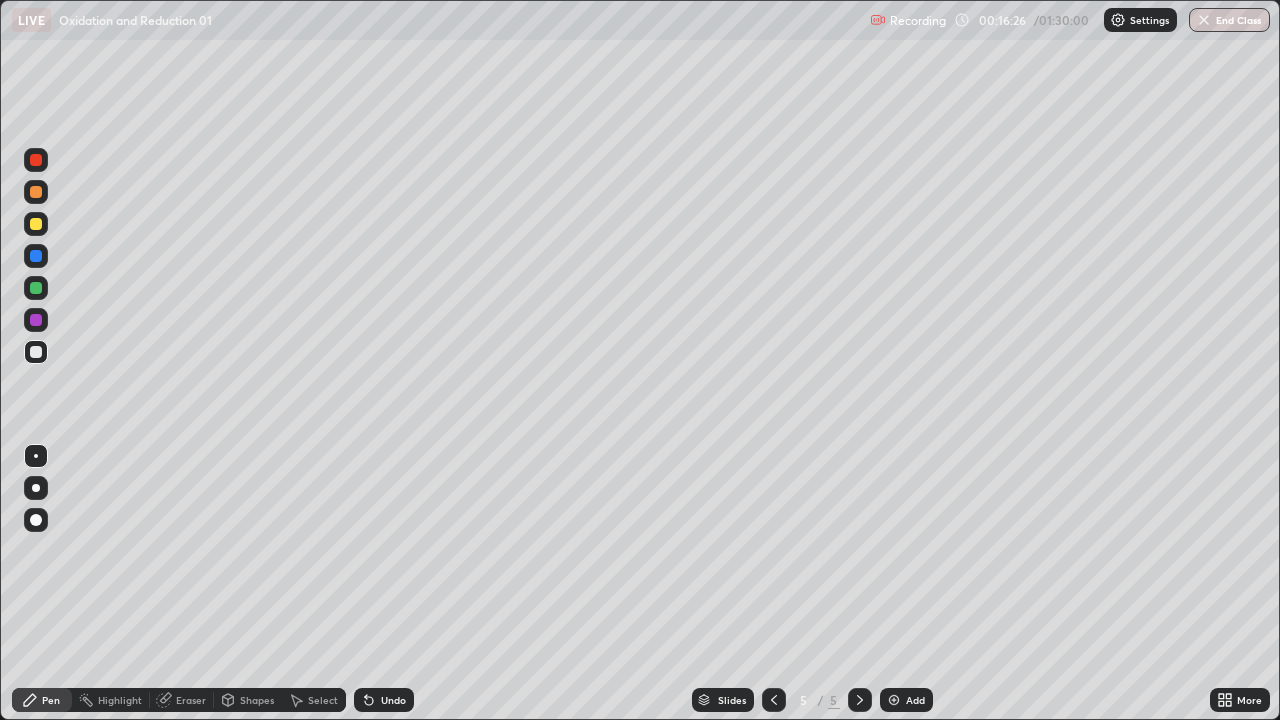 click 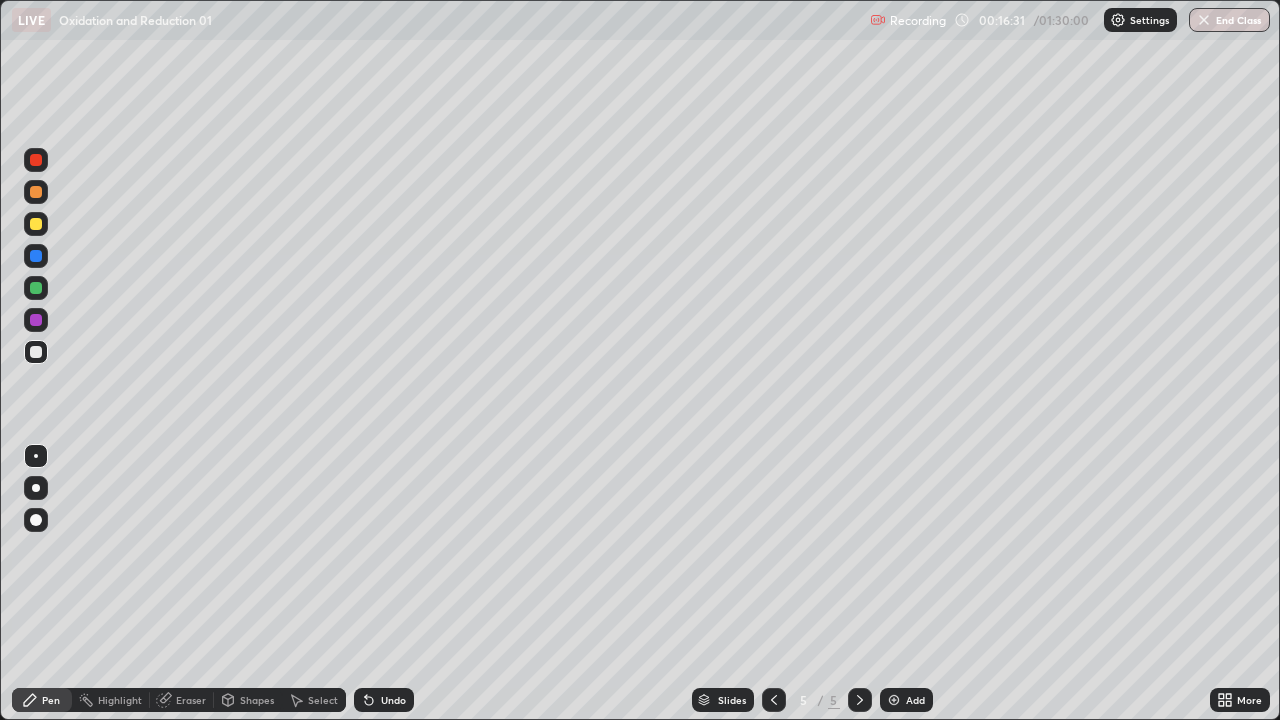 click on "Undo" at bounding box center (393, 700) 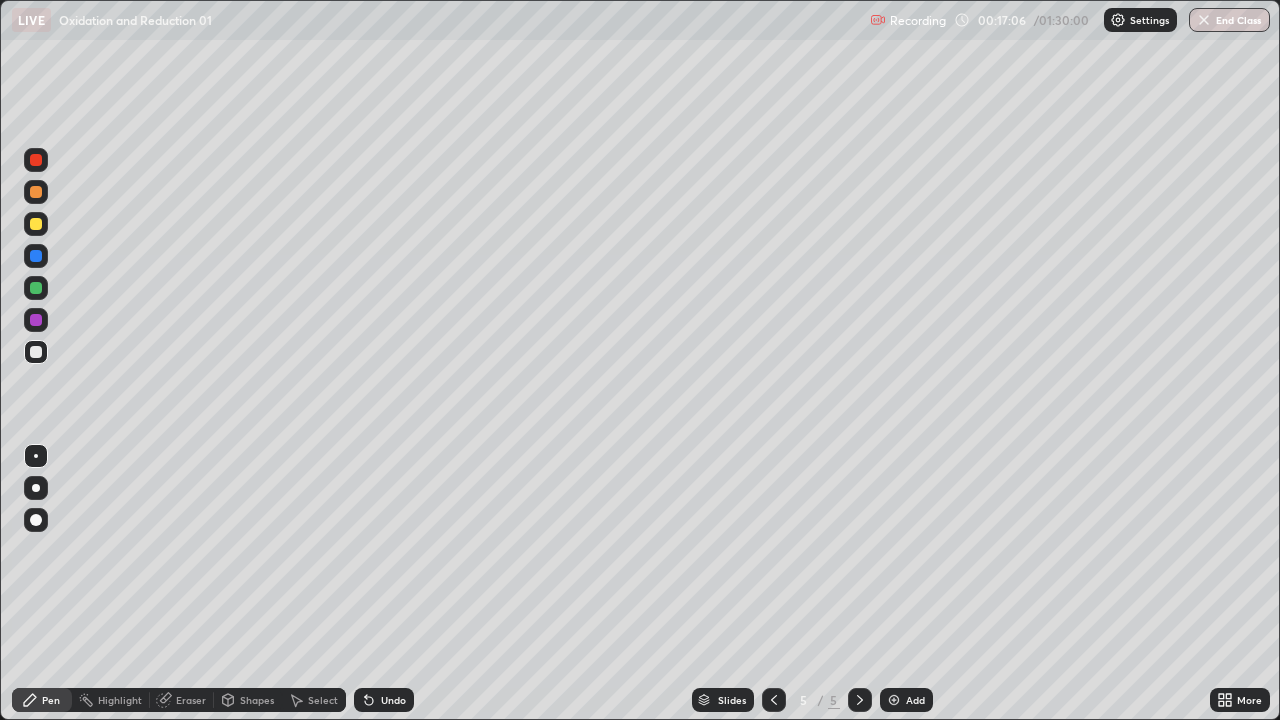 click at bounding box center (36, 224) 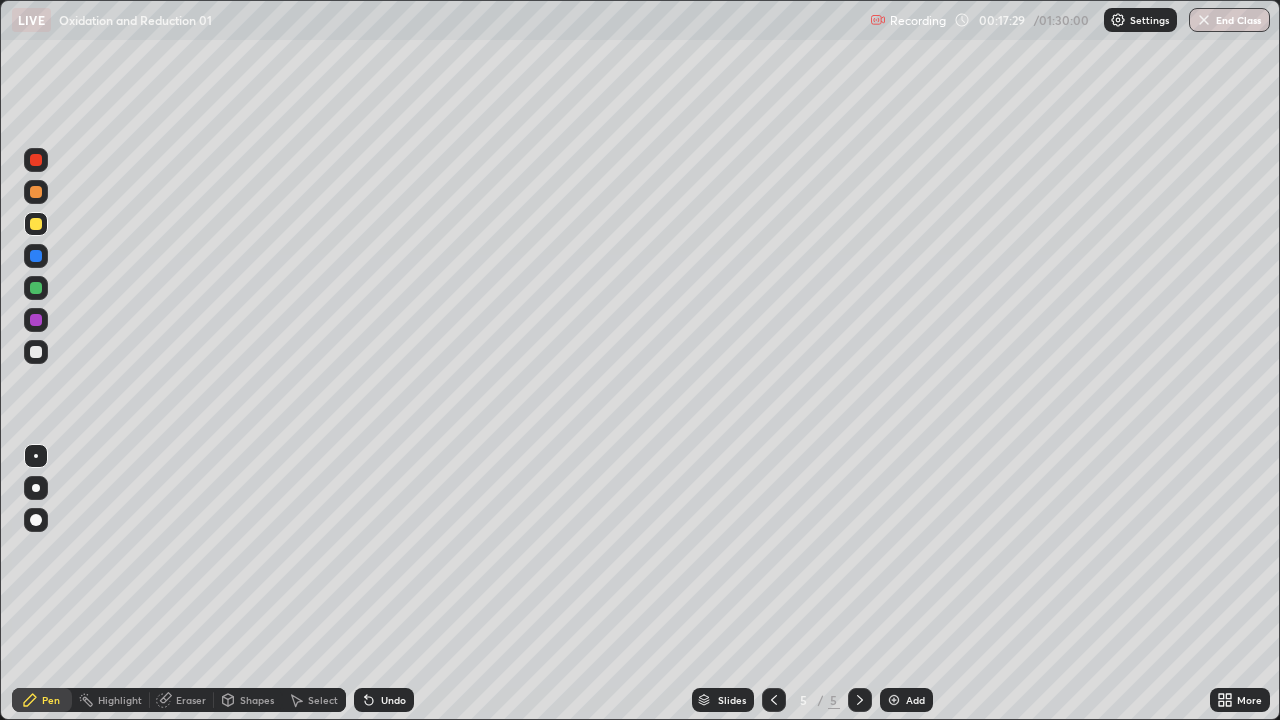 click 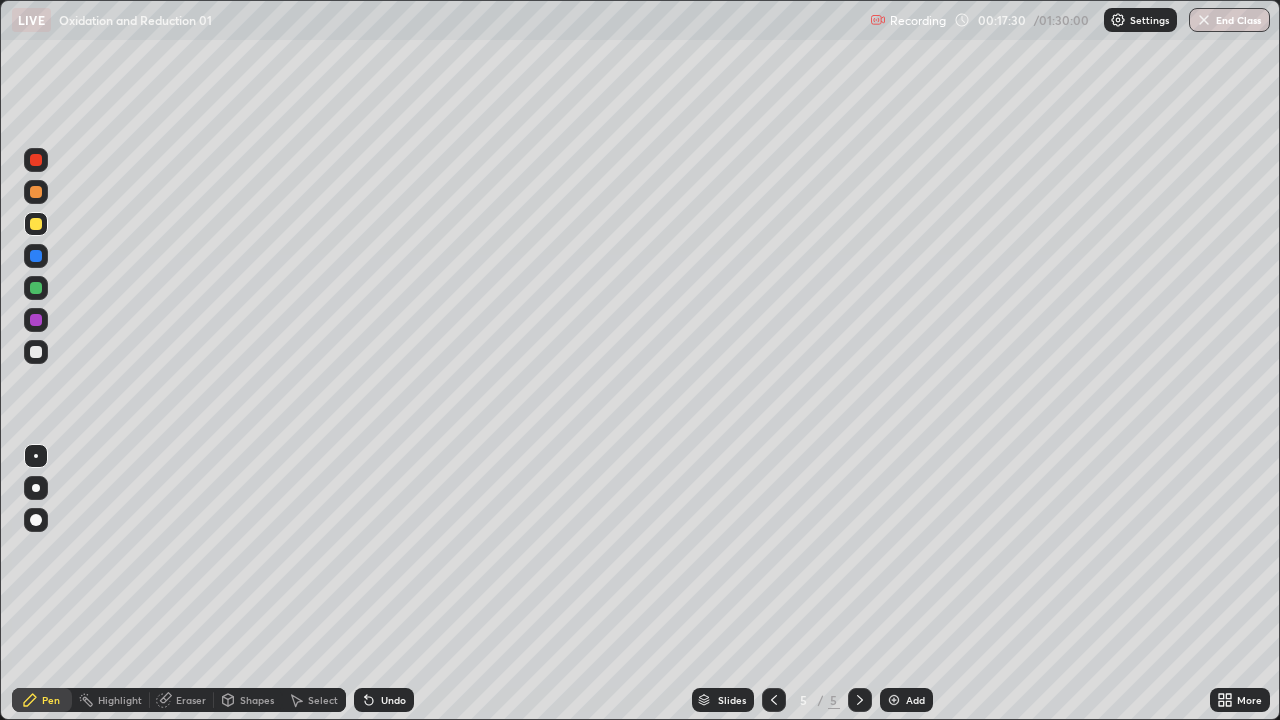 click 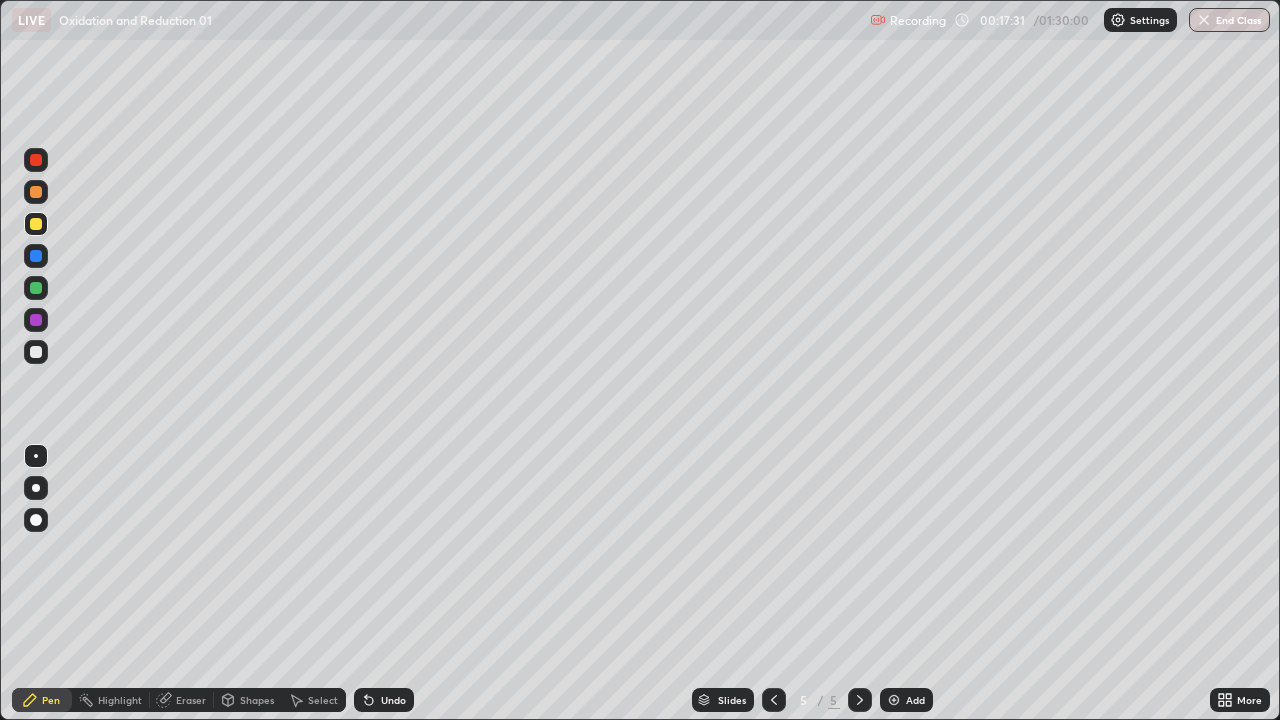 click on "Undo" at bounding box center [384, 700] 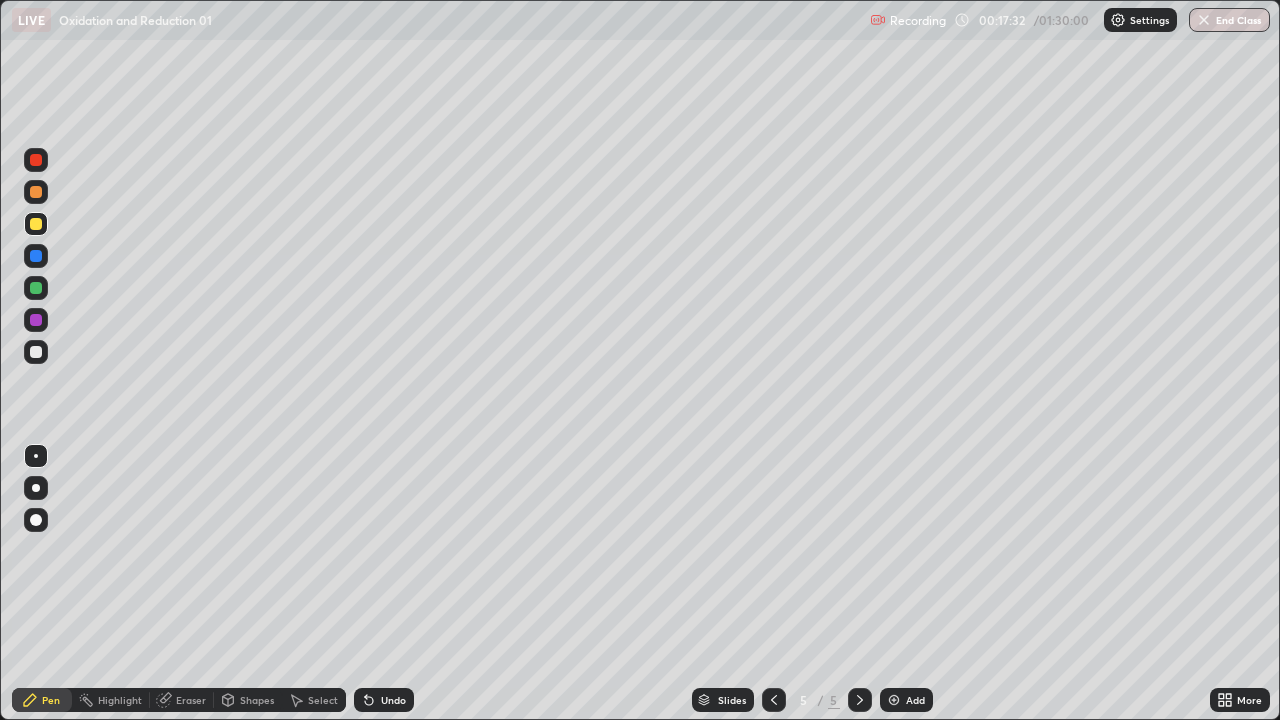 click 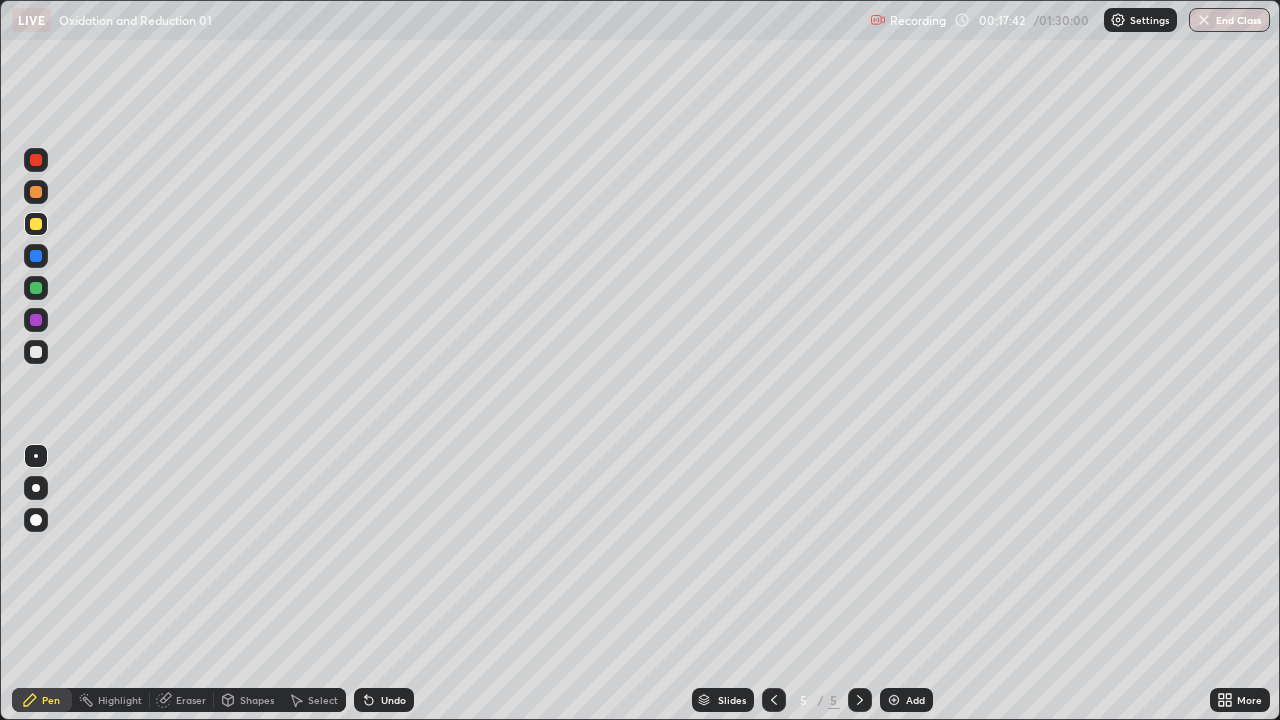 click on "Undo" at bounding box center (393, 700) 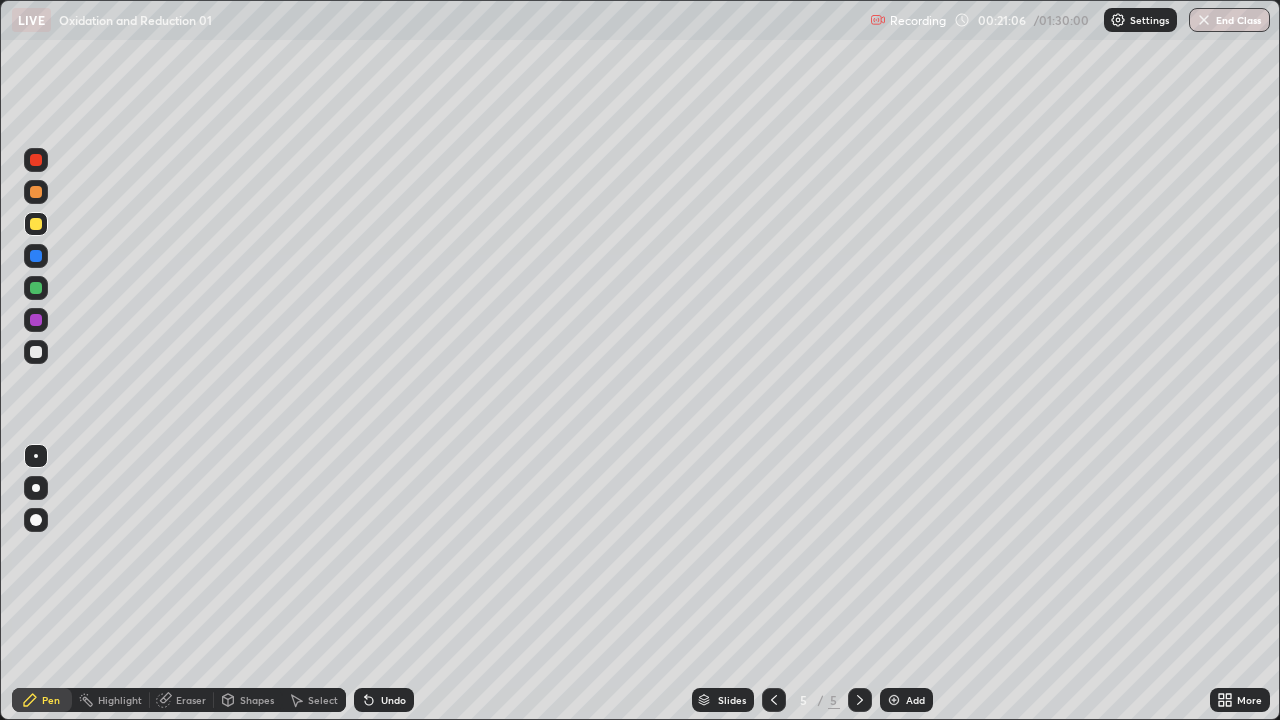 click on "Add" at bounding box center (915, 700) 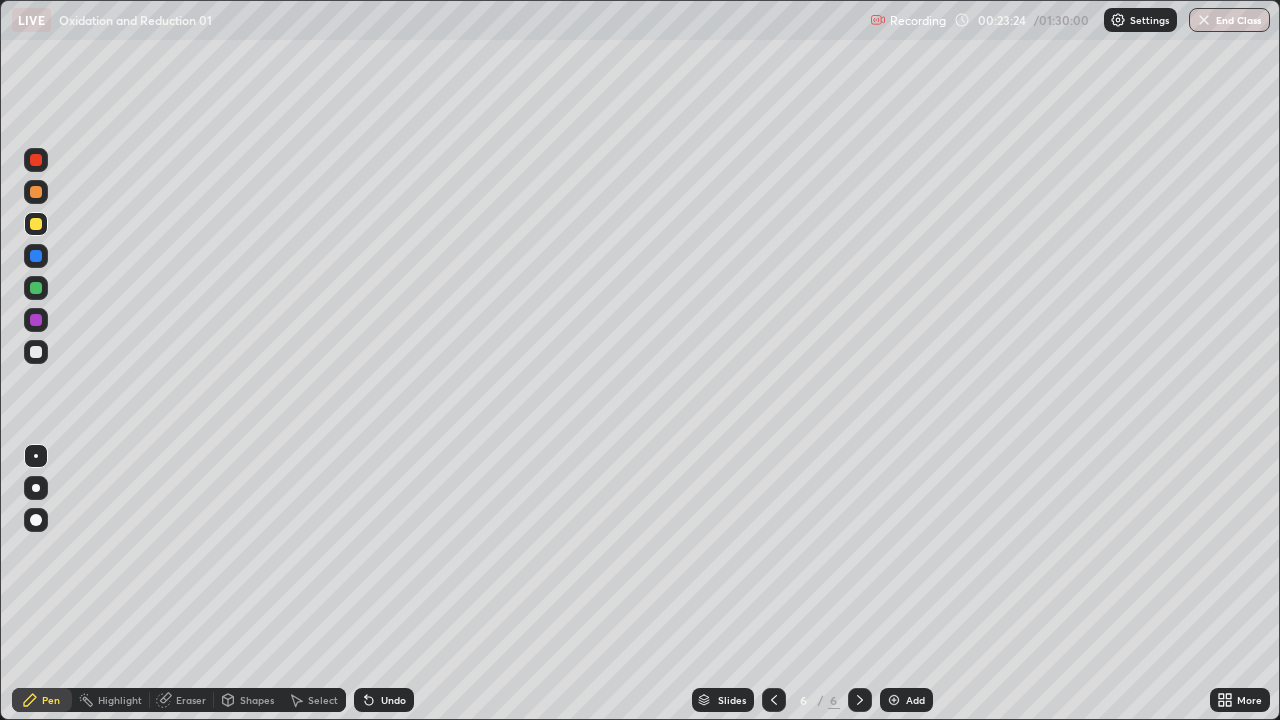 click at bounding box center [36, 352] 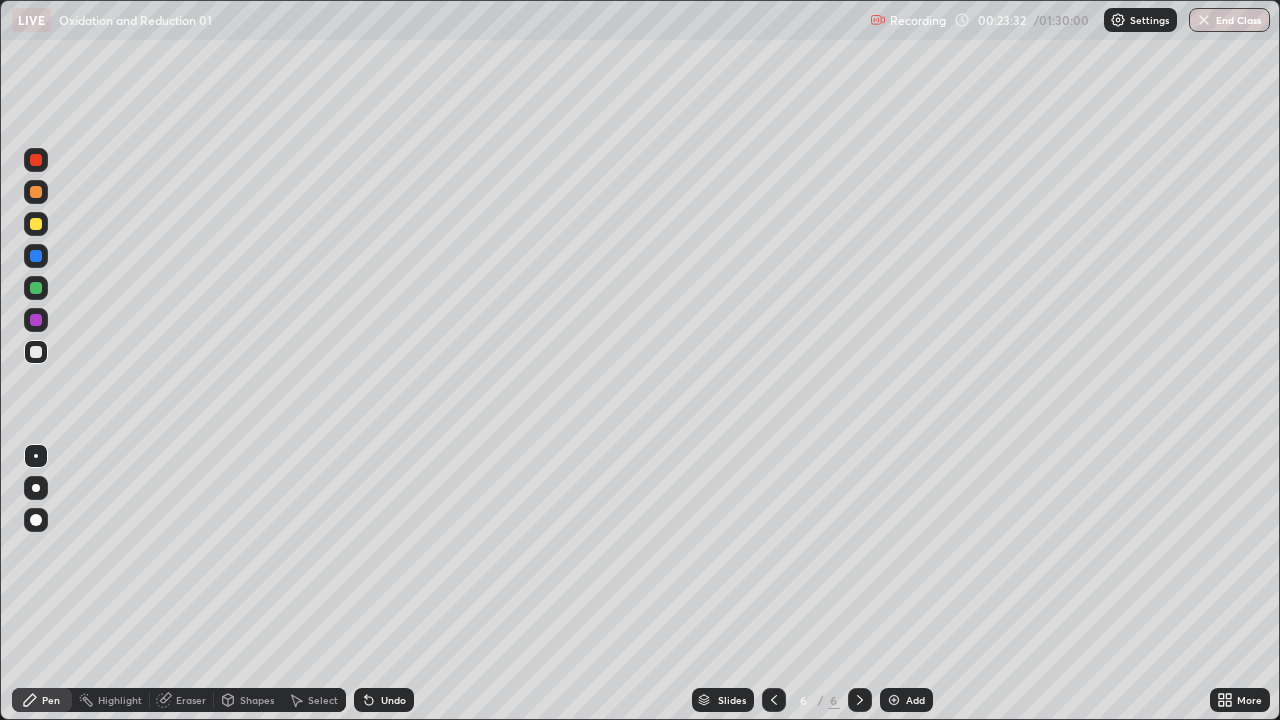 click 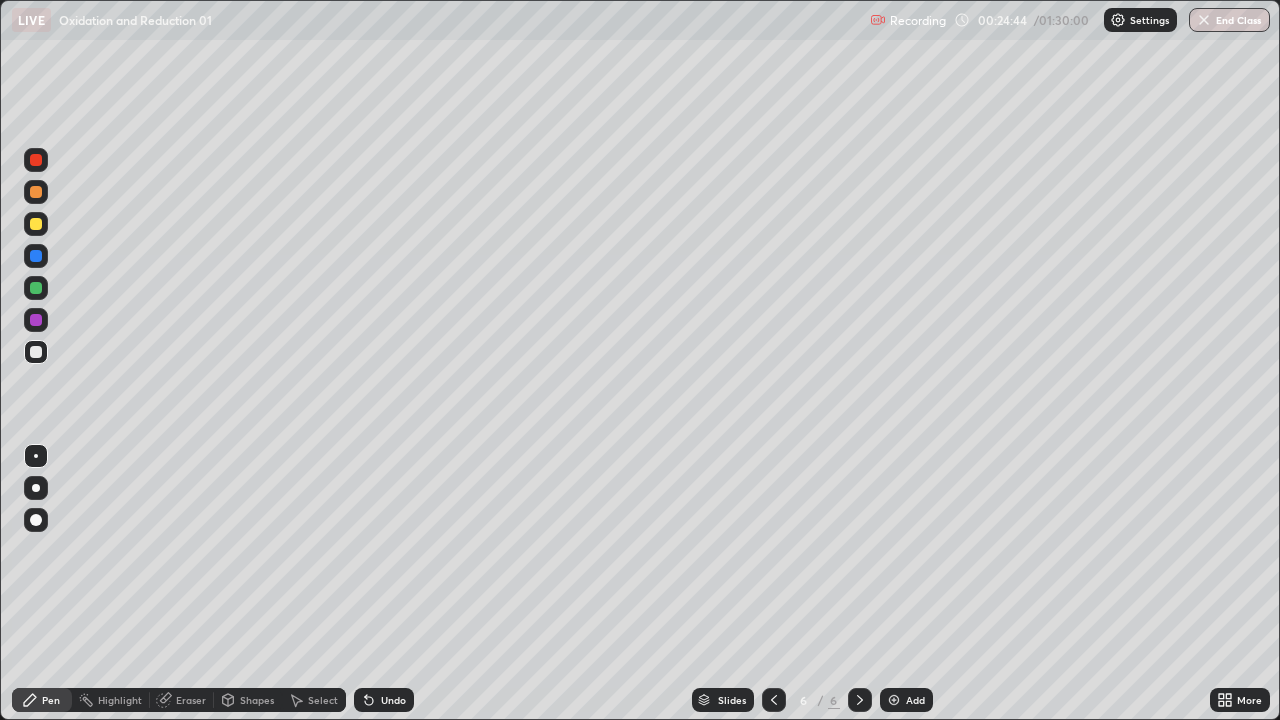 click at bounding box center [36, 224] 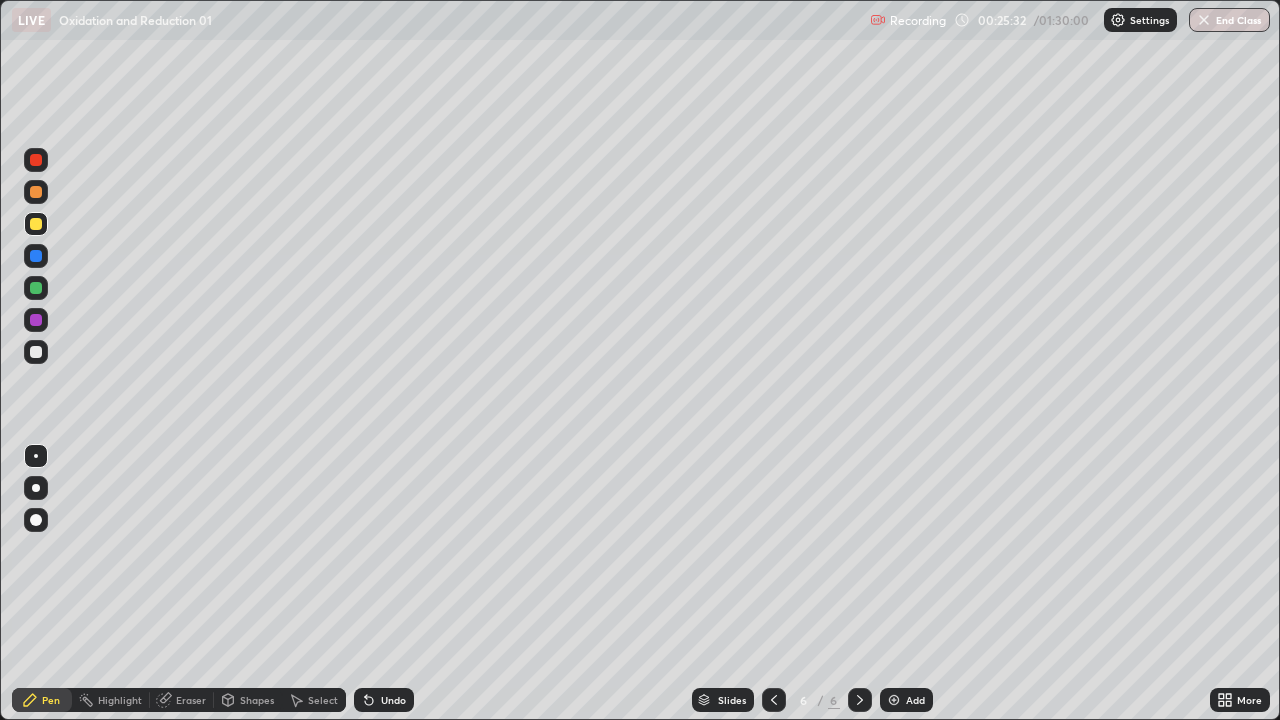 click at bounding box center (36, 352) 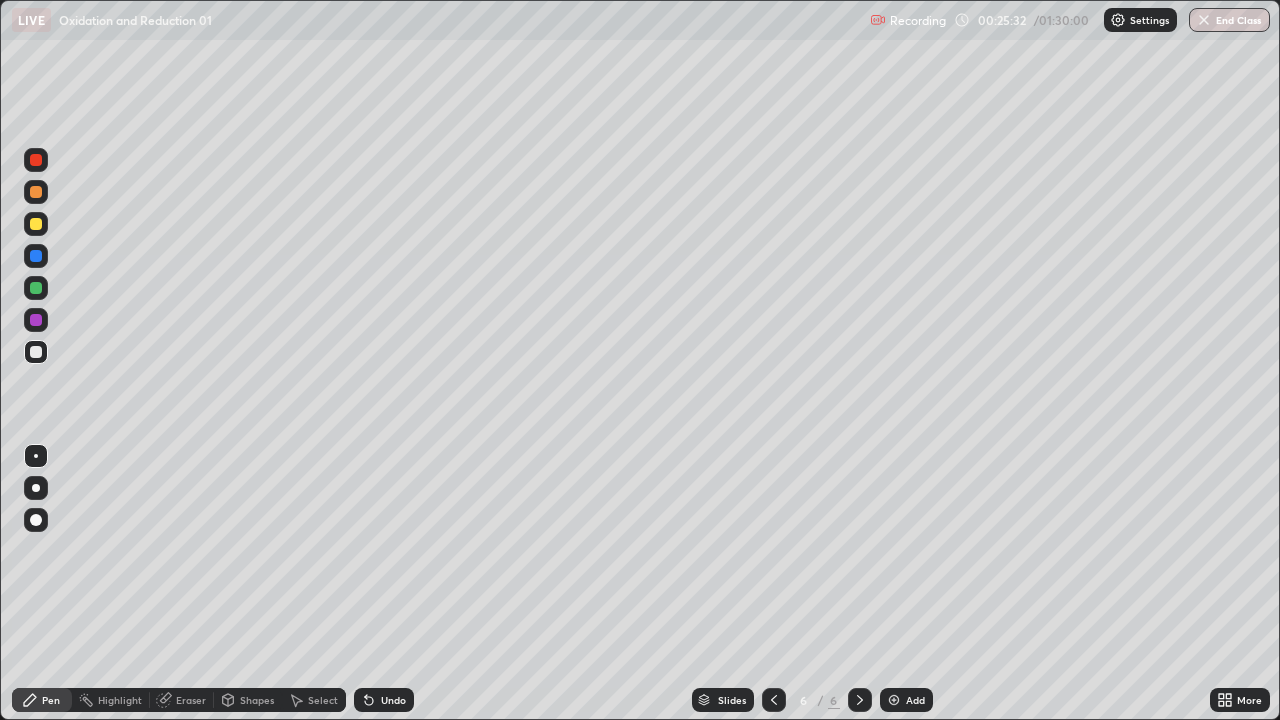 click at bounding box center [36, 352] 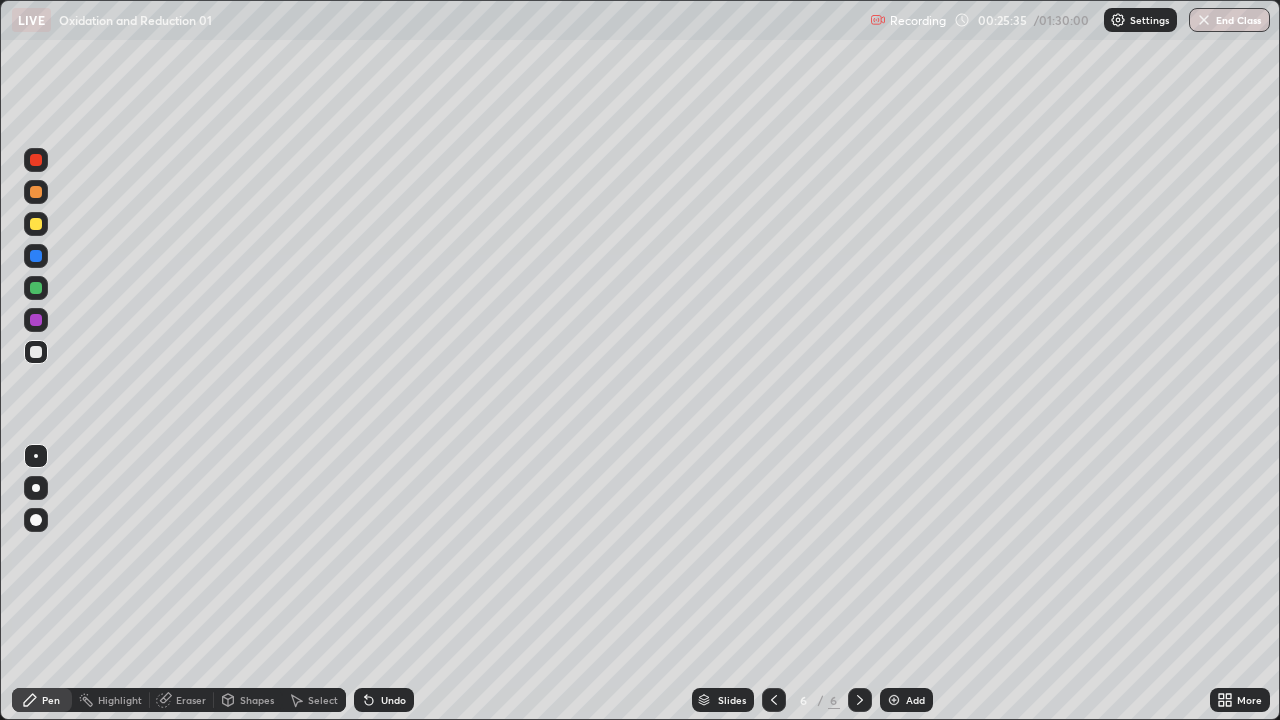 click at bounding box center [36, 288] 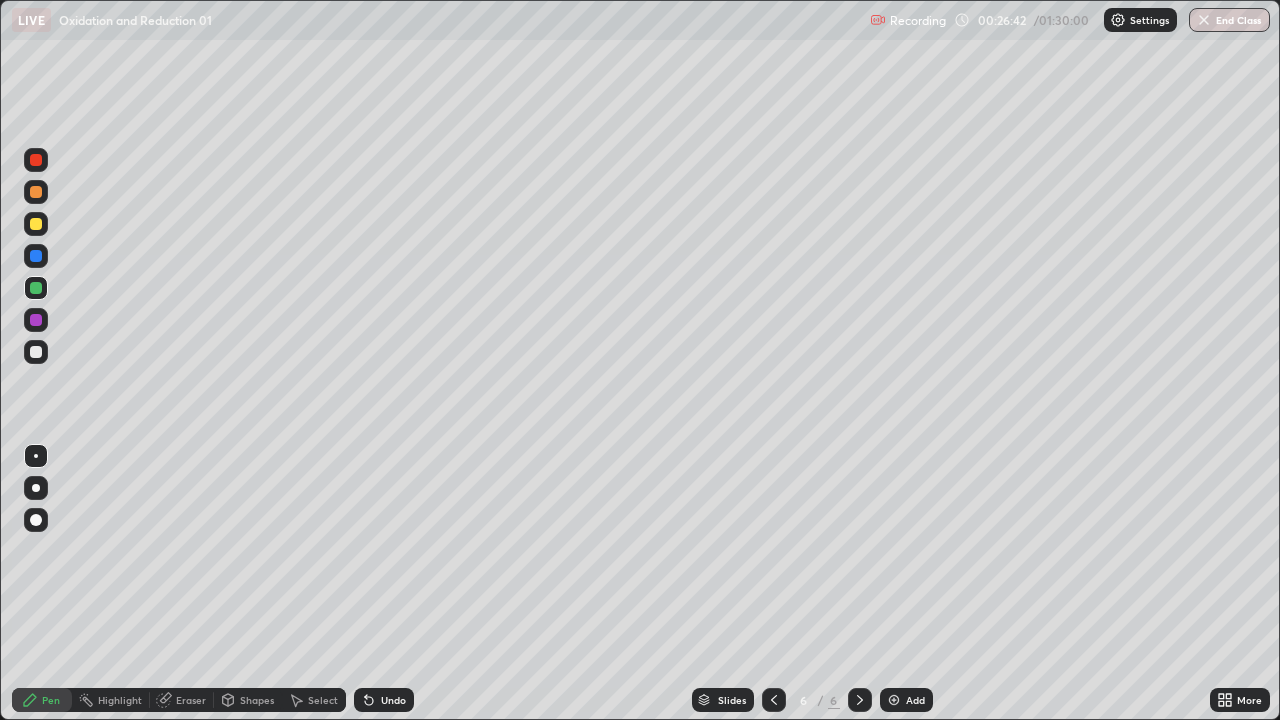 click at bounding box center (36, 352) 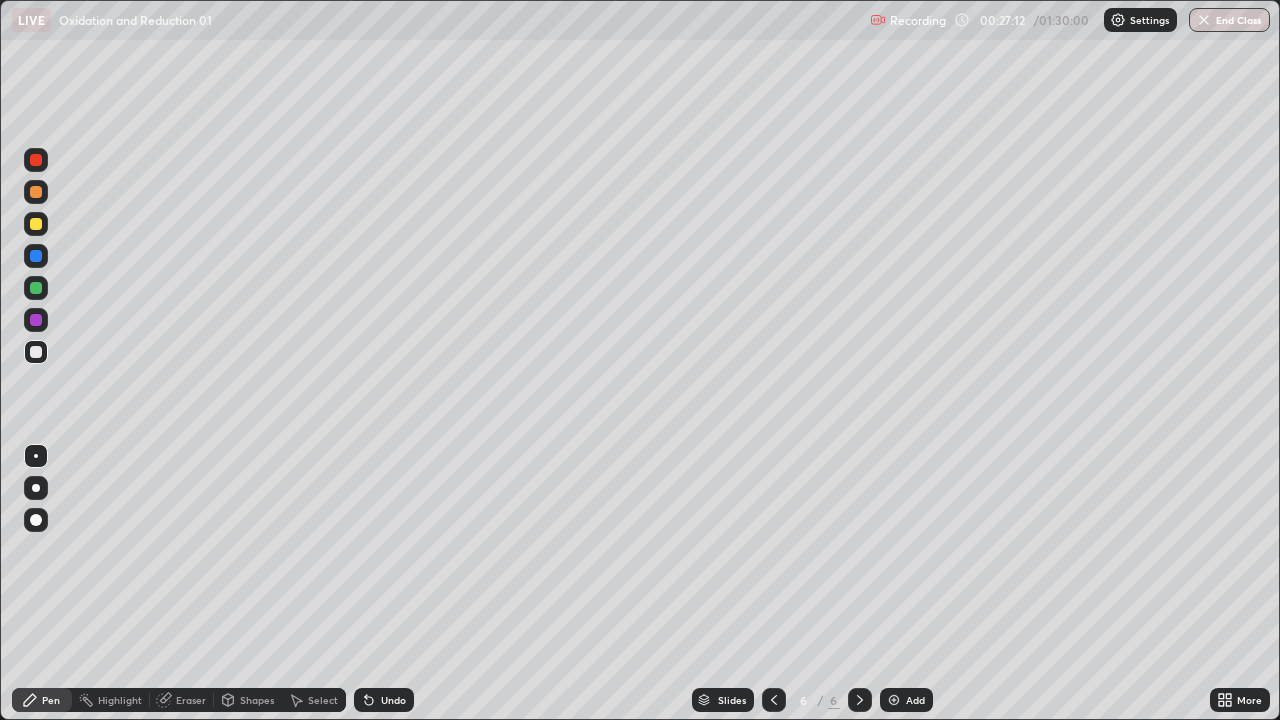click on "Undo" at bounding box center (393, 700) 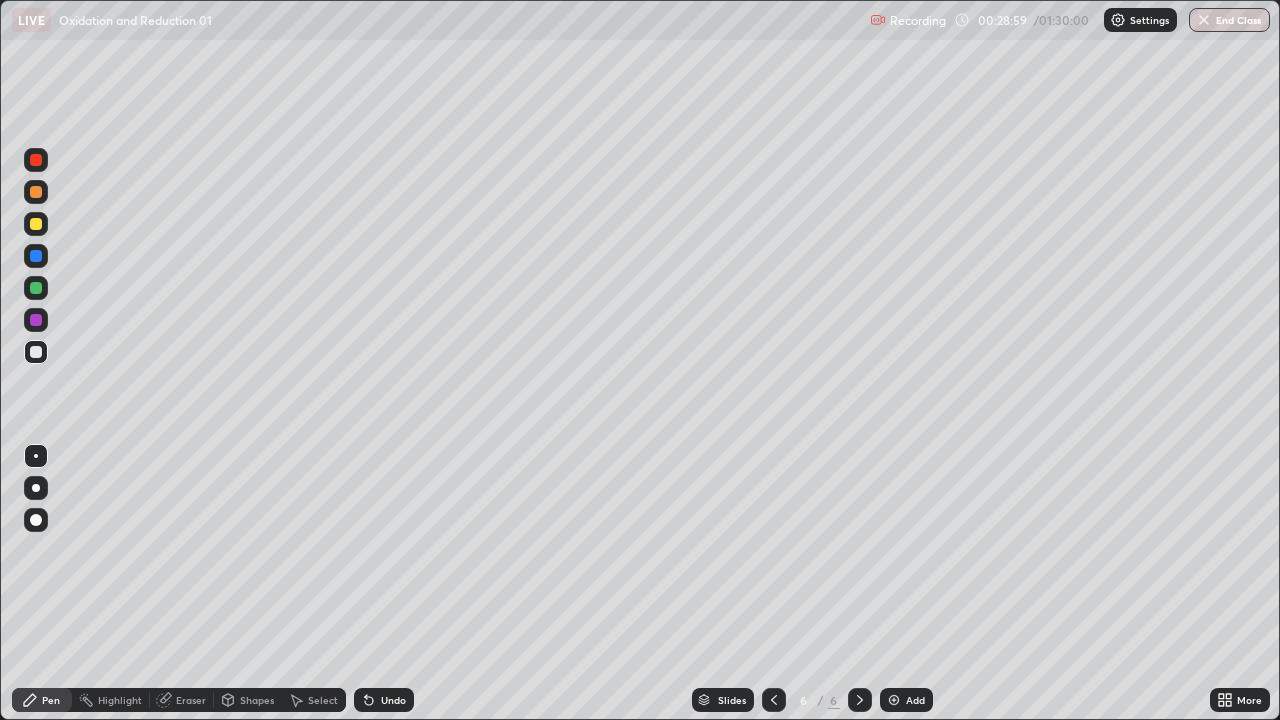 click on "Eraser" at bounding box center [182, 700] 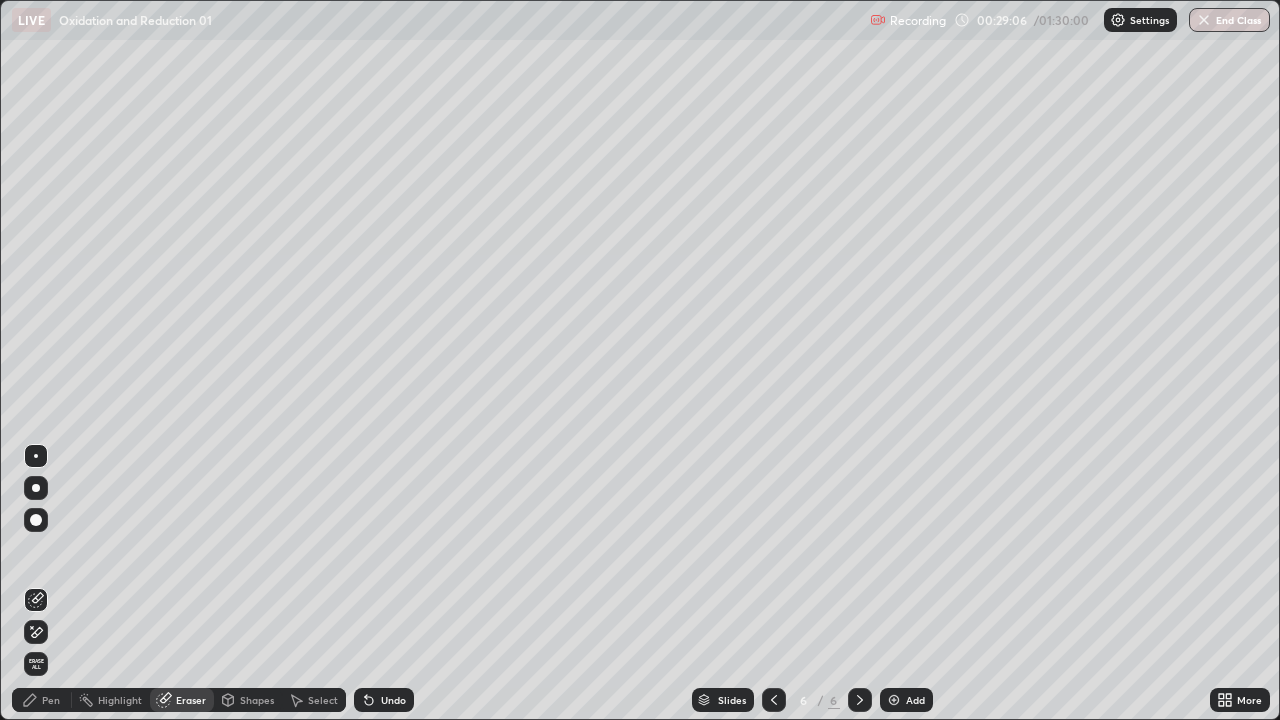 click on "Pen" at bounding box center (42, 700) 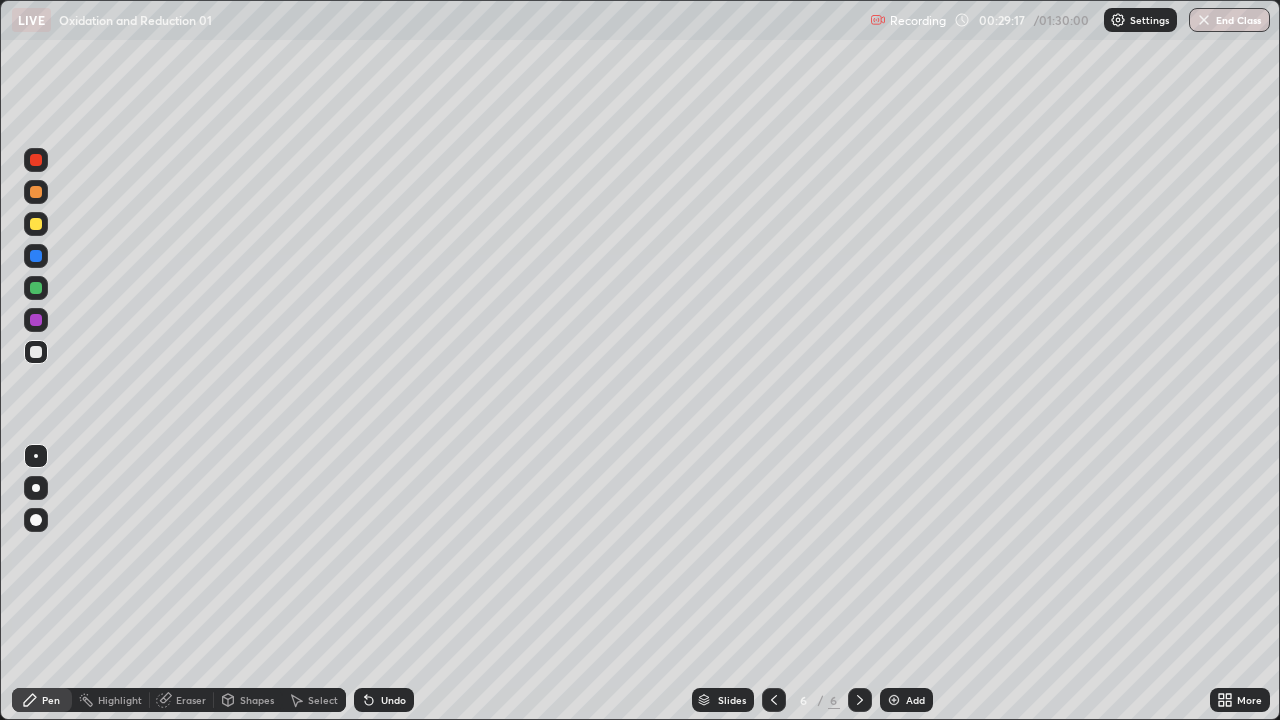 click at bounding box center (36, 288) 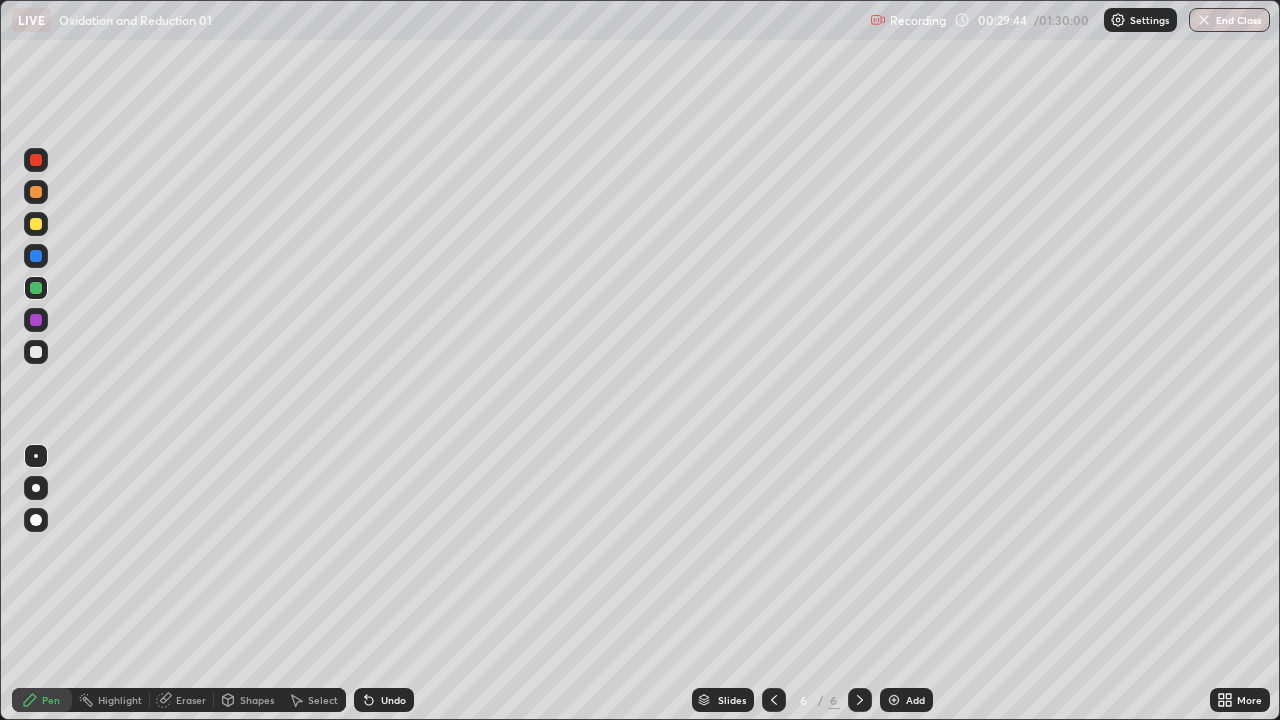 click on "Eraser" at bounding box center [191, 700] 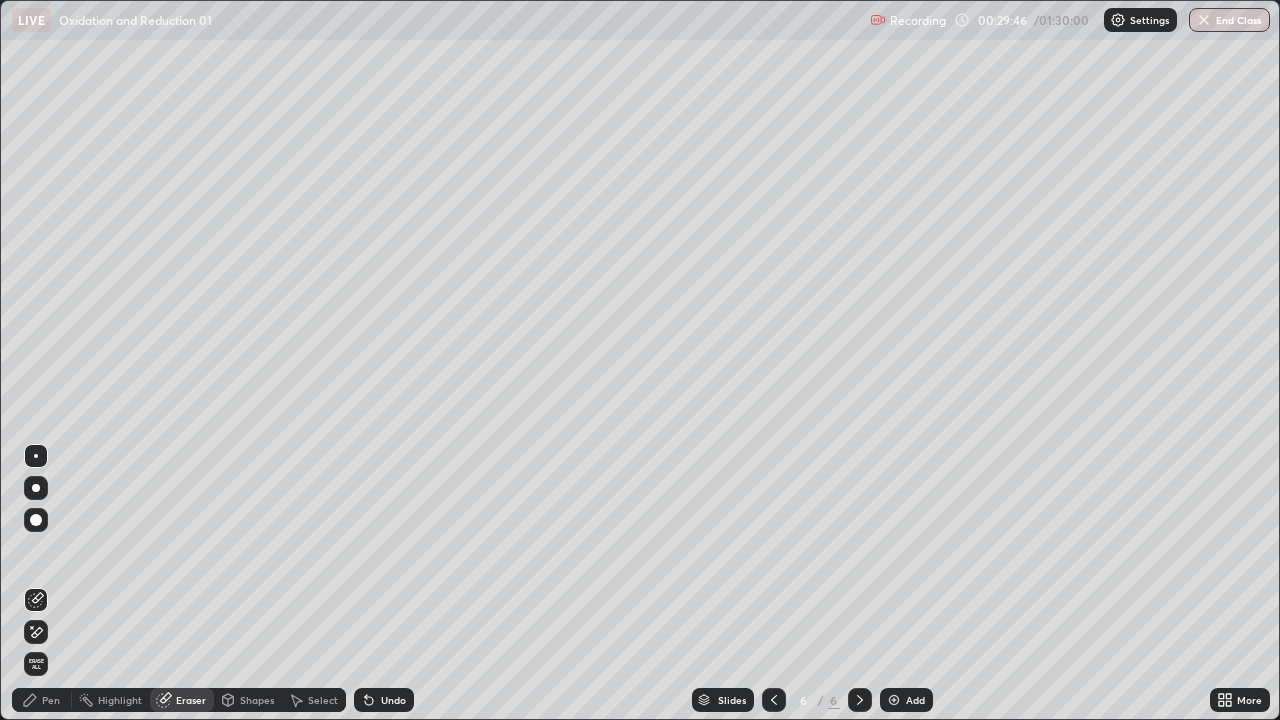 click on "Pen" at bounding box center (42, 700) 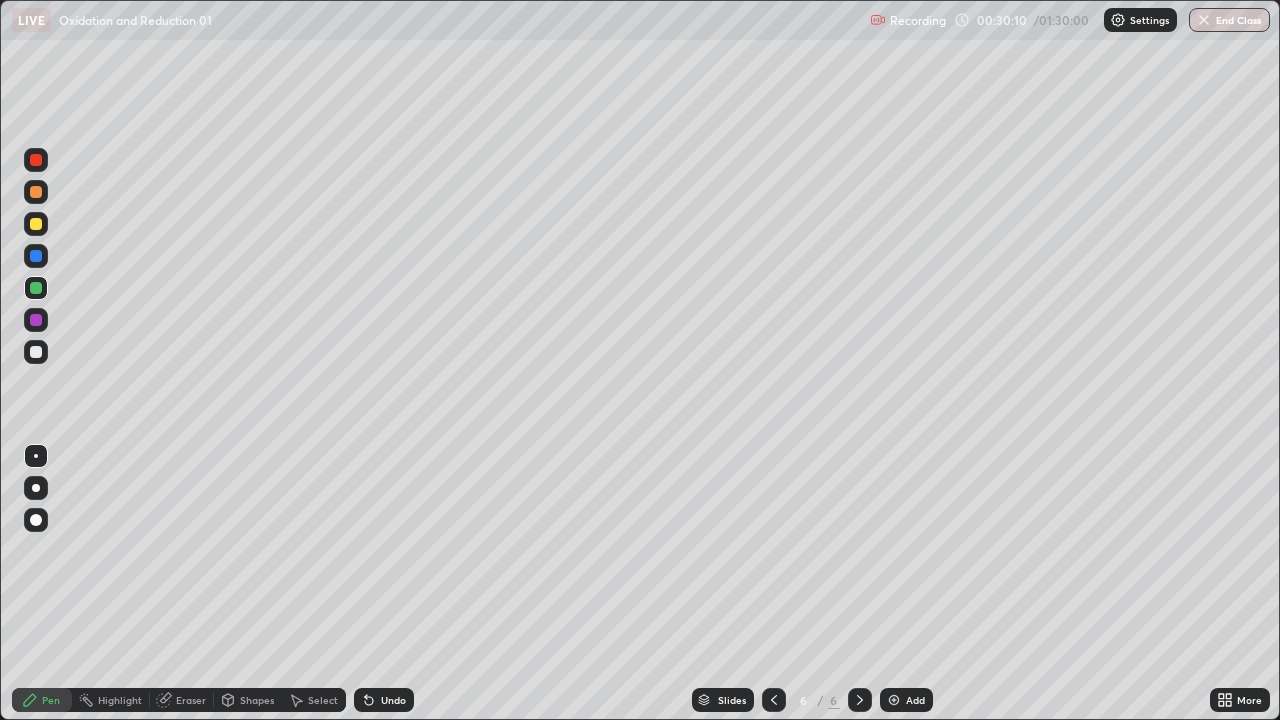 click at bounding box center [36, 352] 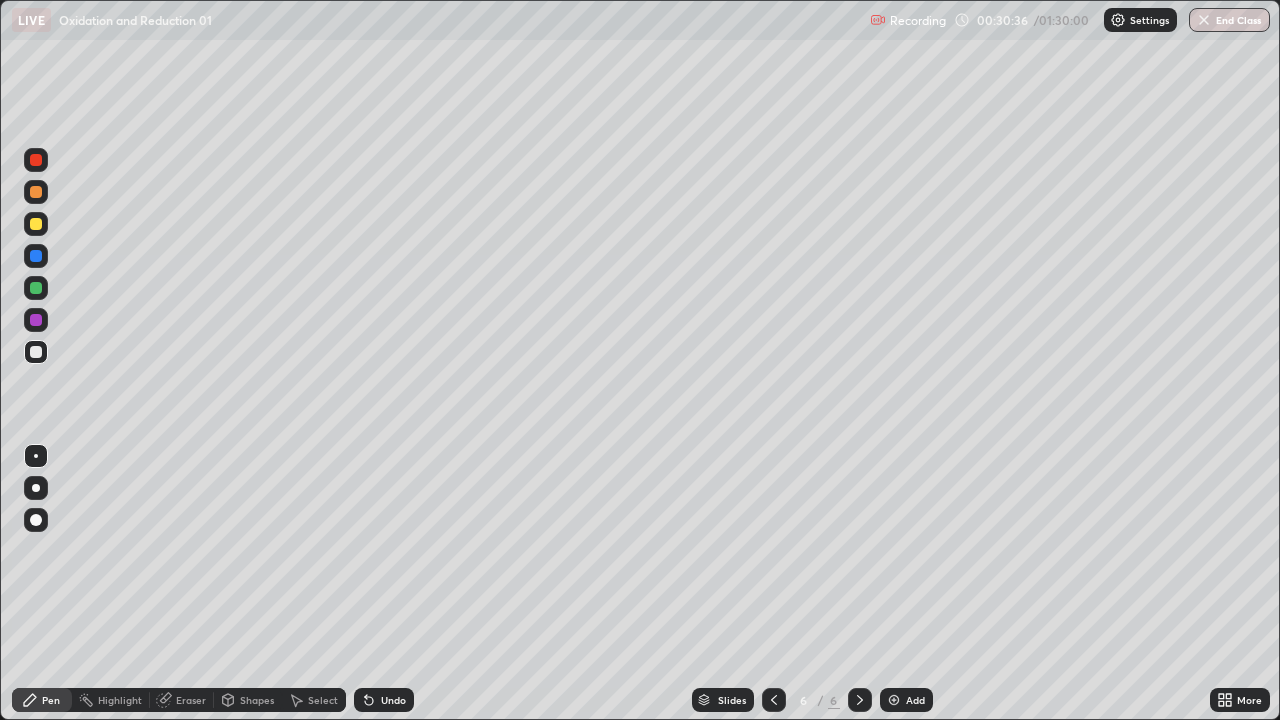 click on "Eraser" at bounding box center (191, 700) 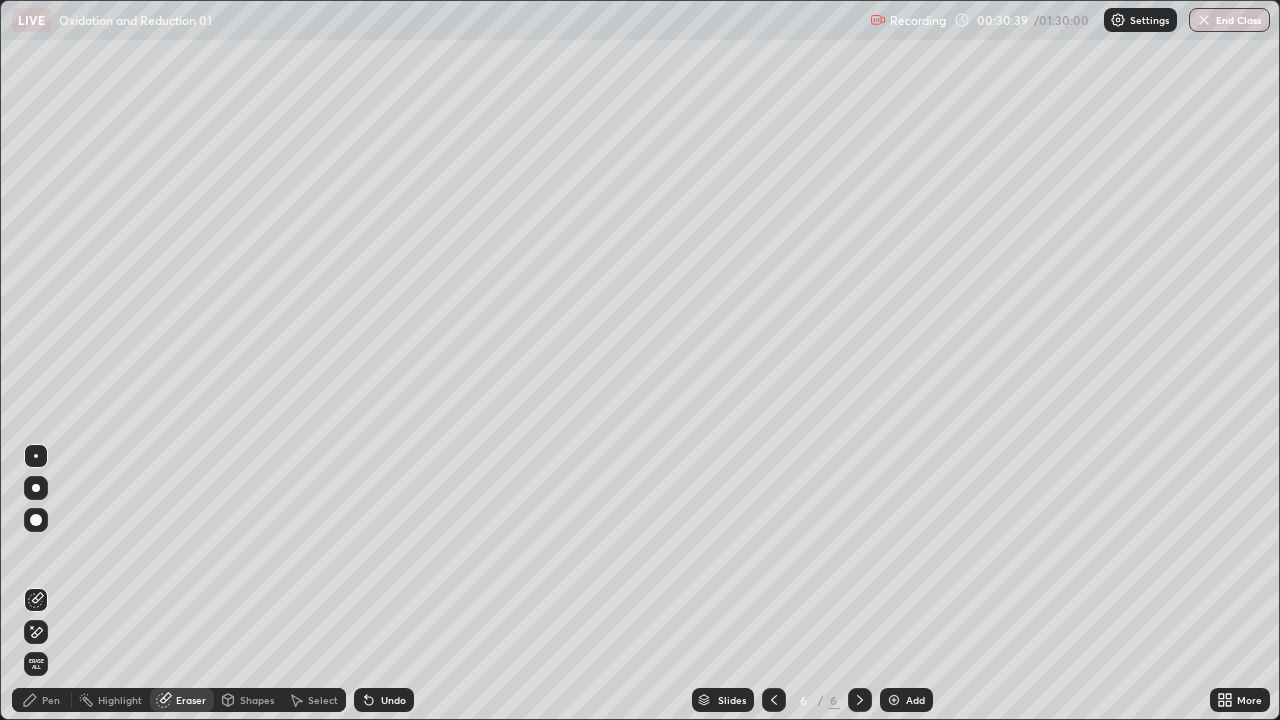 click on "Pen" at bounding box center (42, 700) 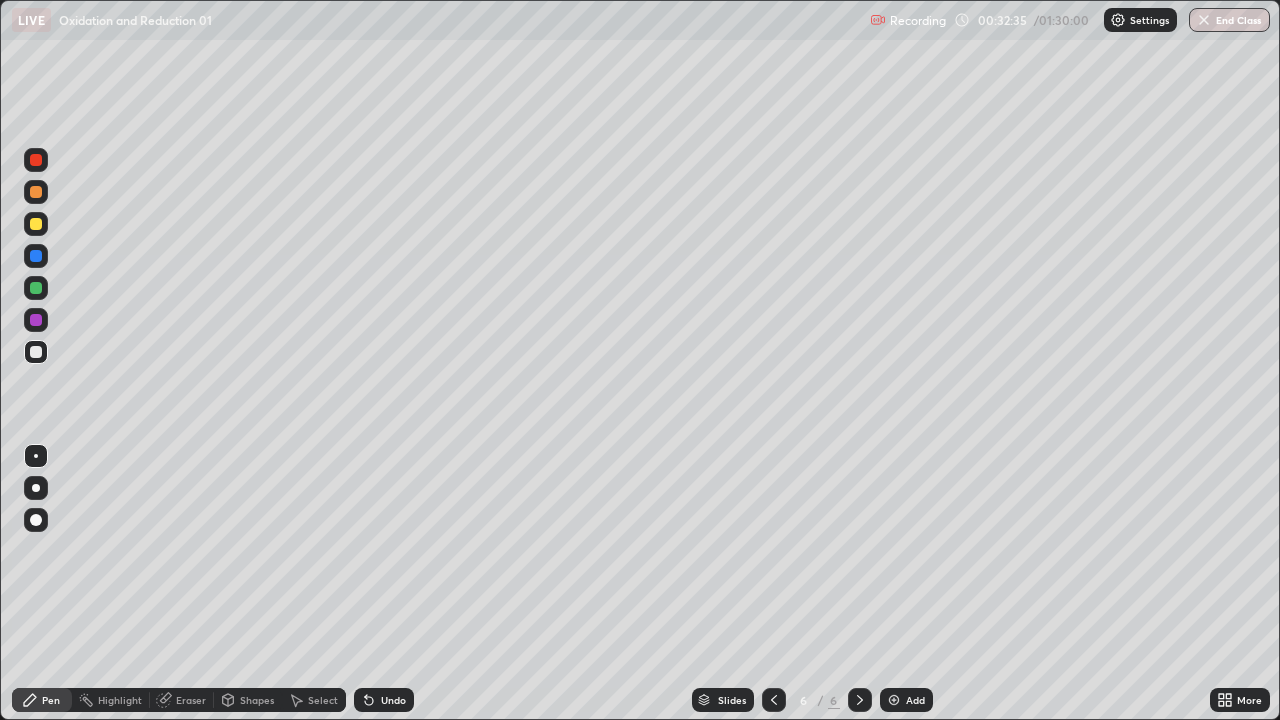 click at bounding box center (36, 352) 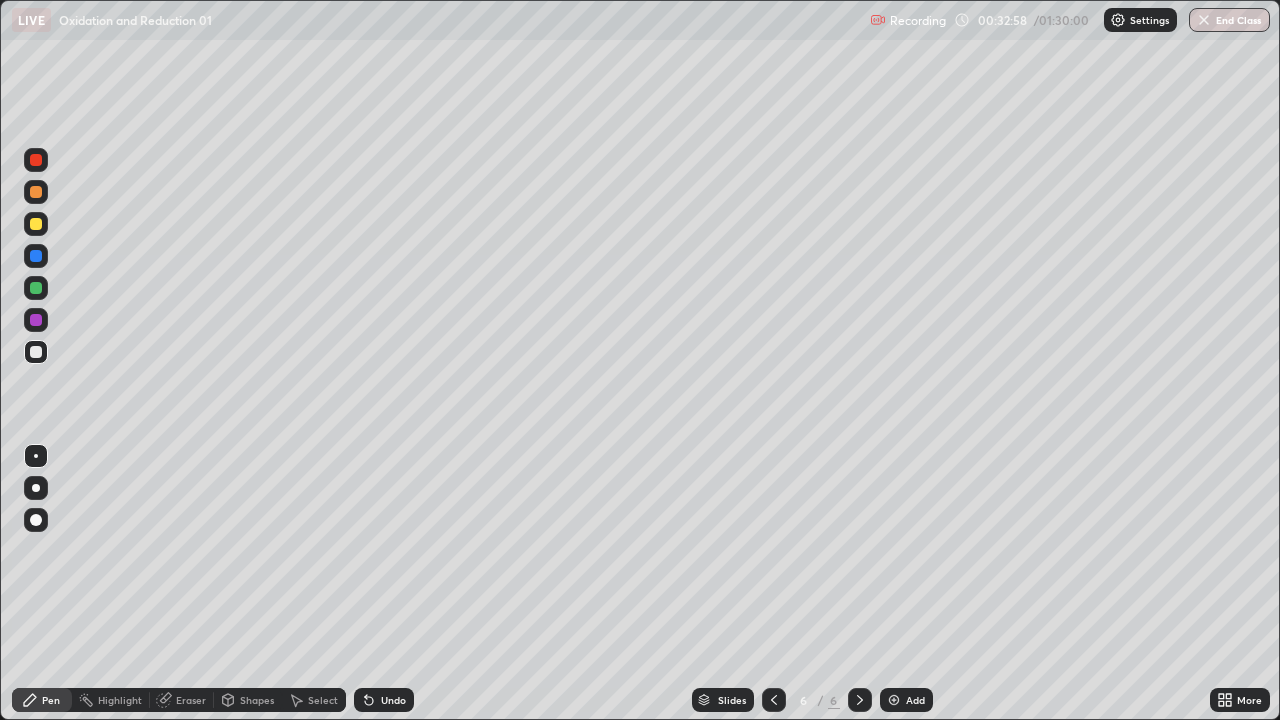 click on "Undo" at bounding box center [393, 700] 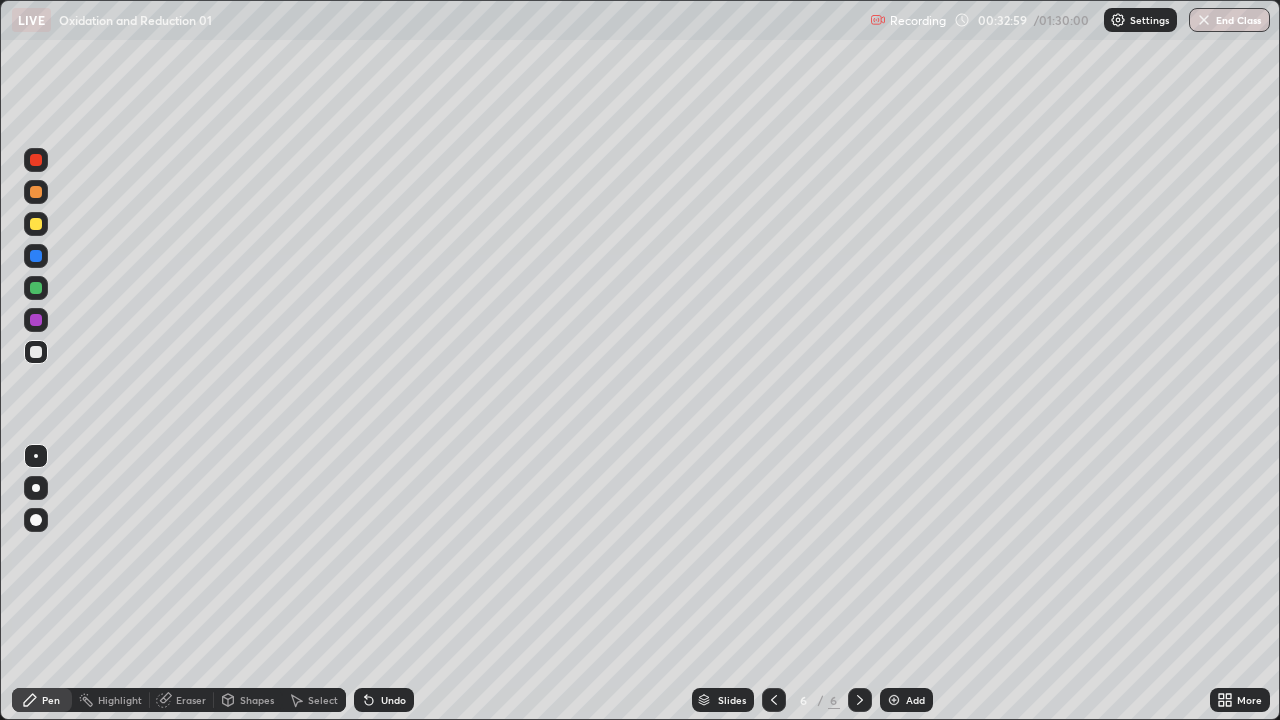 click on "Undo" at bounding box center [384, 700] 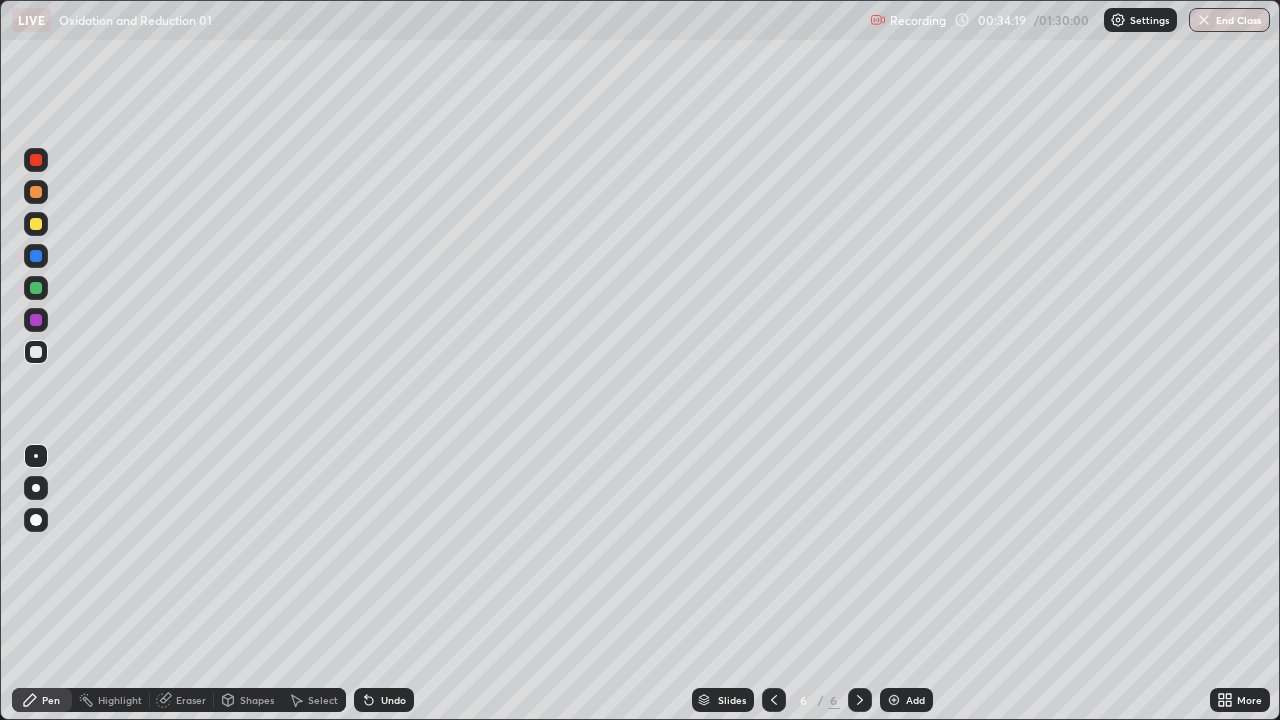 click 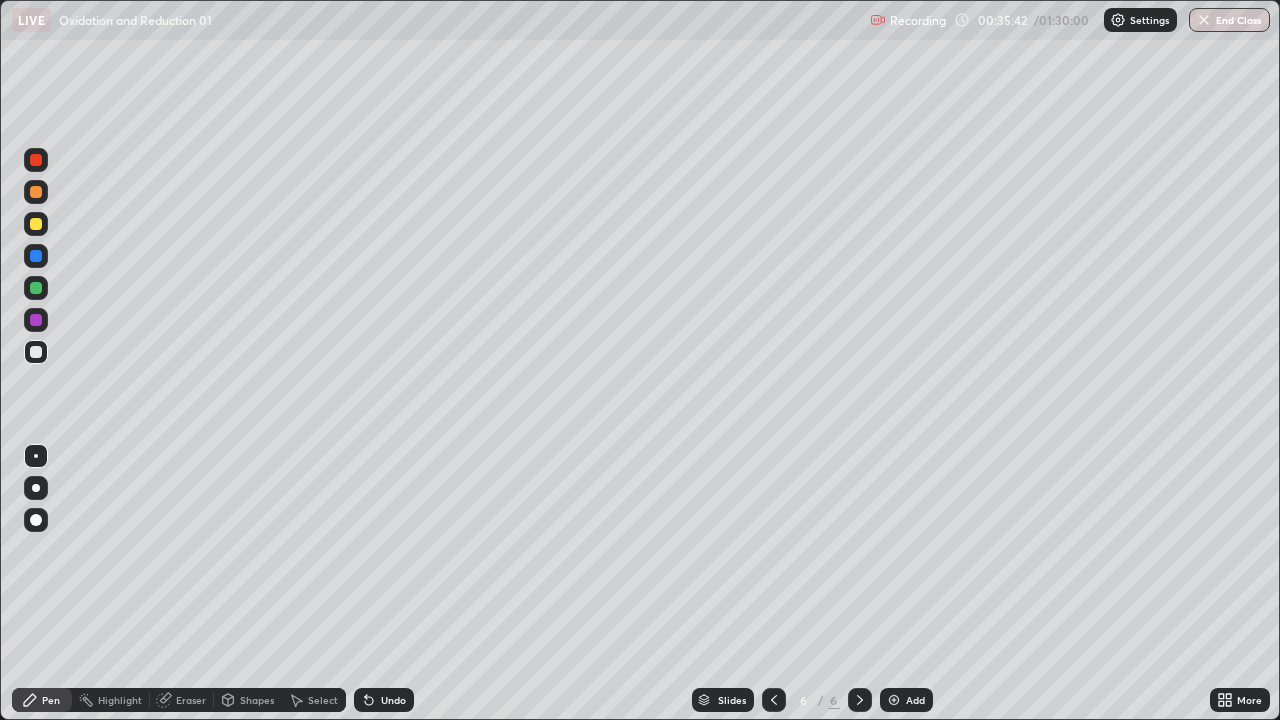 click 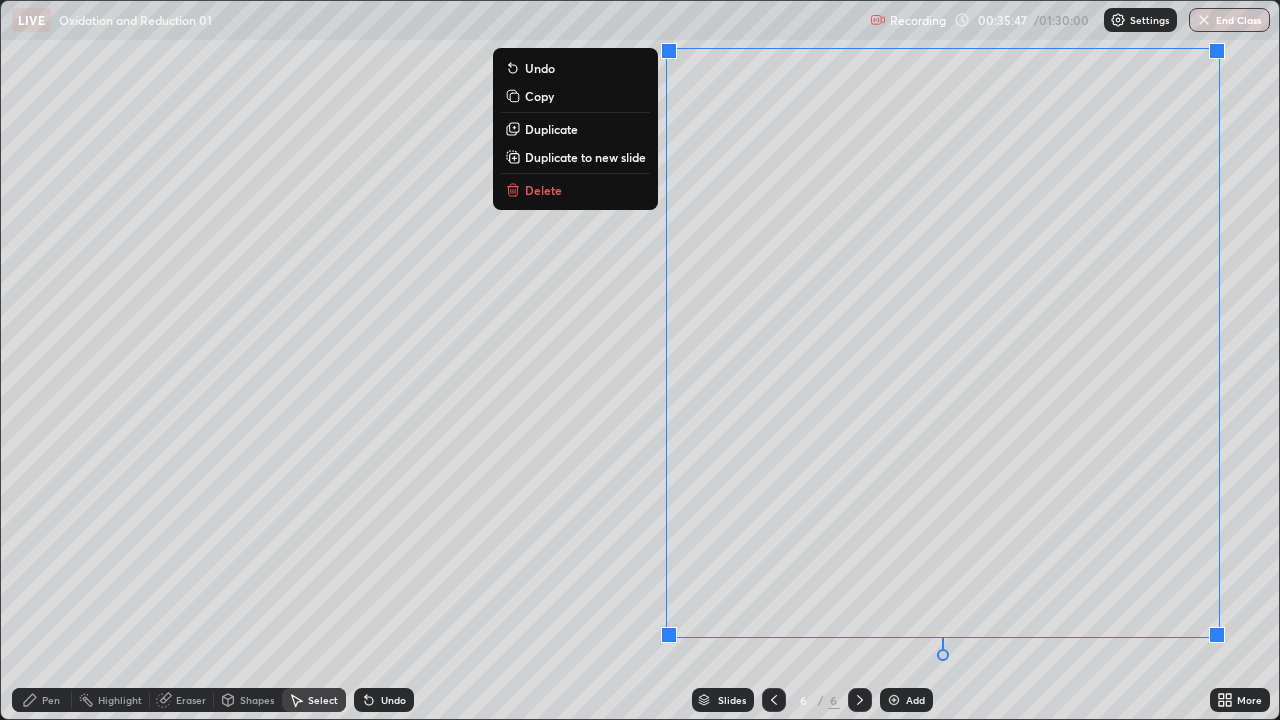 click on "Duplicate to new slide" at bounding box center [585, 157] 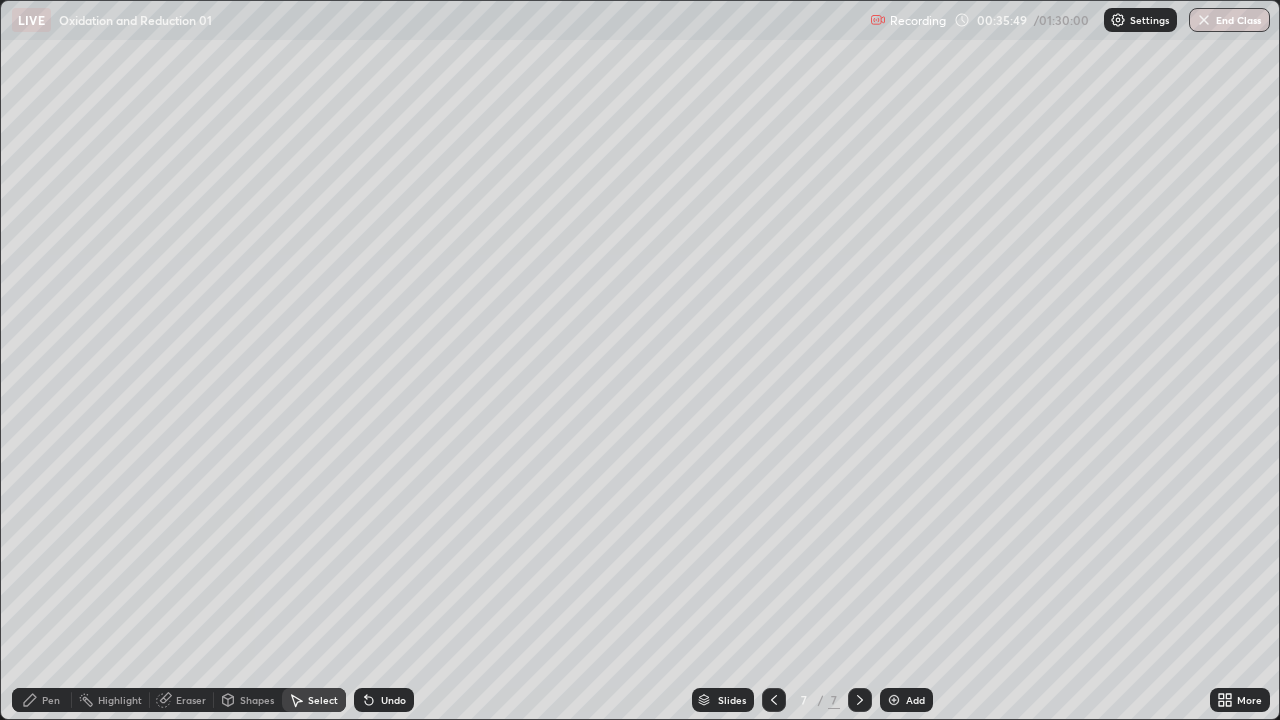 click on "Eraser" at bounding box center (191, 700) 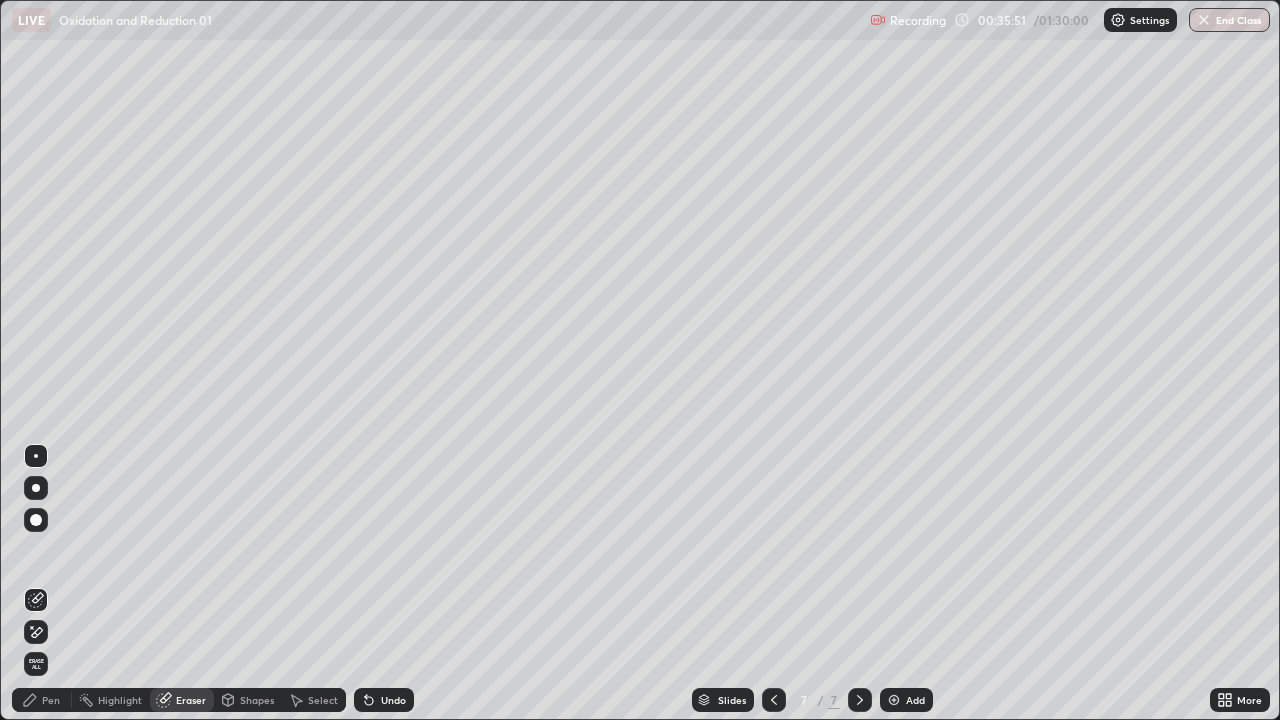 click on "Pen" at bounding box center [42, 700] 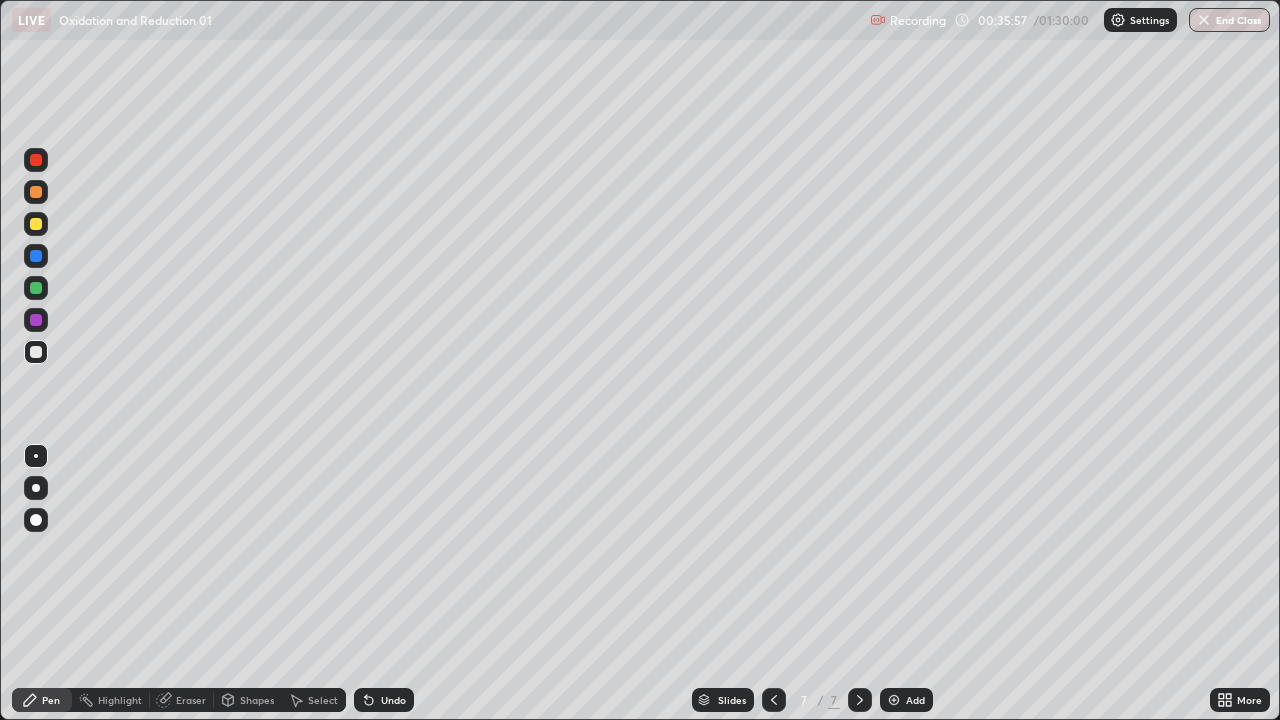 click at bounding box center [36, 352] 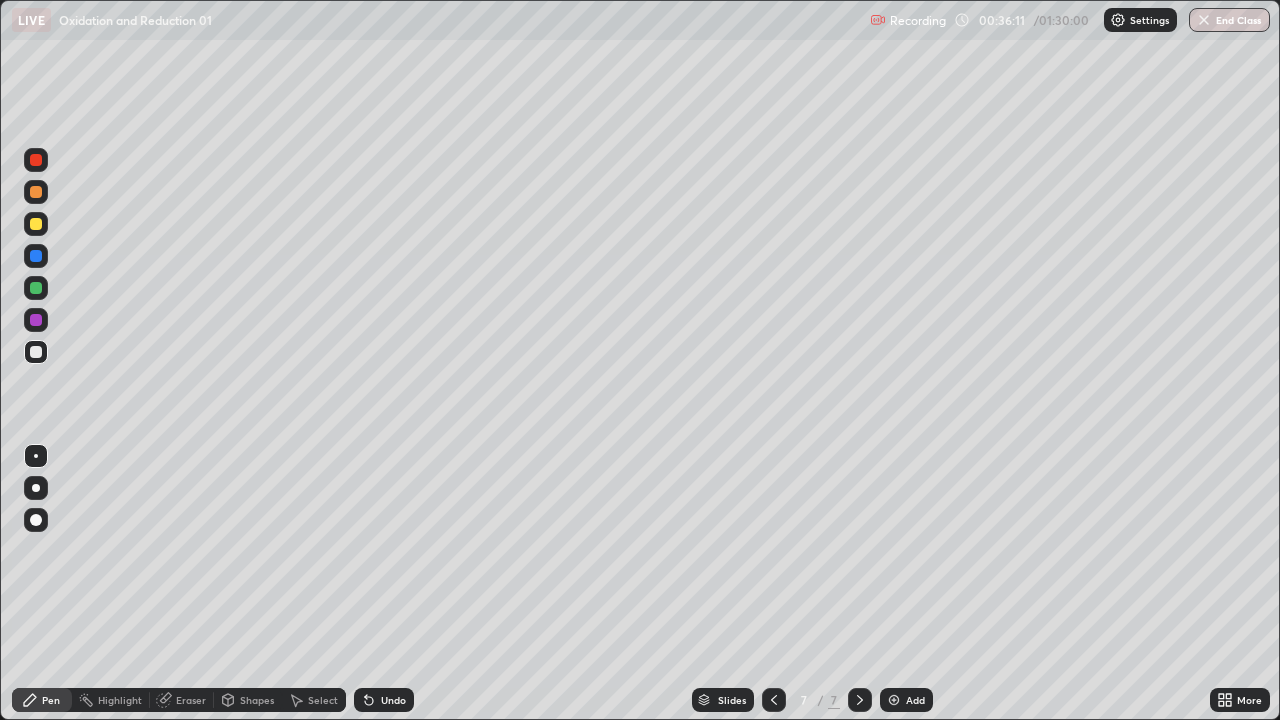 click 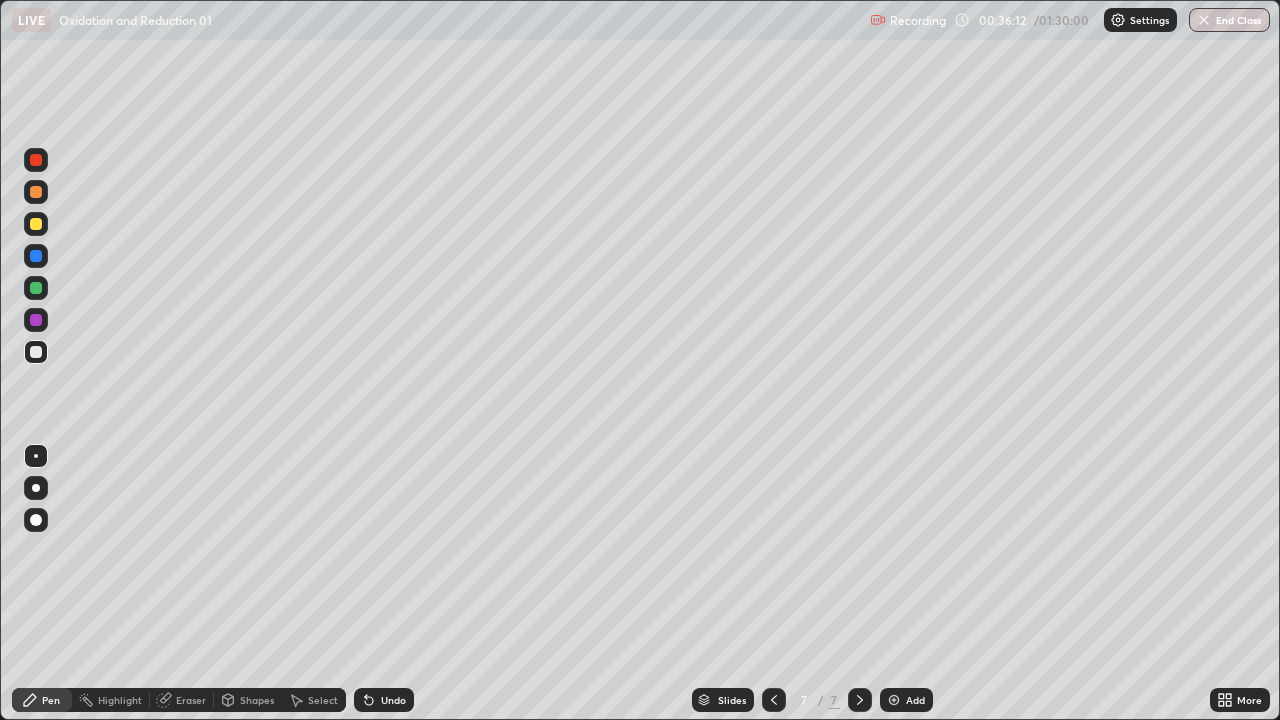 click on "Undo" at bounding box center (384, 700) 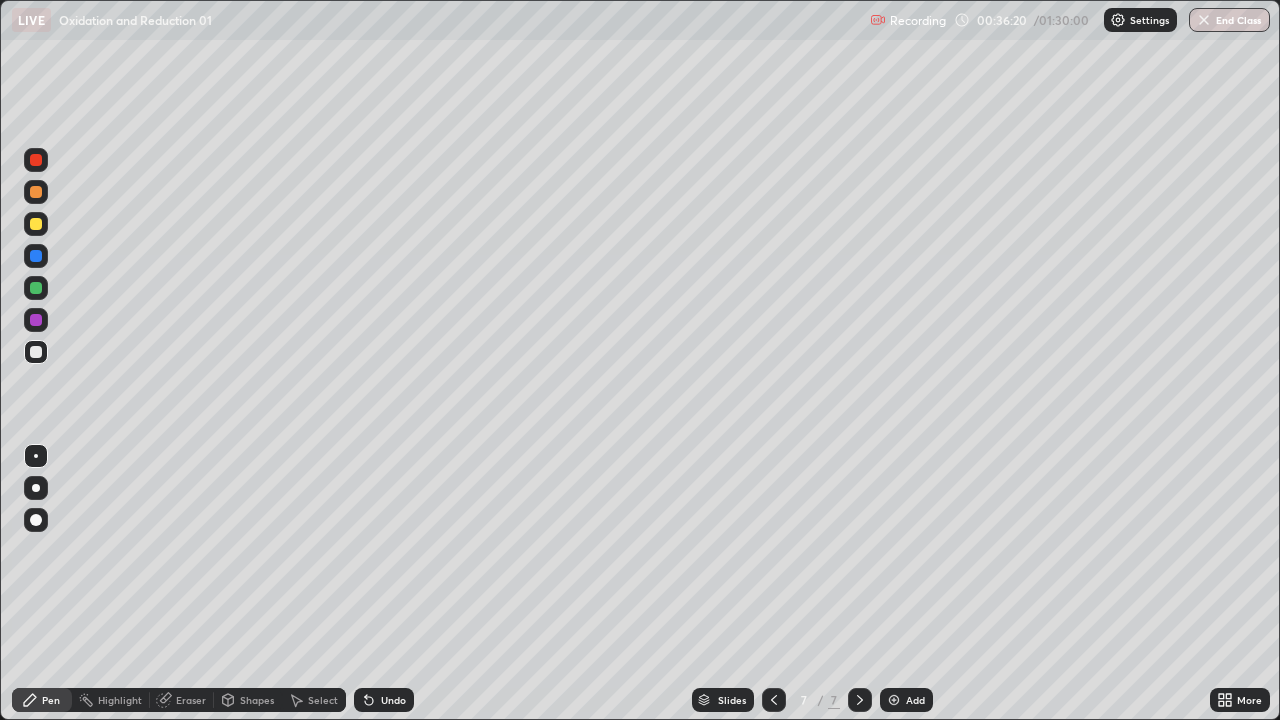 click 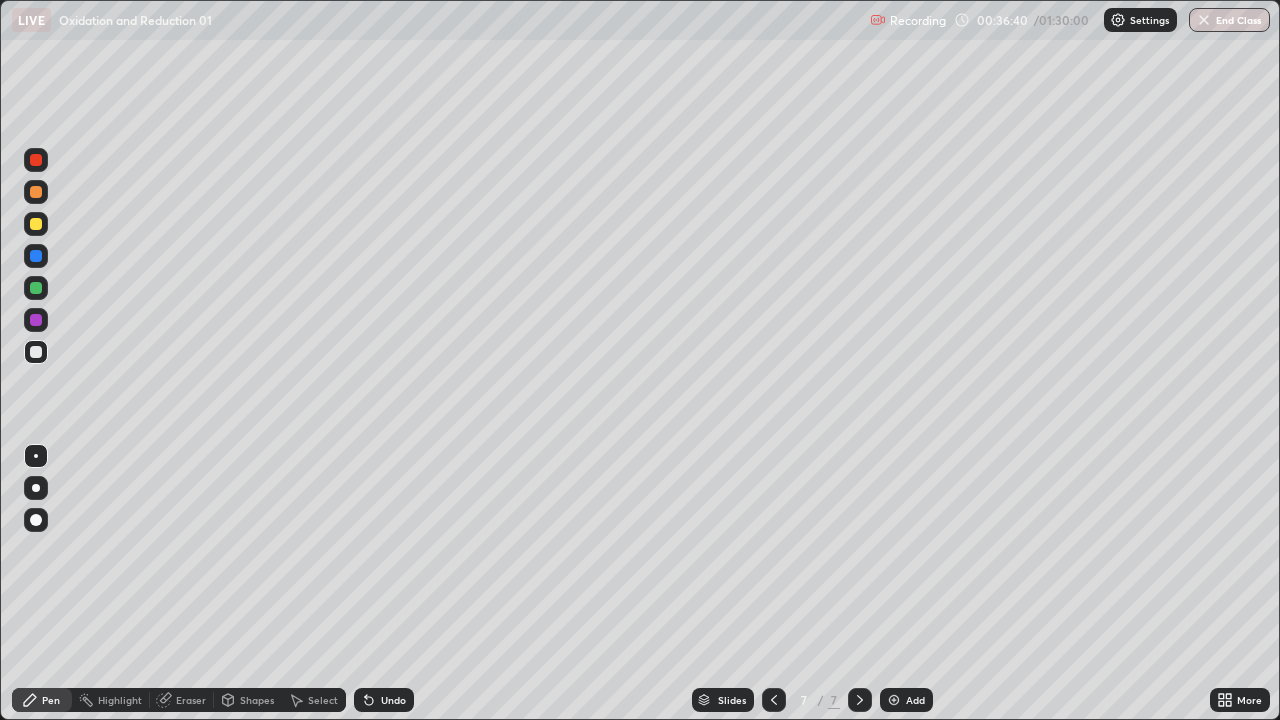 click at bounding box center (36, 224) 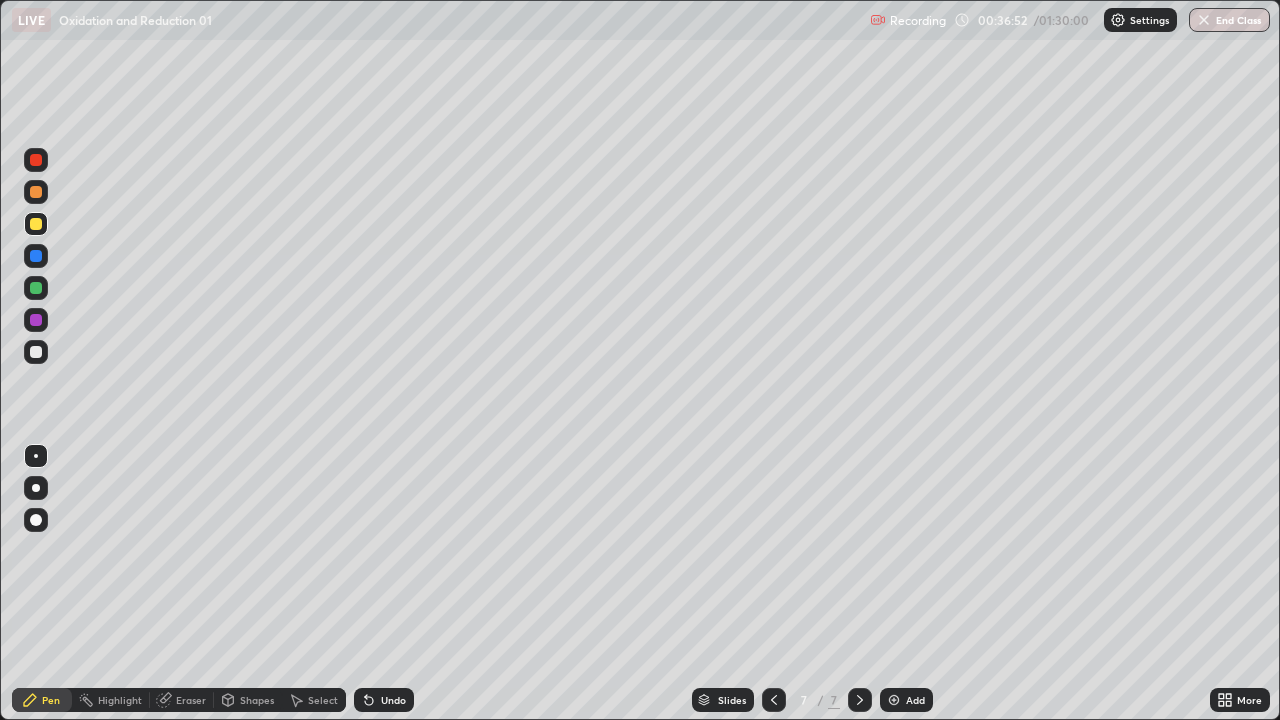 click at bounding box center (36, 352) 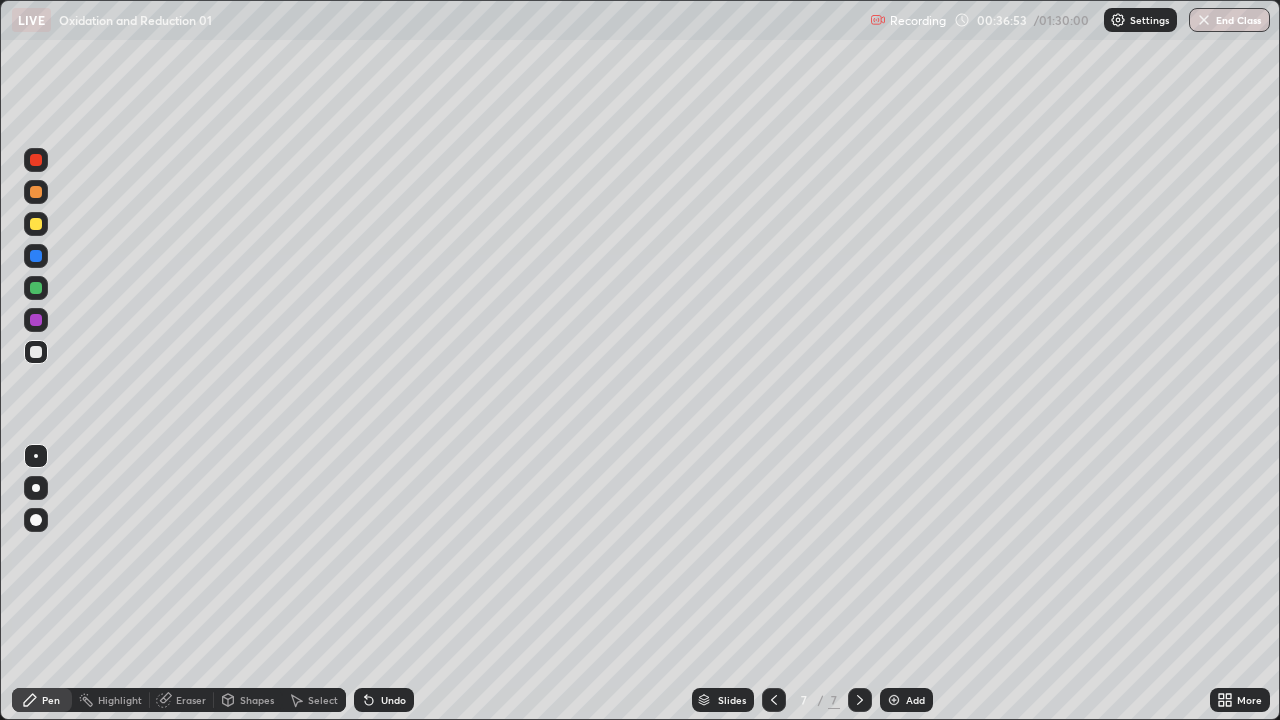 click at bounding box center (36, 352) 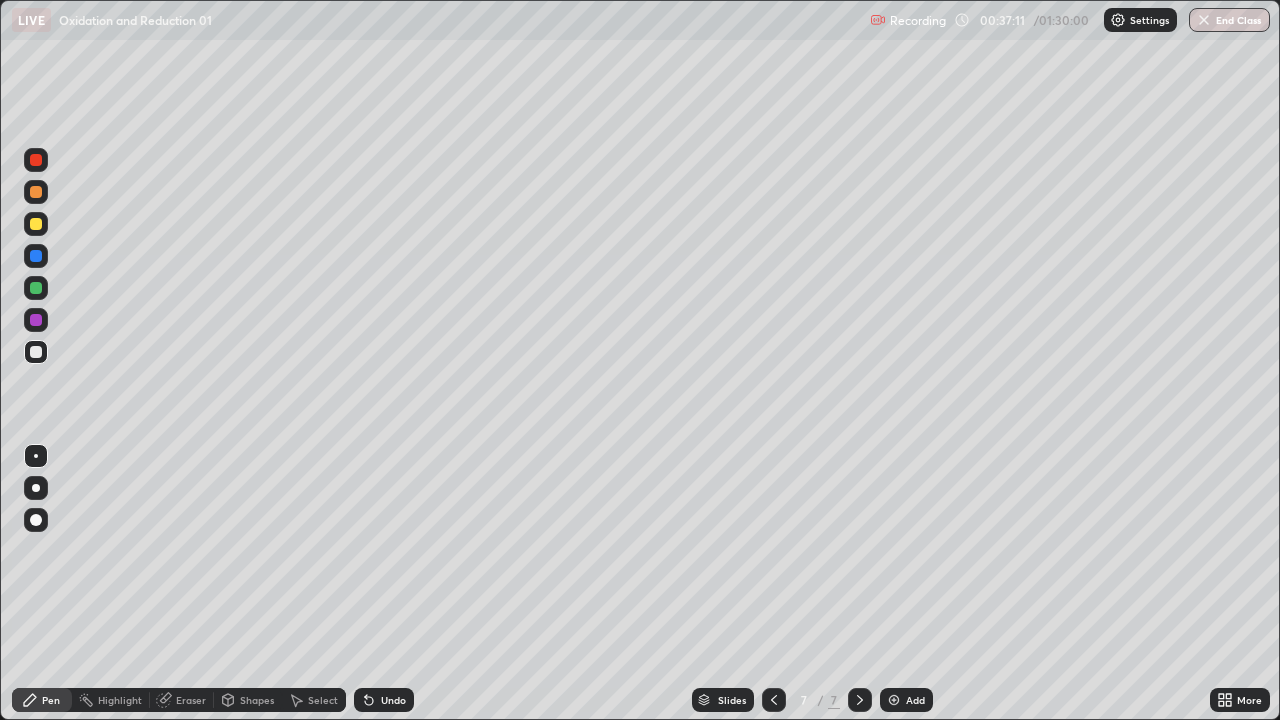 click on "Undo" at bounding box center [384, 700] 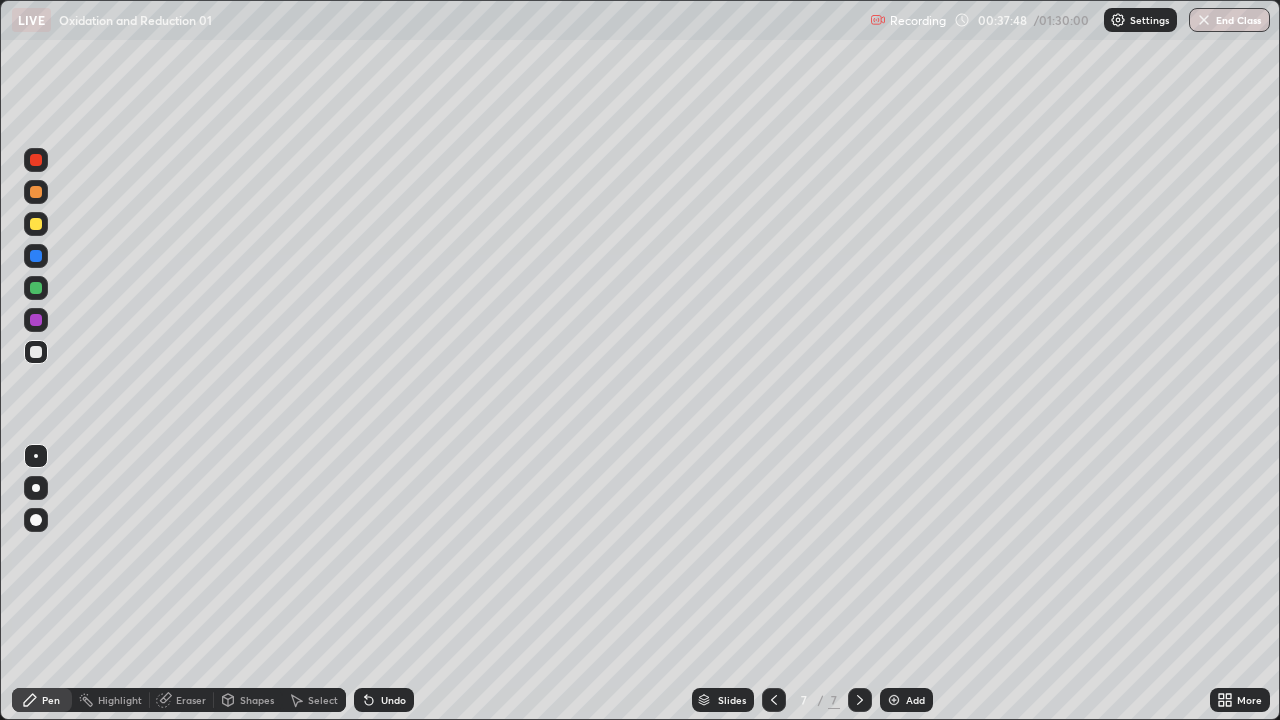 click at bounding box center (36, 224) 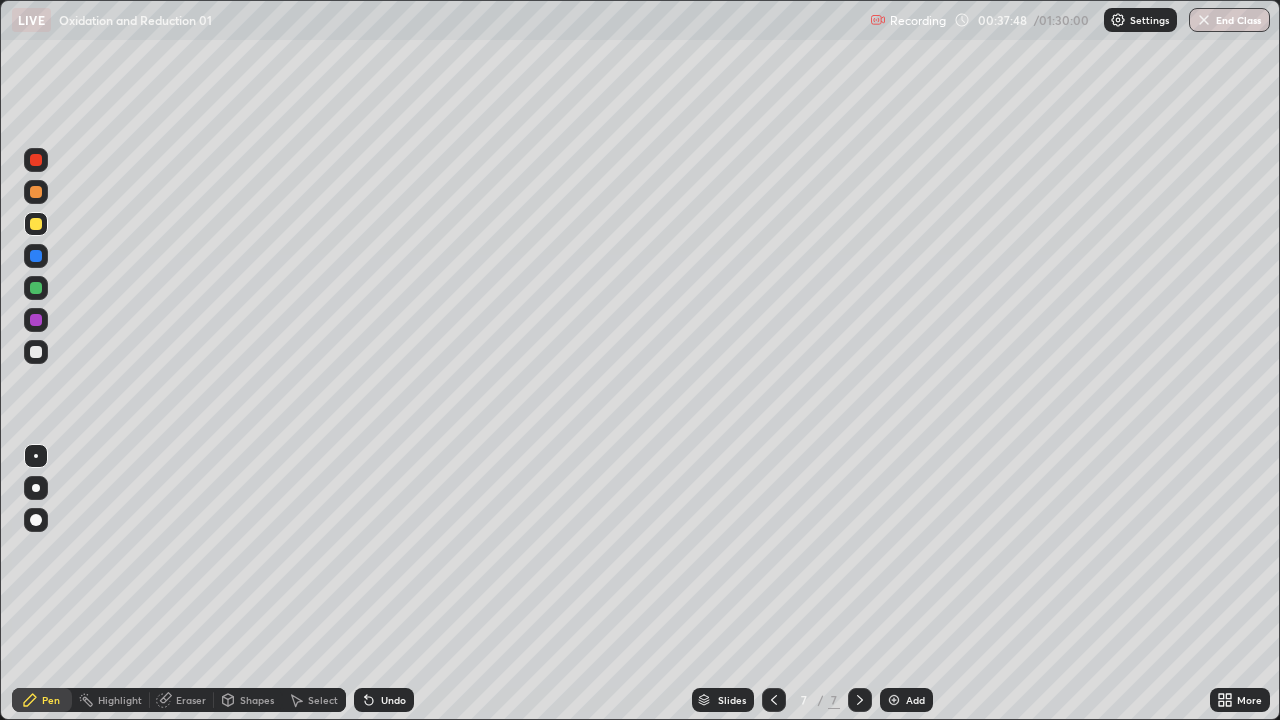 click at bounding box center (36, 224) 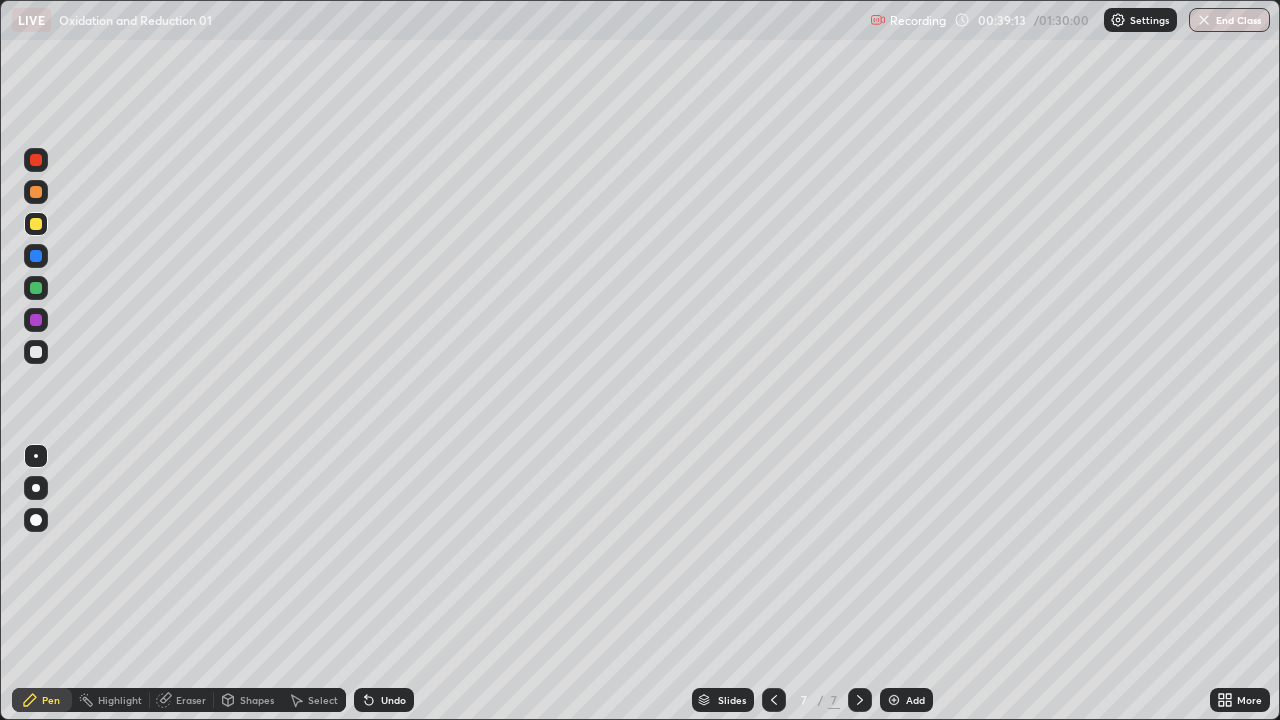 click at bounding box center (36, 352) 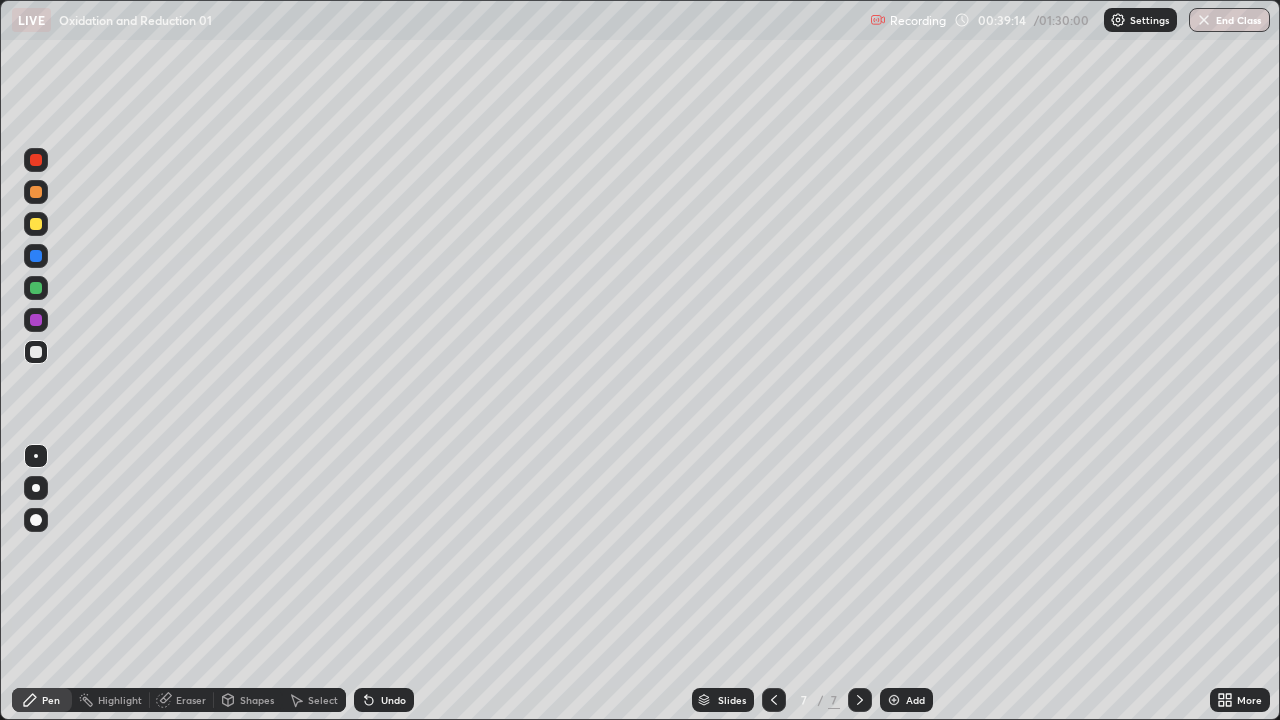 click at bounding box center (36, 352) 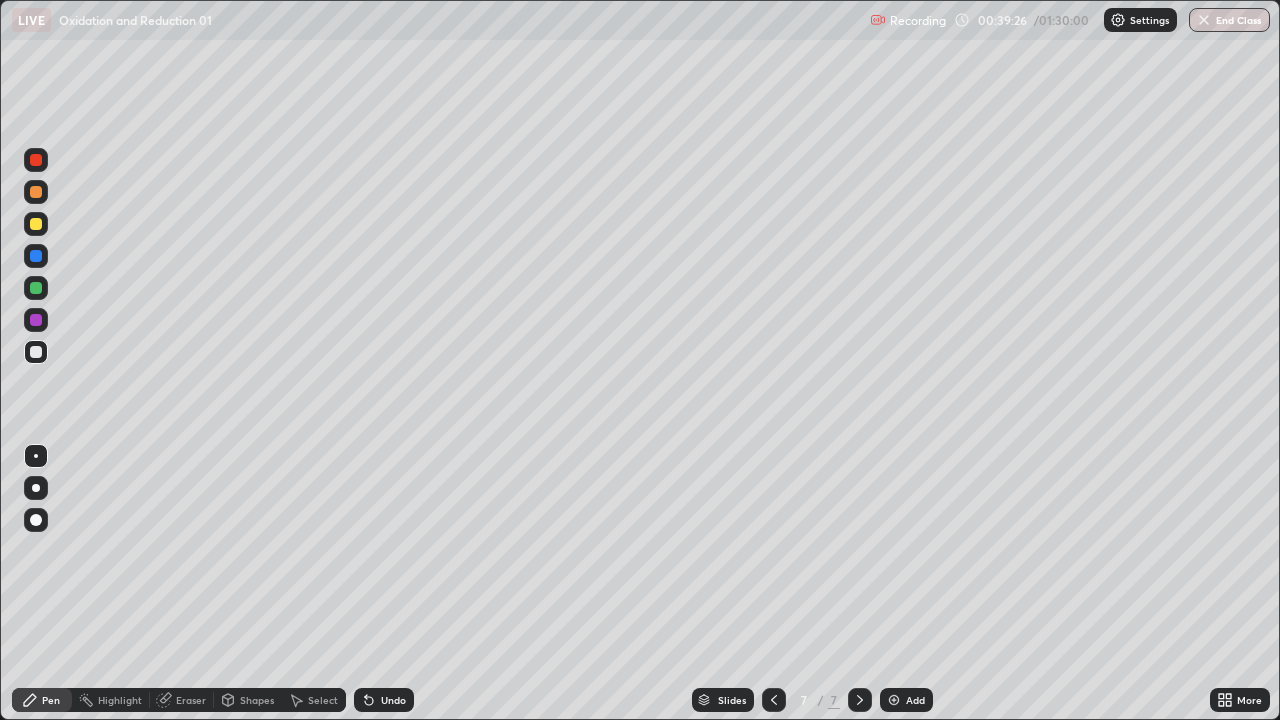 click on "Undo" at bounding box center [384, 700] 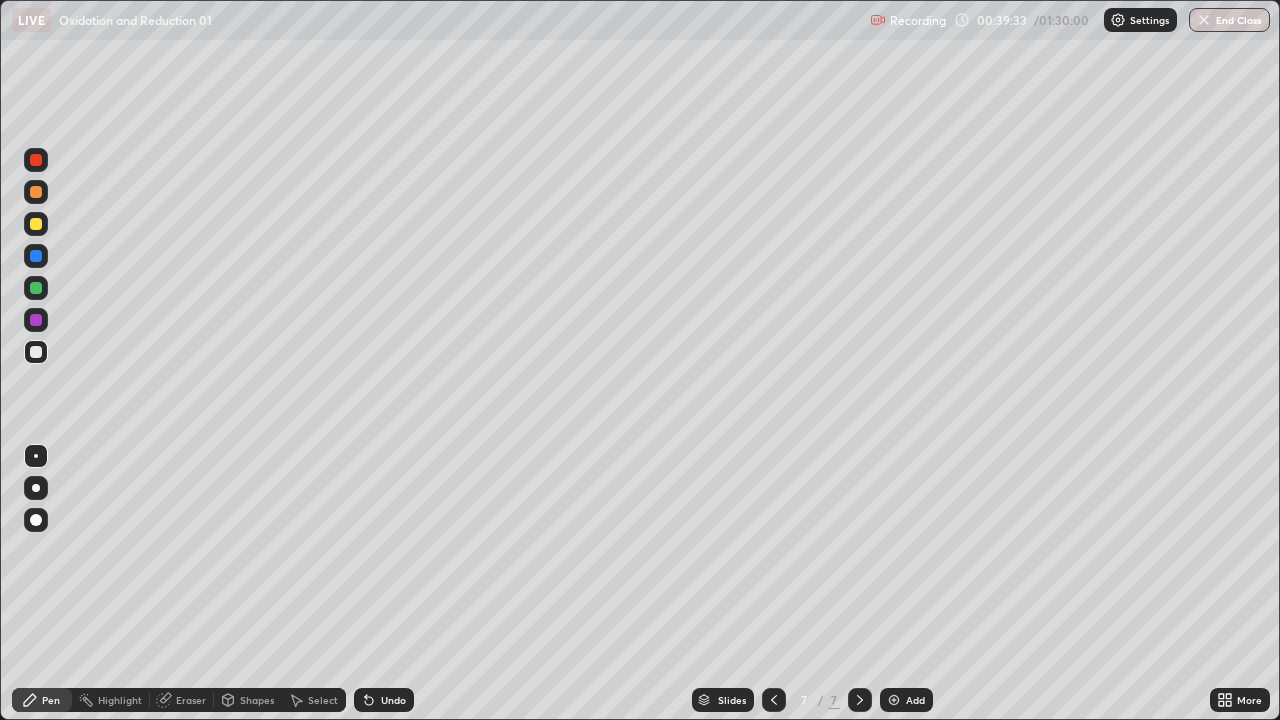 click on "Undo" at bounding box center (393, 700) 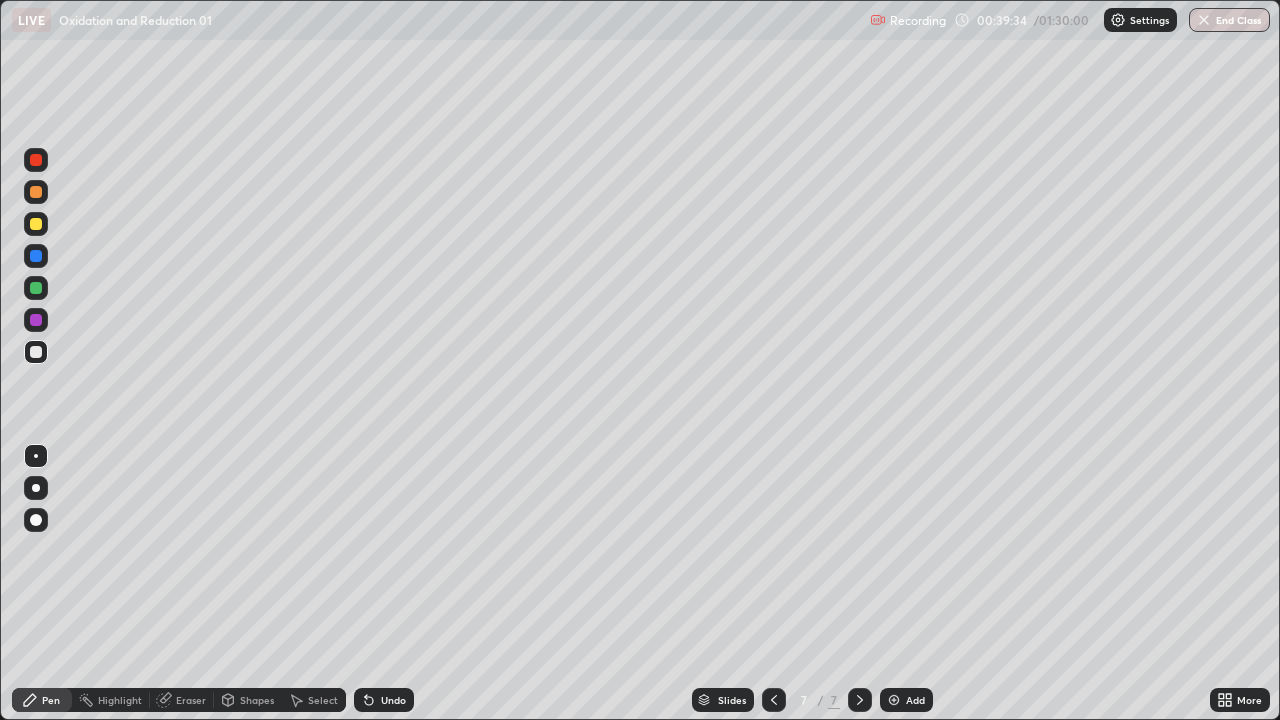 click on "Undo" at bounding box center (393, 700) 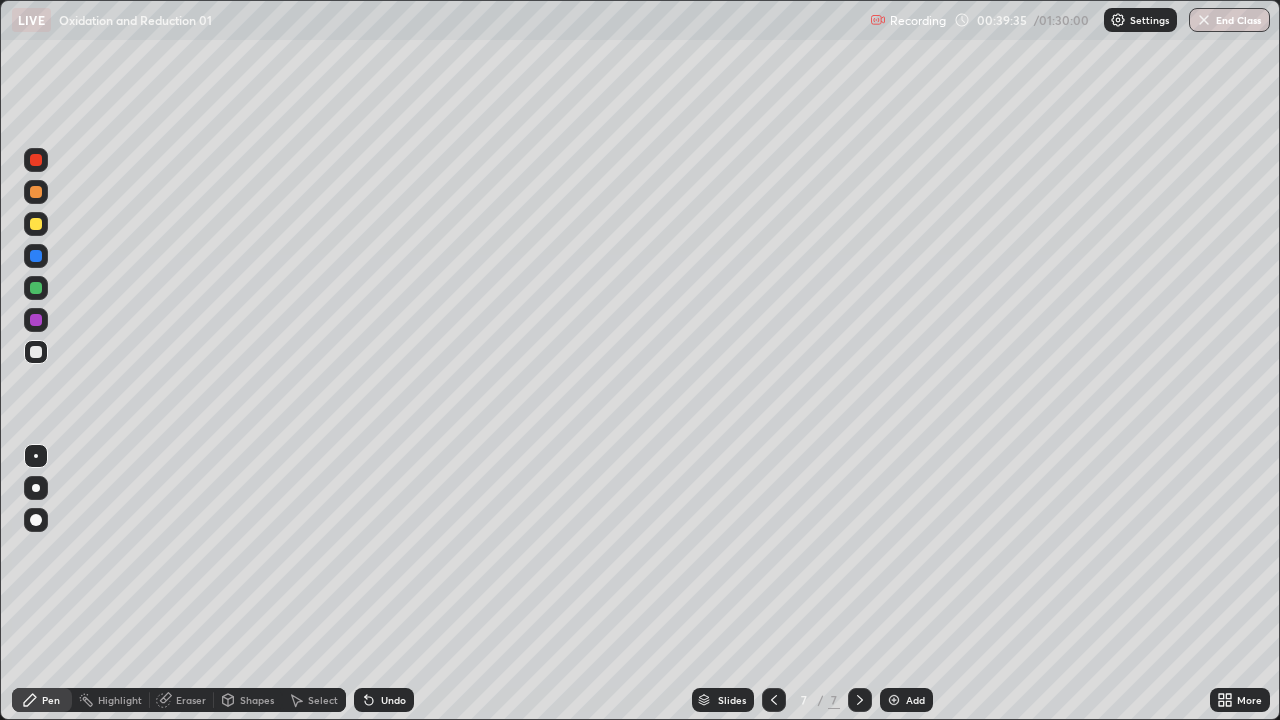 click on "Eraser" at bounding box center [182, 700] 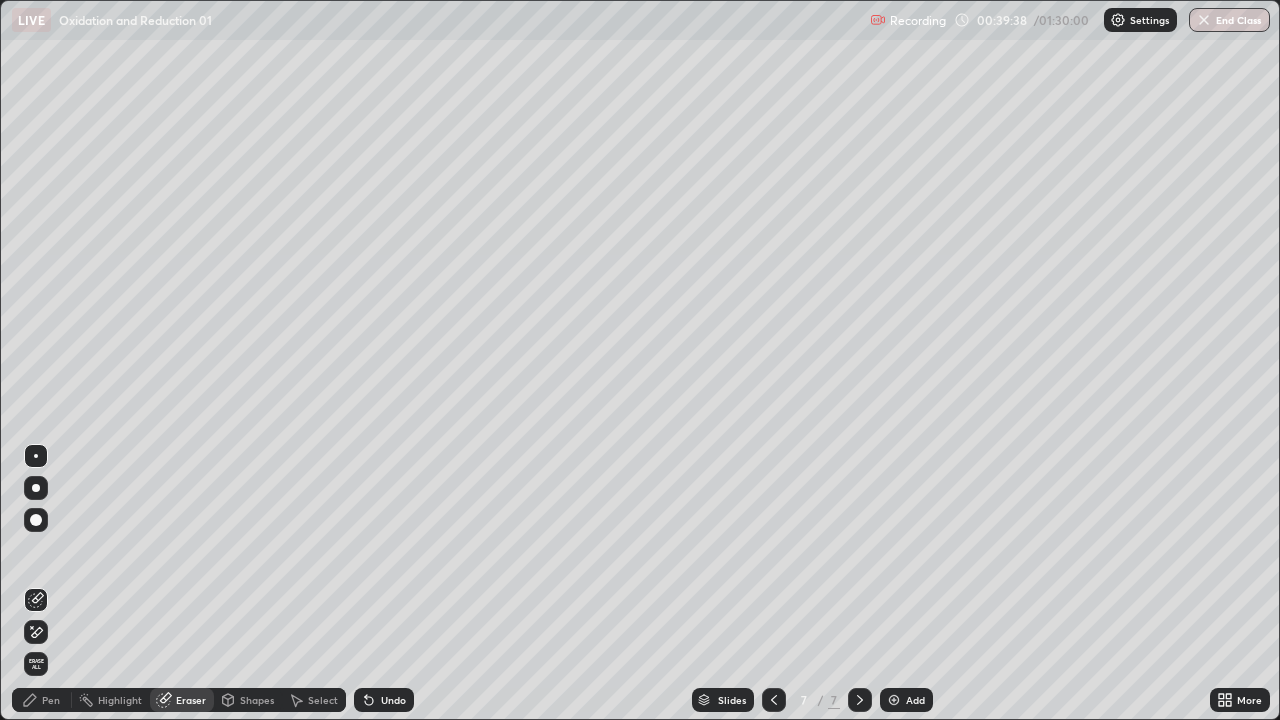 click on "Pen" at bounding box center (51, 700) 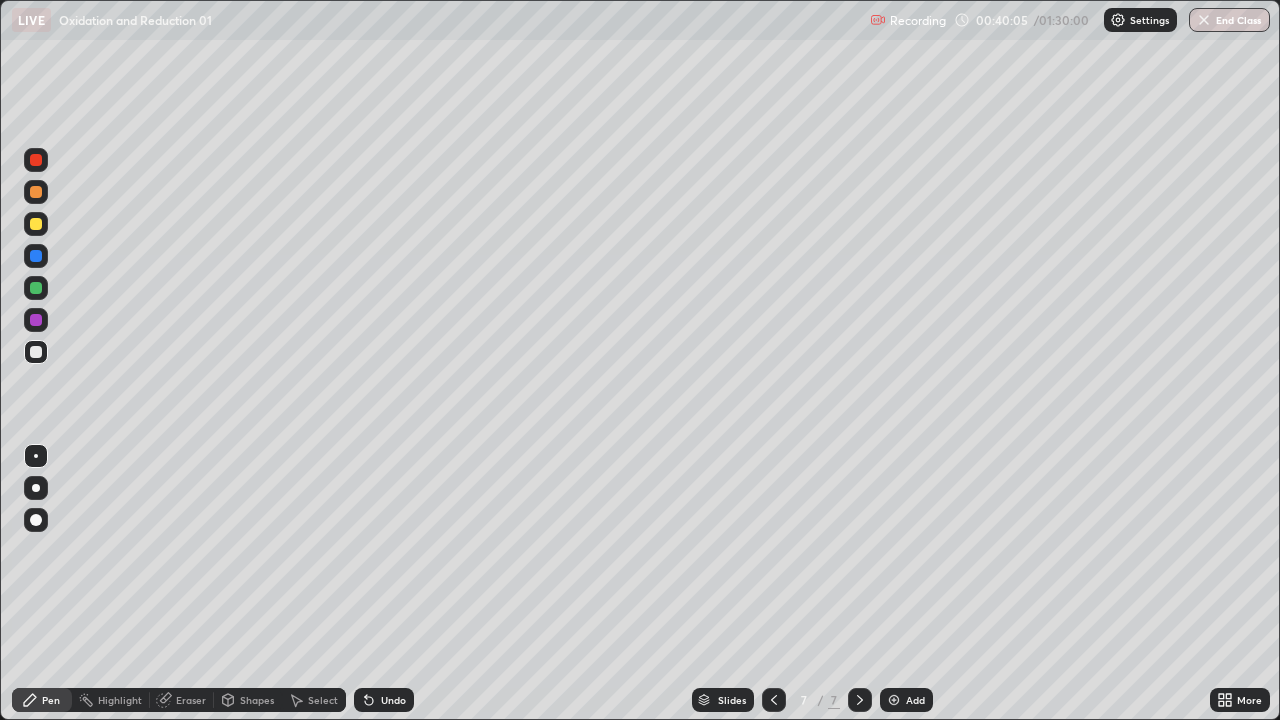 click 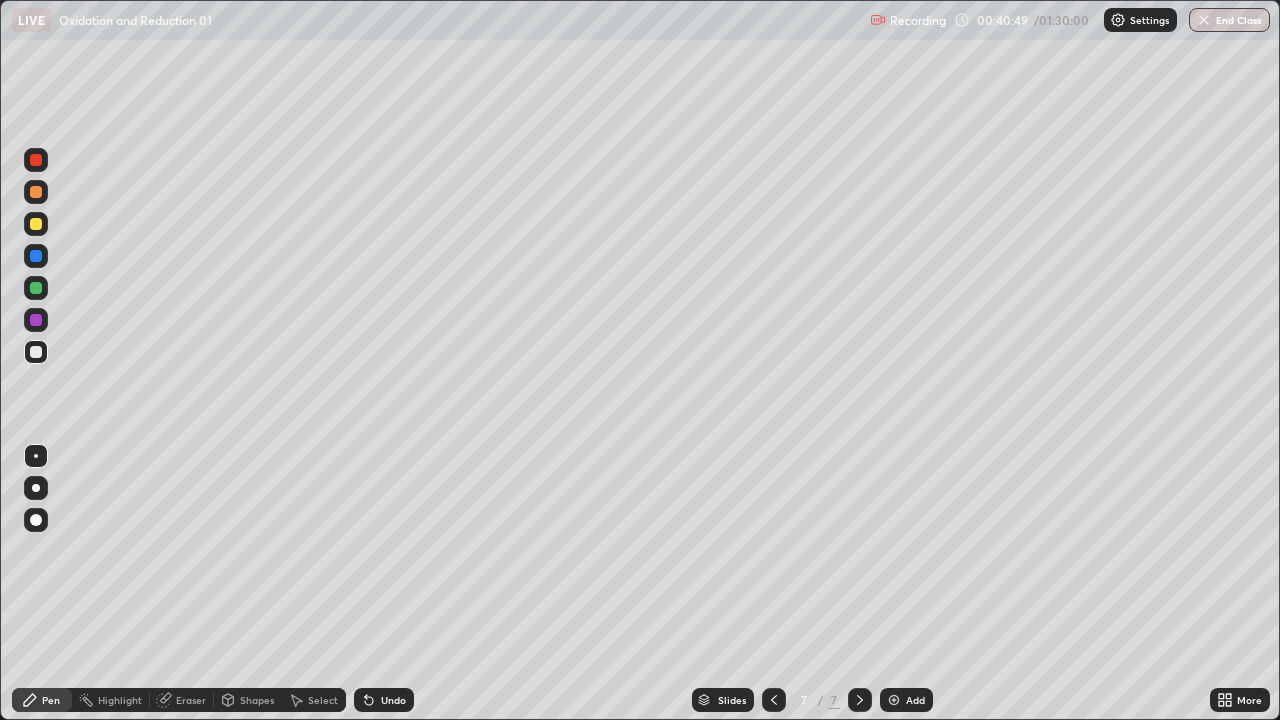 click on "Select" at bounding box center (323, 700) 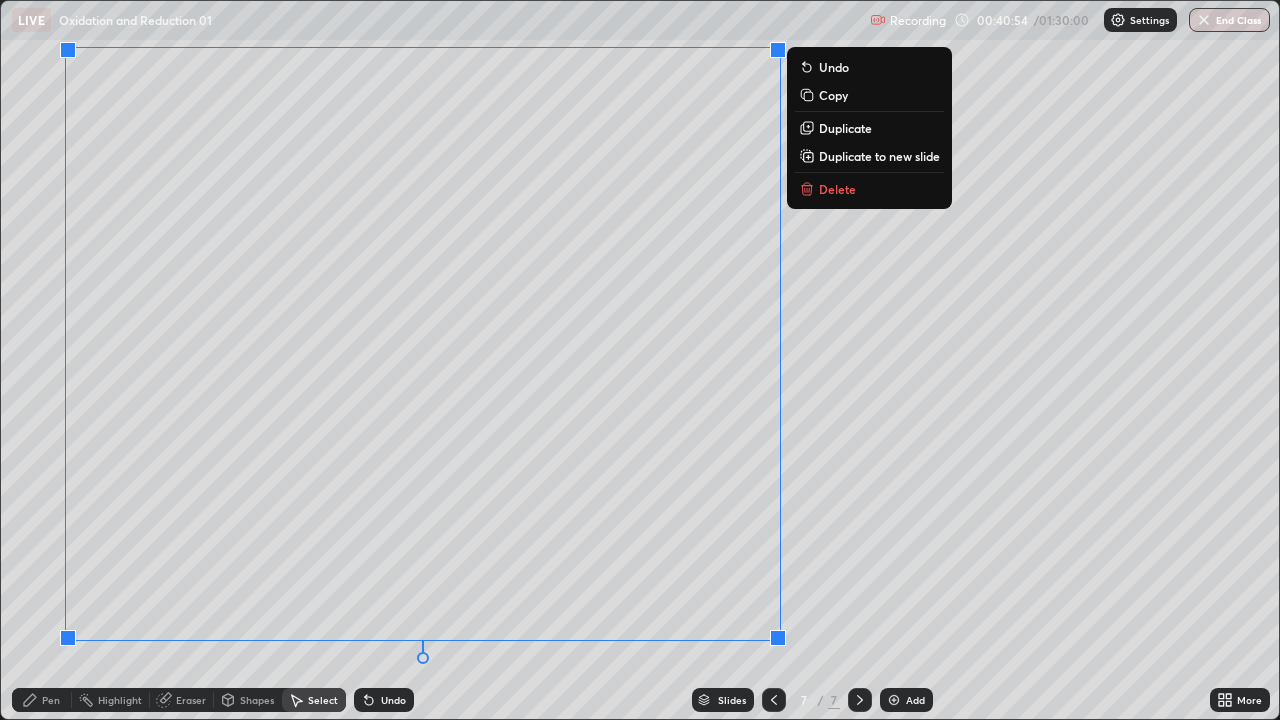 click on "Duplicate to new slide" at bounding box center [879, 156] 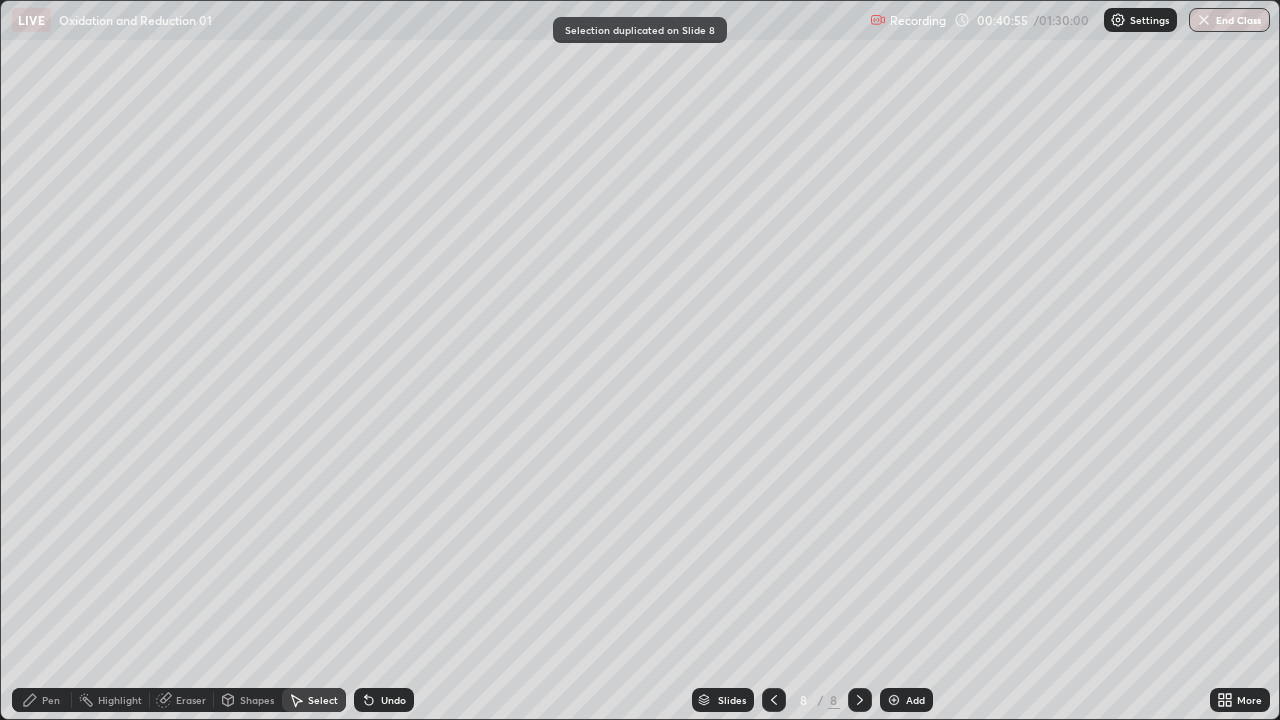 click on "Pen" at bounding box center [42, 700] 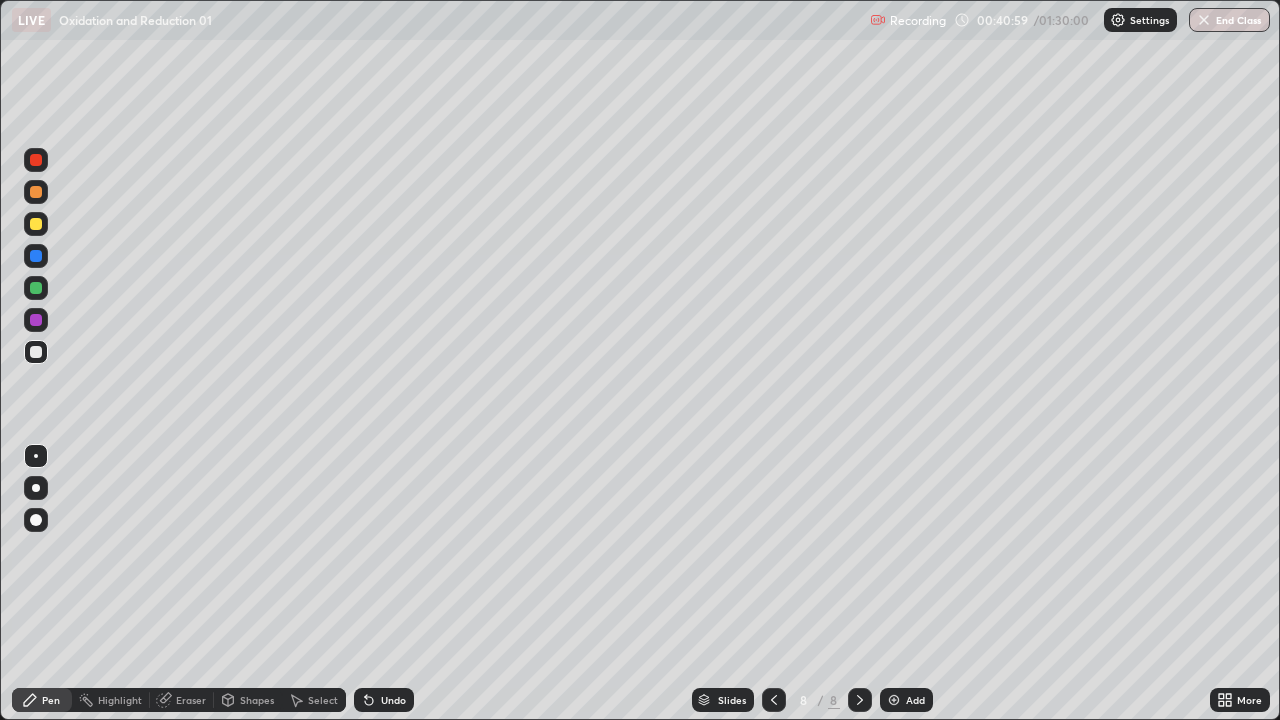 click at bounding box center [36, 352] 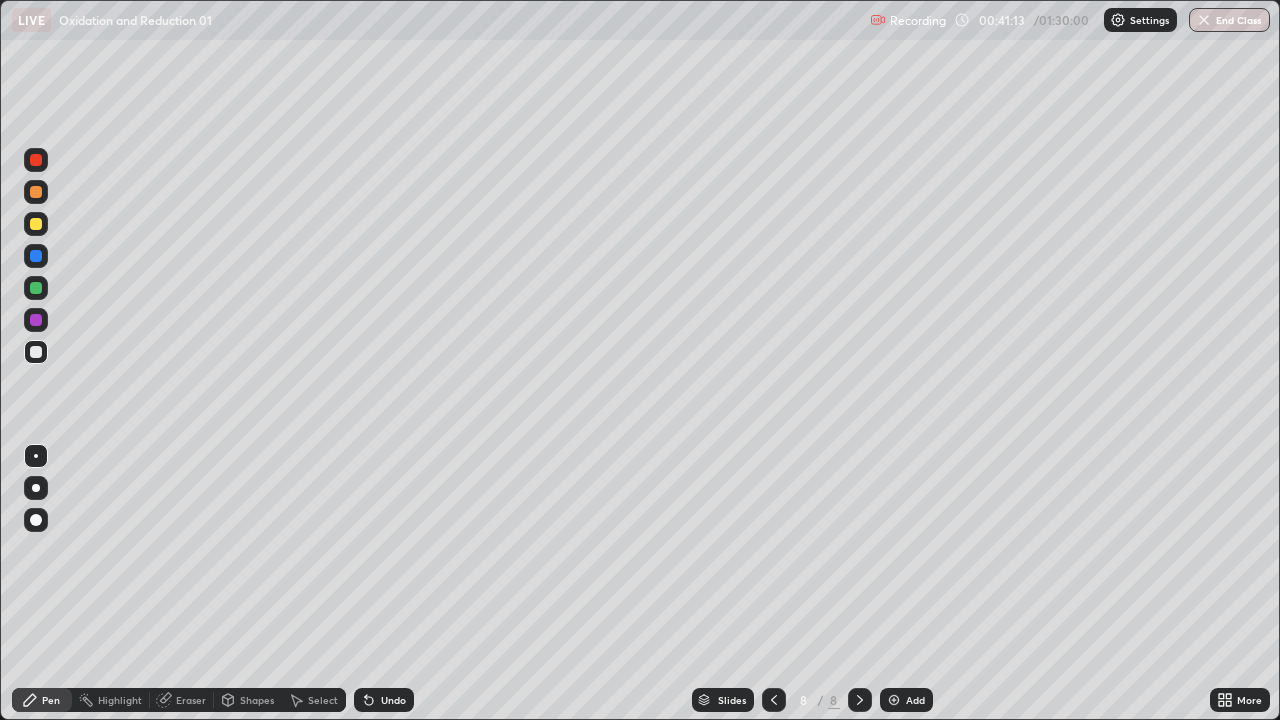 click at bounding box center [36, 352] 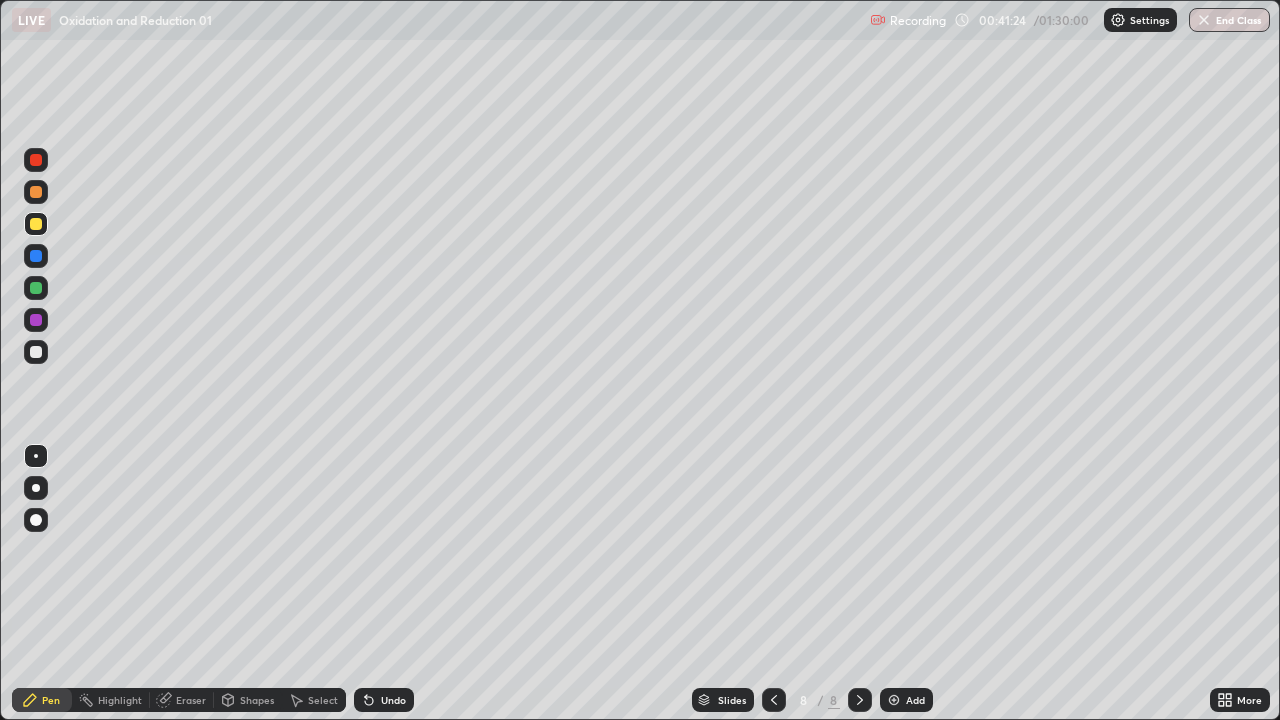 click at bounding box center [36, 352] 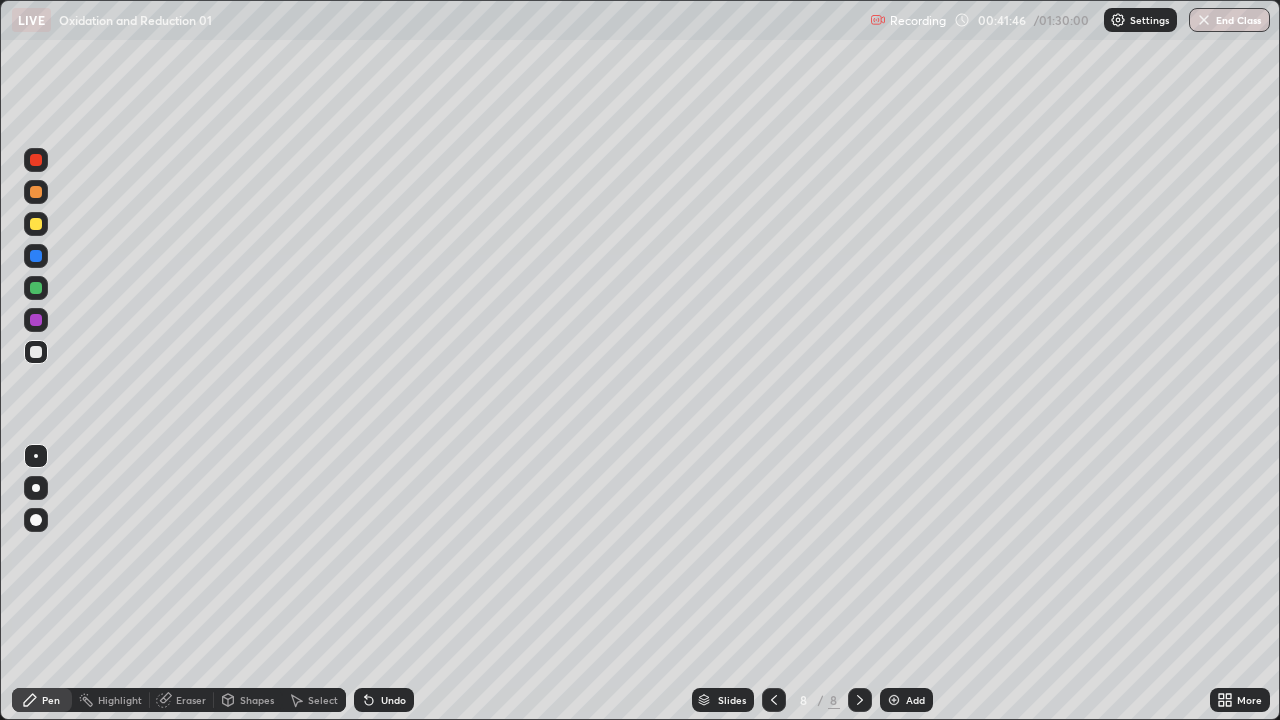 click at bounding box center [36, 224] 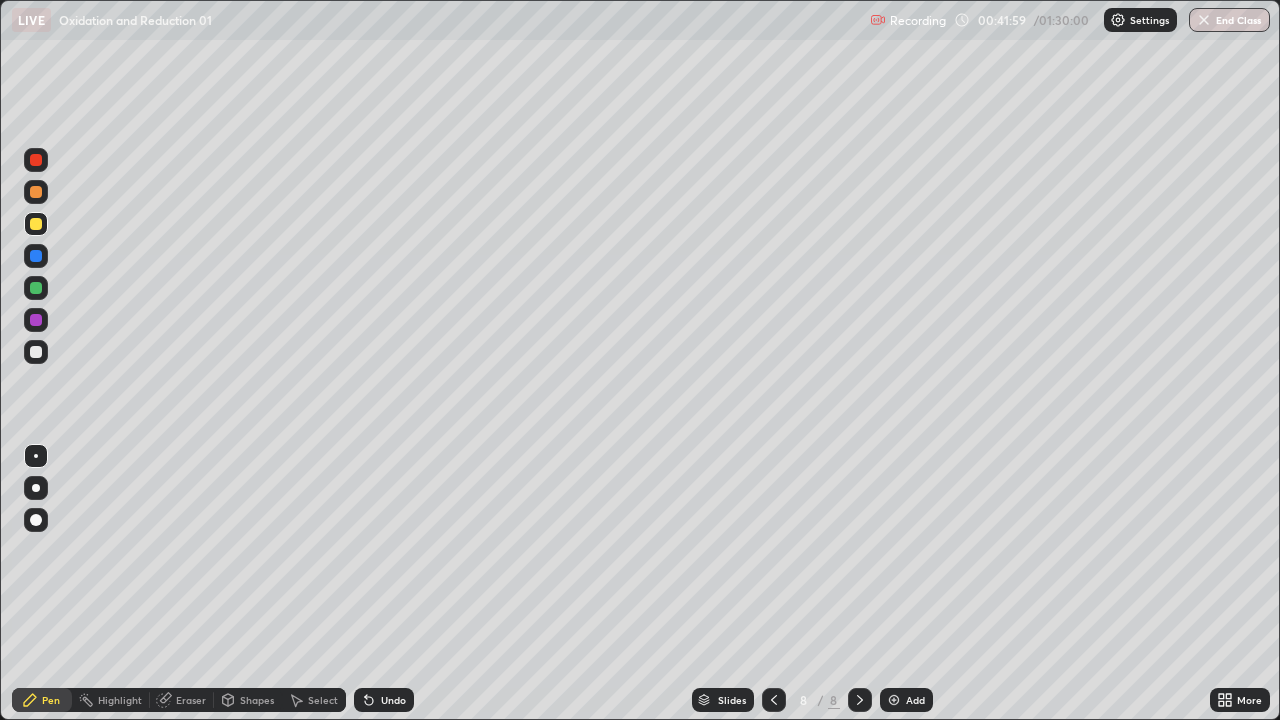 click at bounding box center (36, 352) 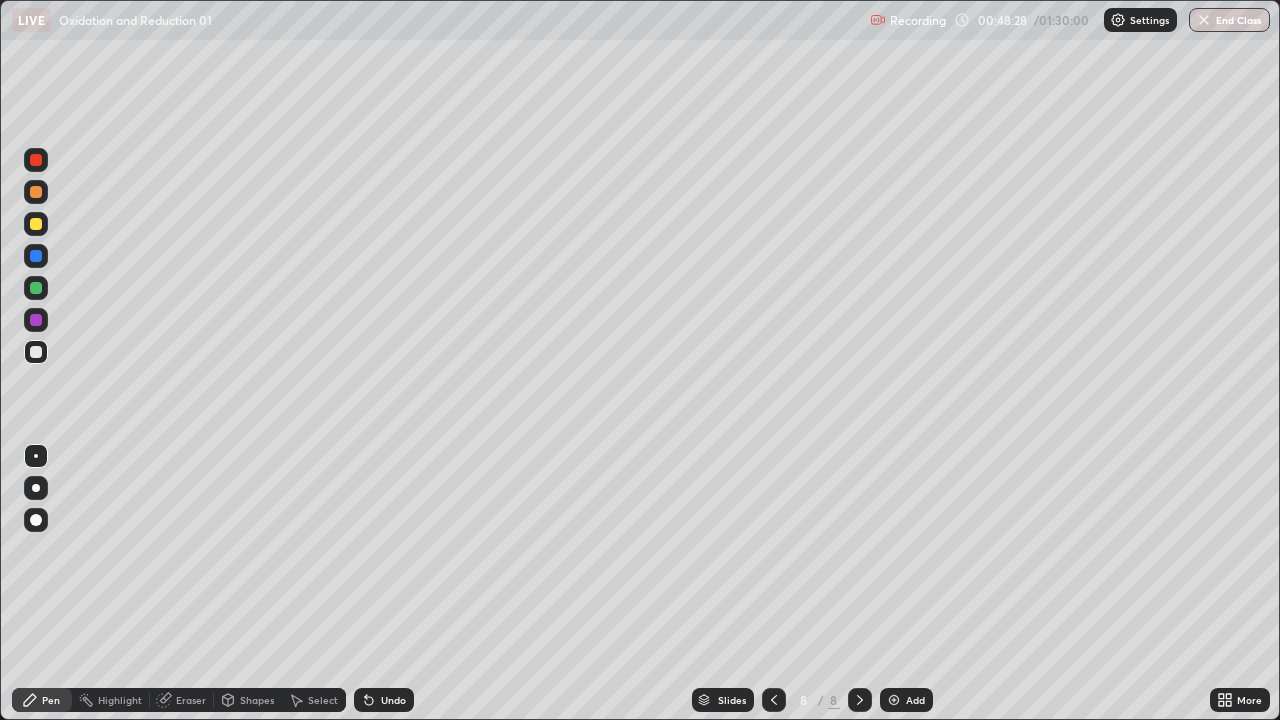click 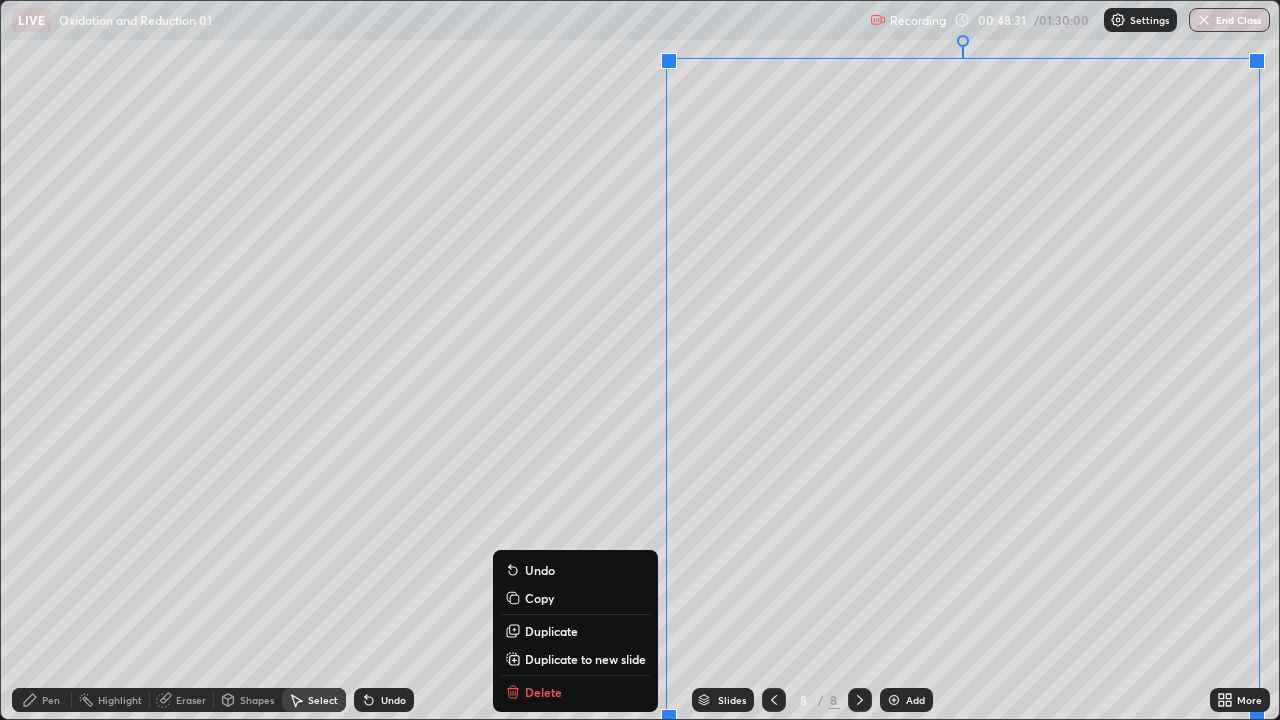 click on "Duplicate to new slide" at bounding box center [585, 659] 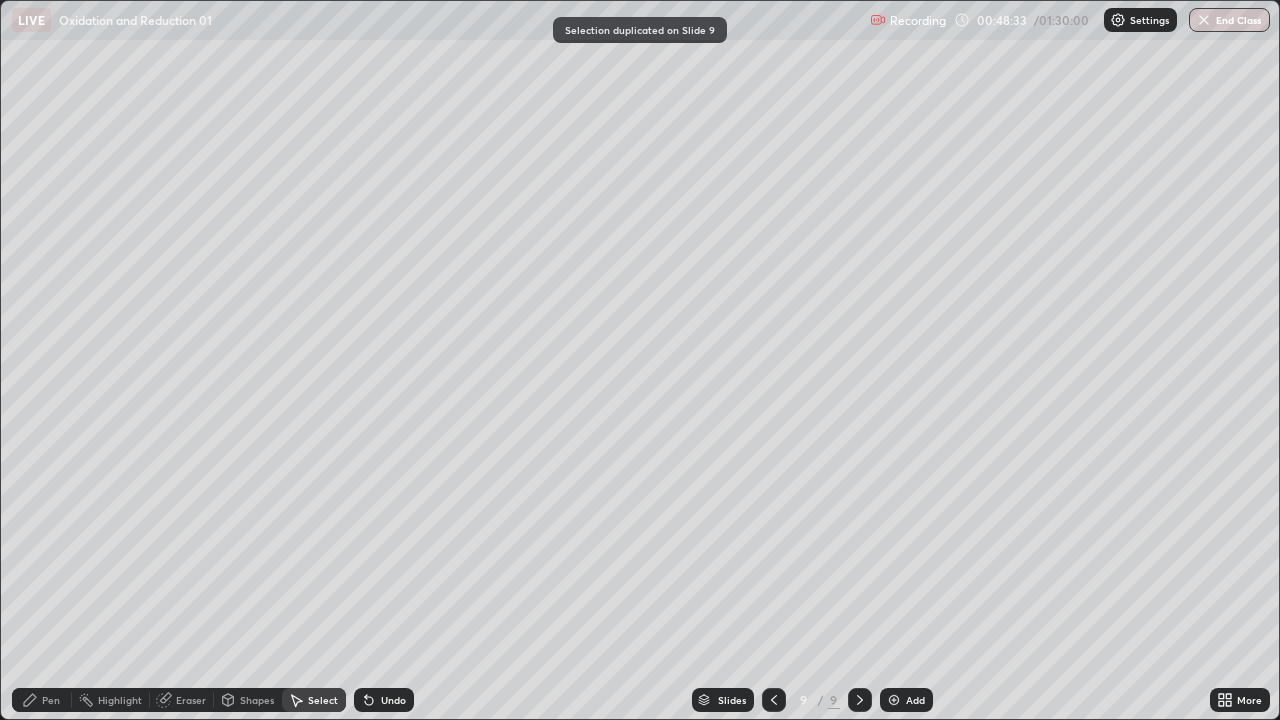 click on "Pen" at bounding box center [51, 700] 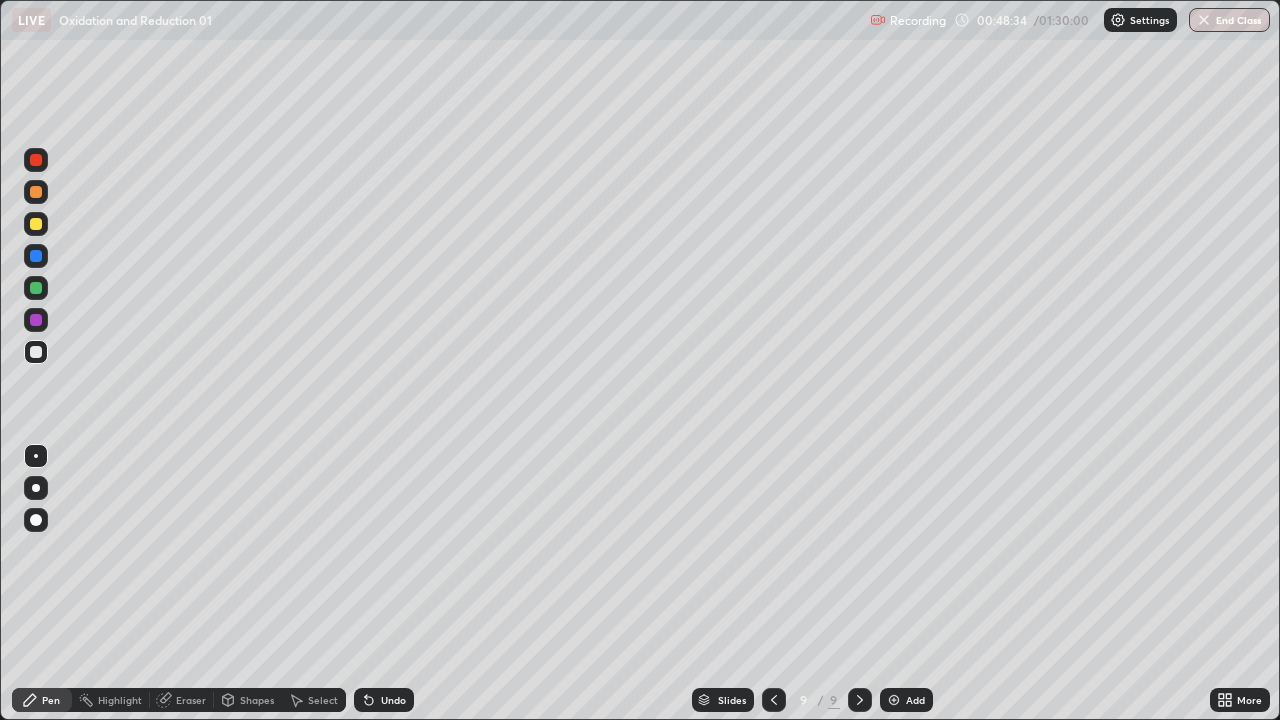 click at bounding box center (36, 352) 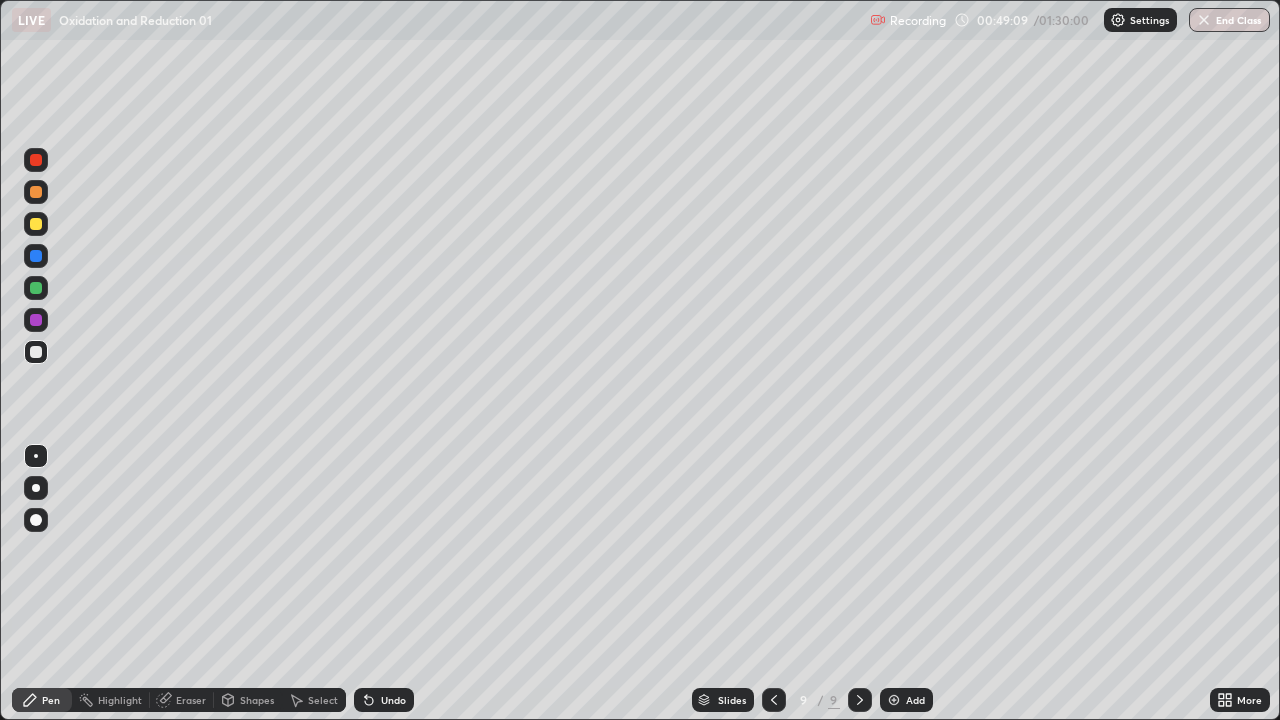 click on "Undo" at bounding box center (393, 700) 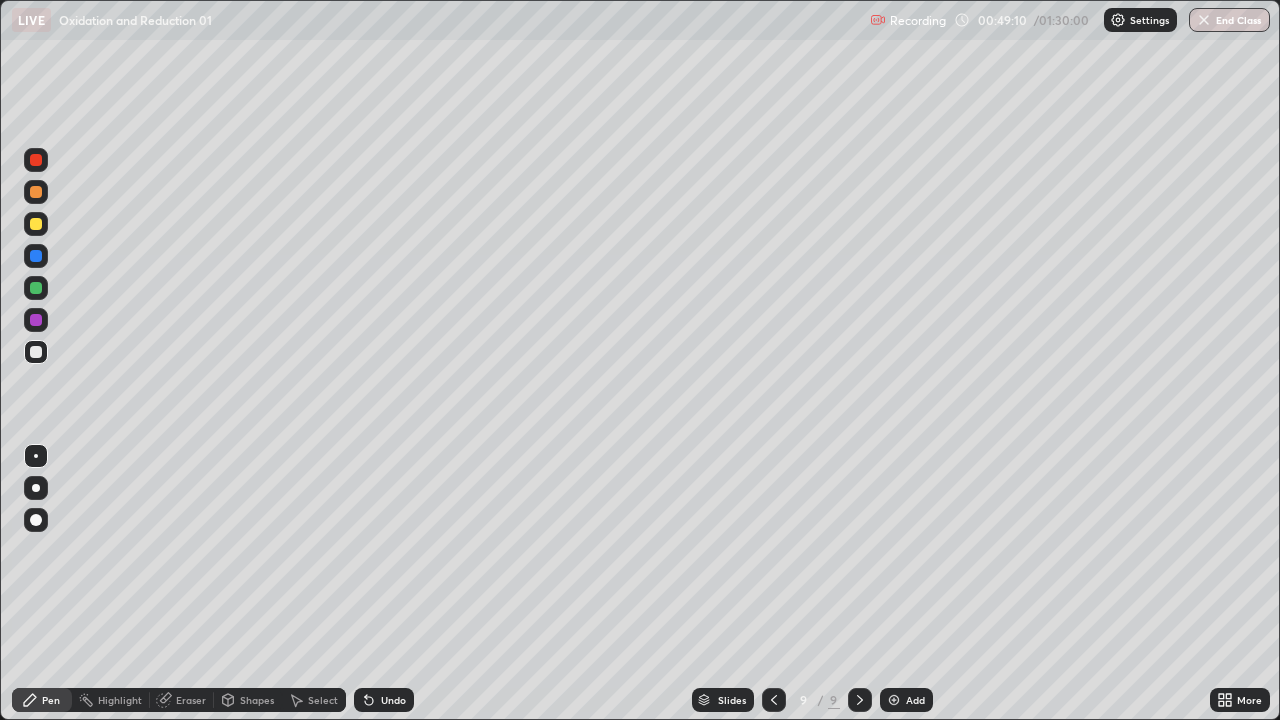 click on "Undo" at bounding box center (393, 700) 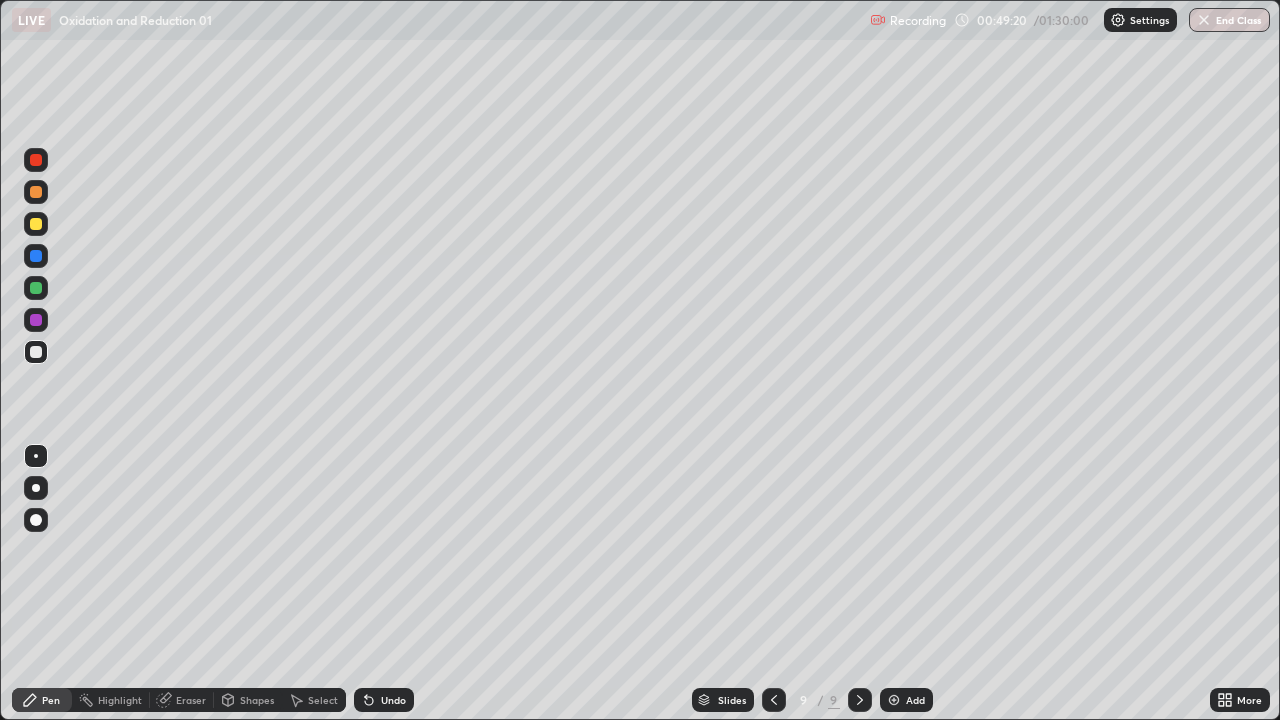 click on "Select" at bounding box center [323, 700] 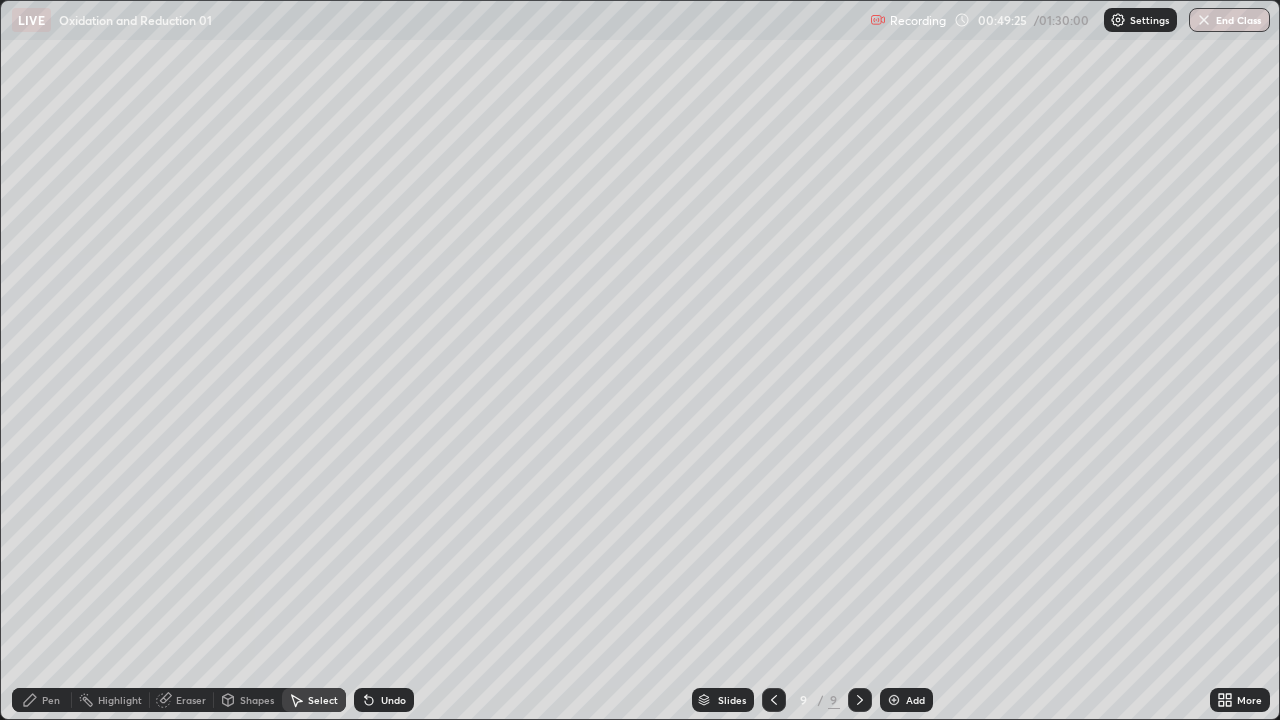 click on "Pen" at bounding box center (42, 700) 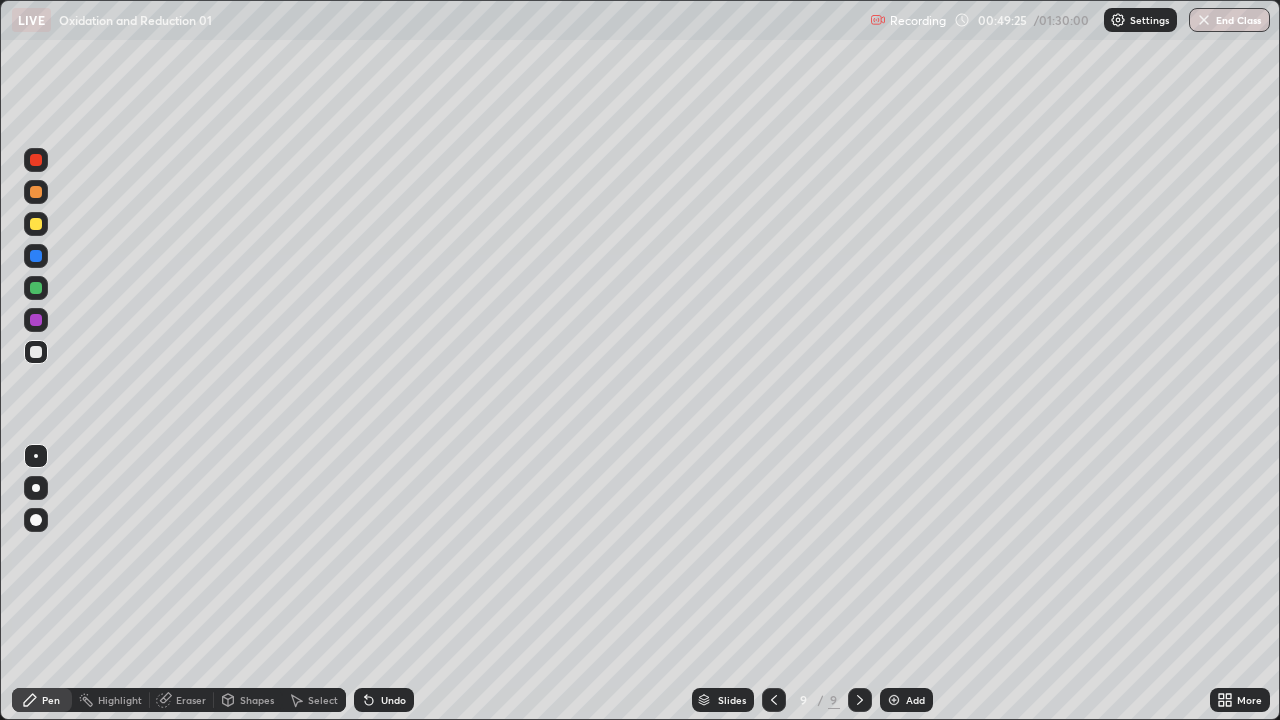 click on "Eraser" at bounding box center (191, 700) 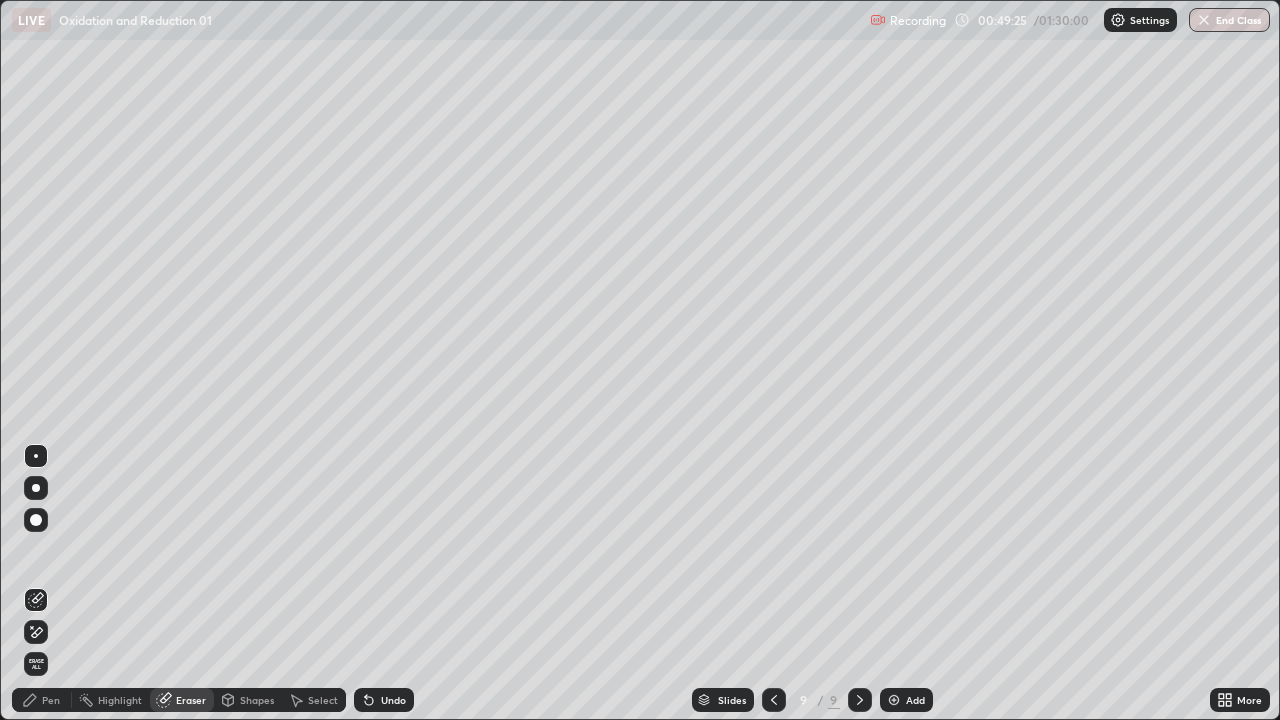 click 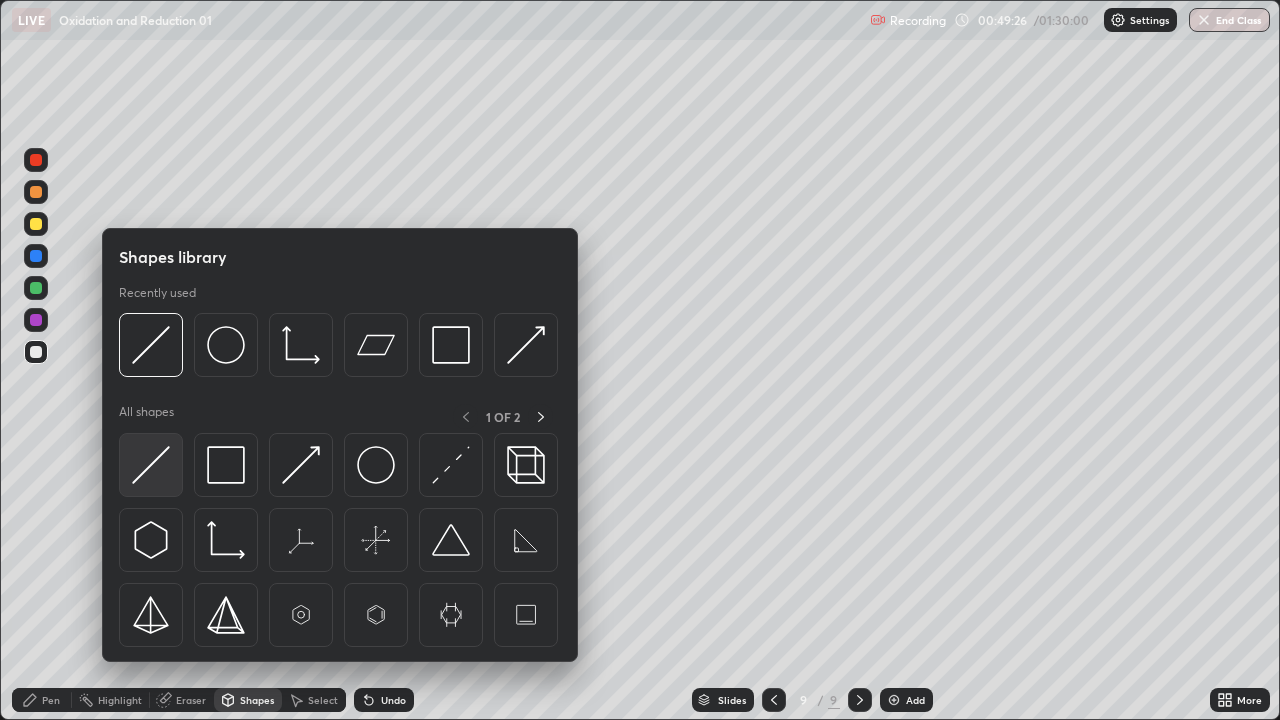 click at bounding box center [151, 465] 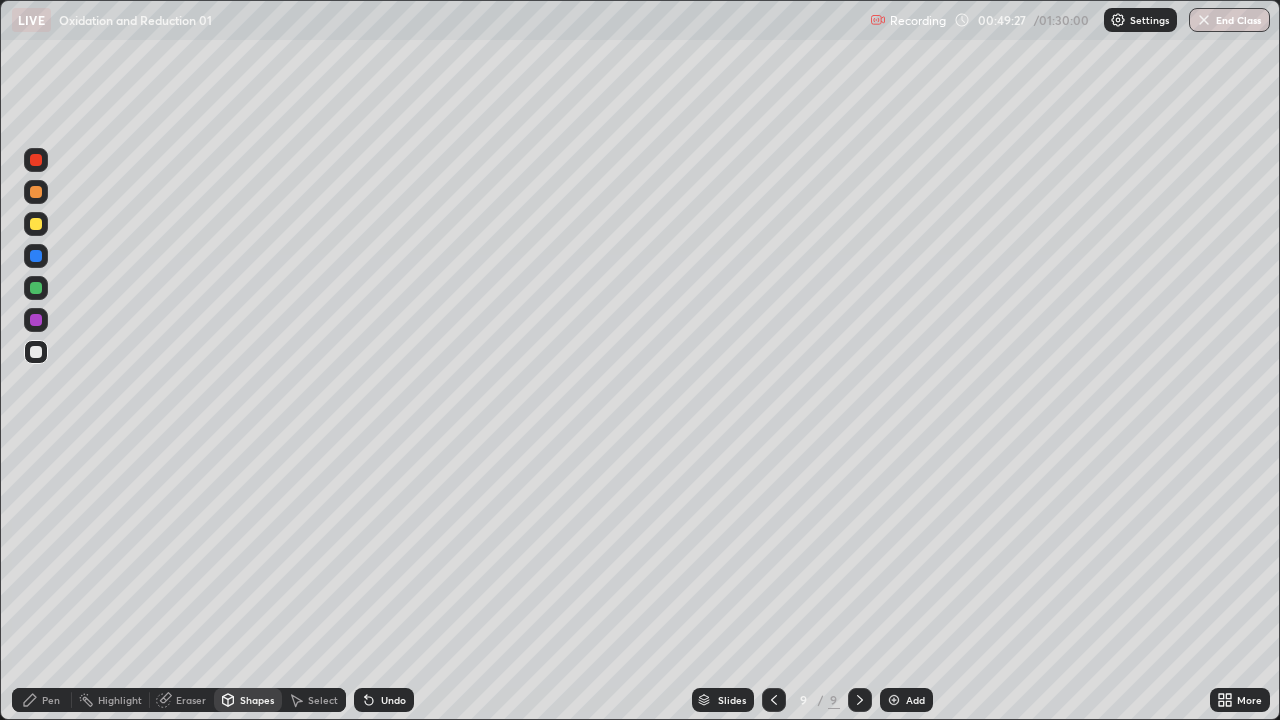 click on "Pen" at bounding box center (51, 700) 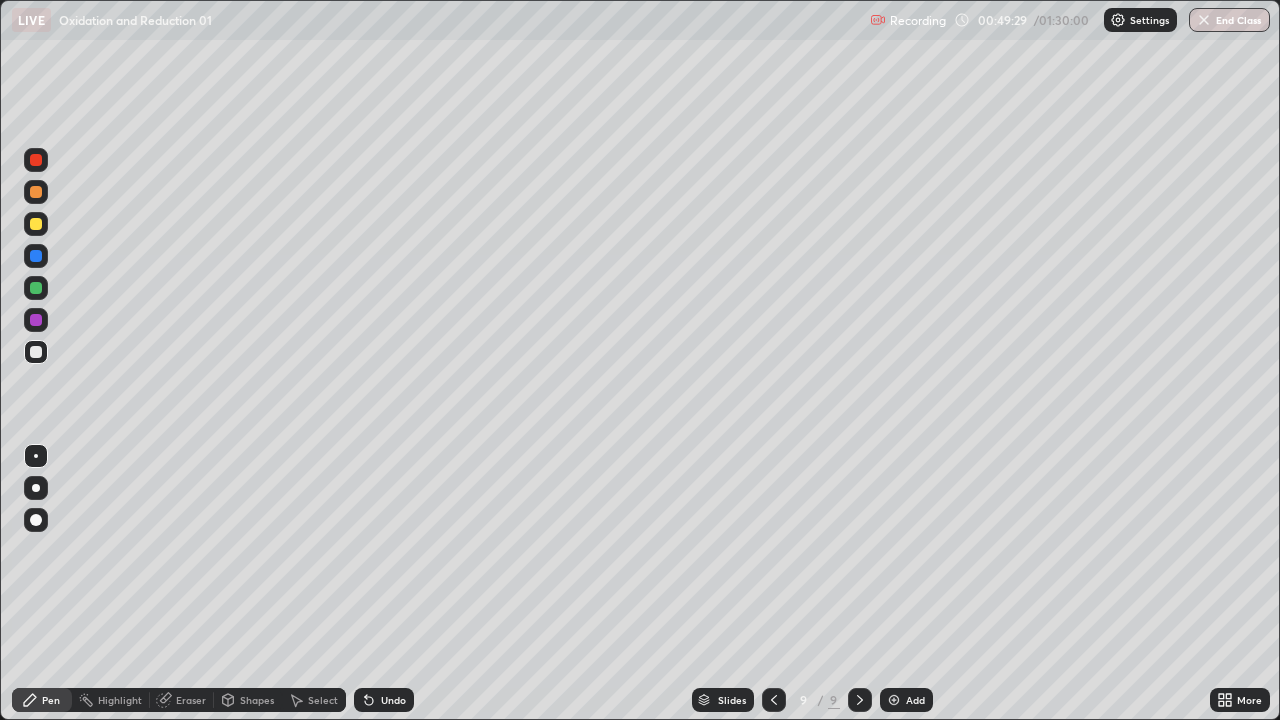 click on "Select" at bounding box center [323, 700] 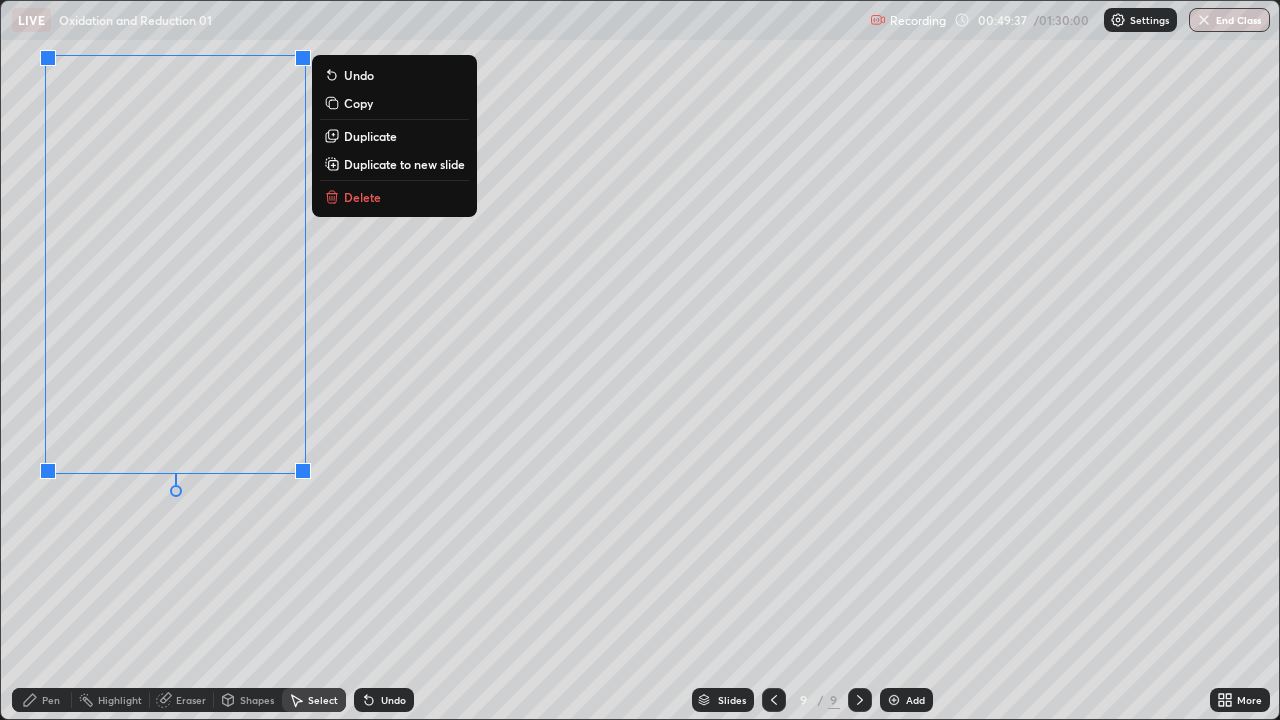 click on "0 ° Undo Copy Duplicate Duplicate to new slide Delete" at bounding box center (640, 360) 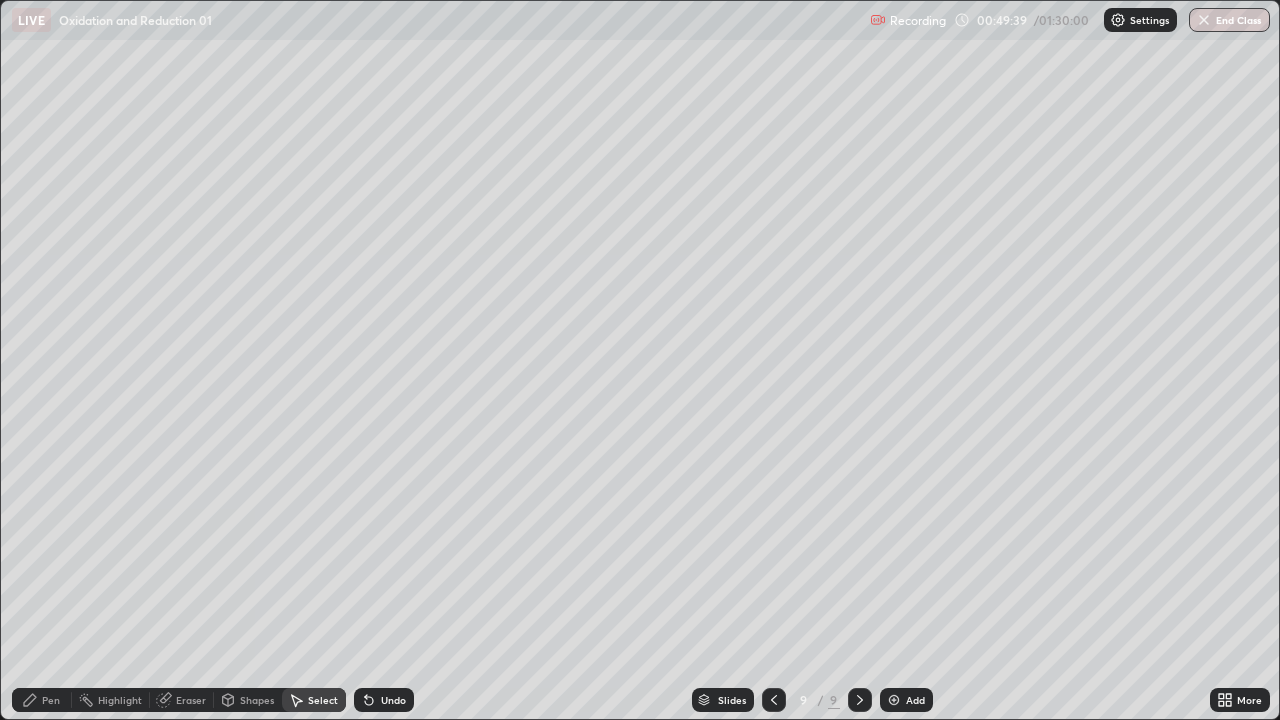 click on "Pen" at bounding box center (42, 700) 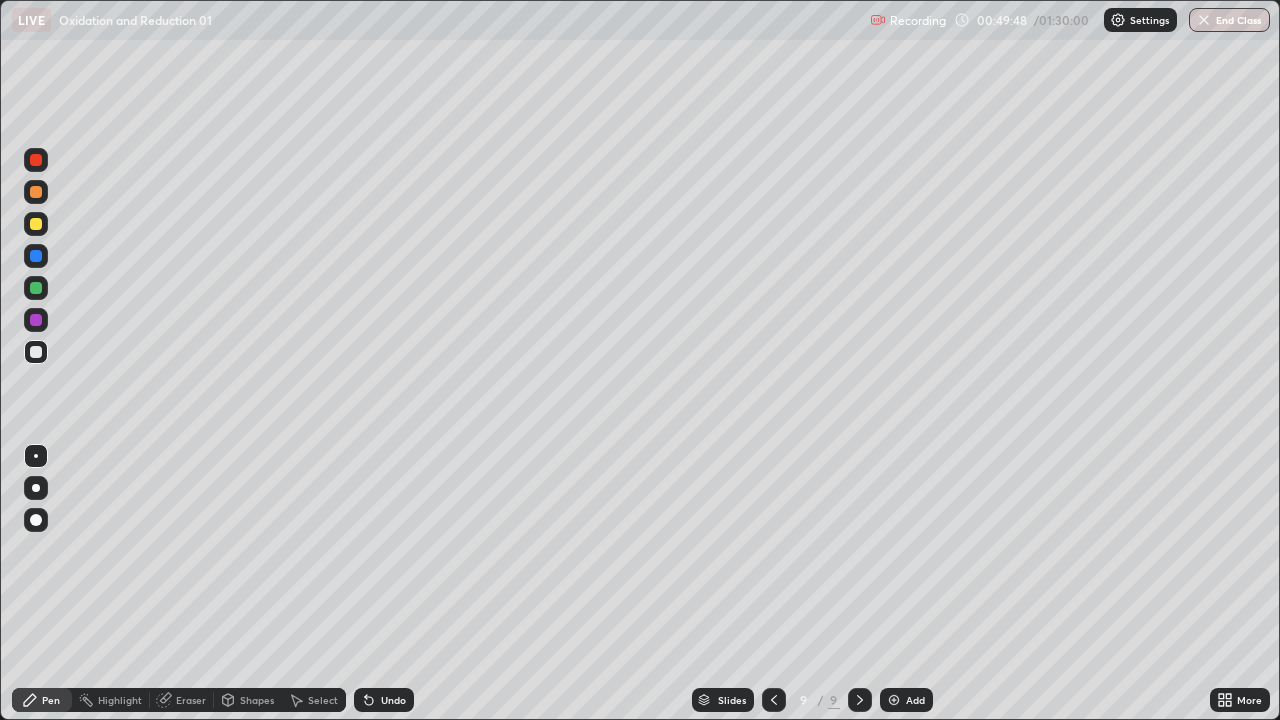 click on "Shapes" at bounding box center (257, 700) 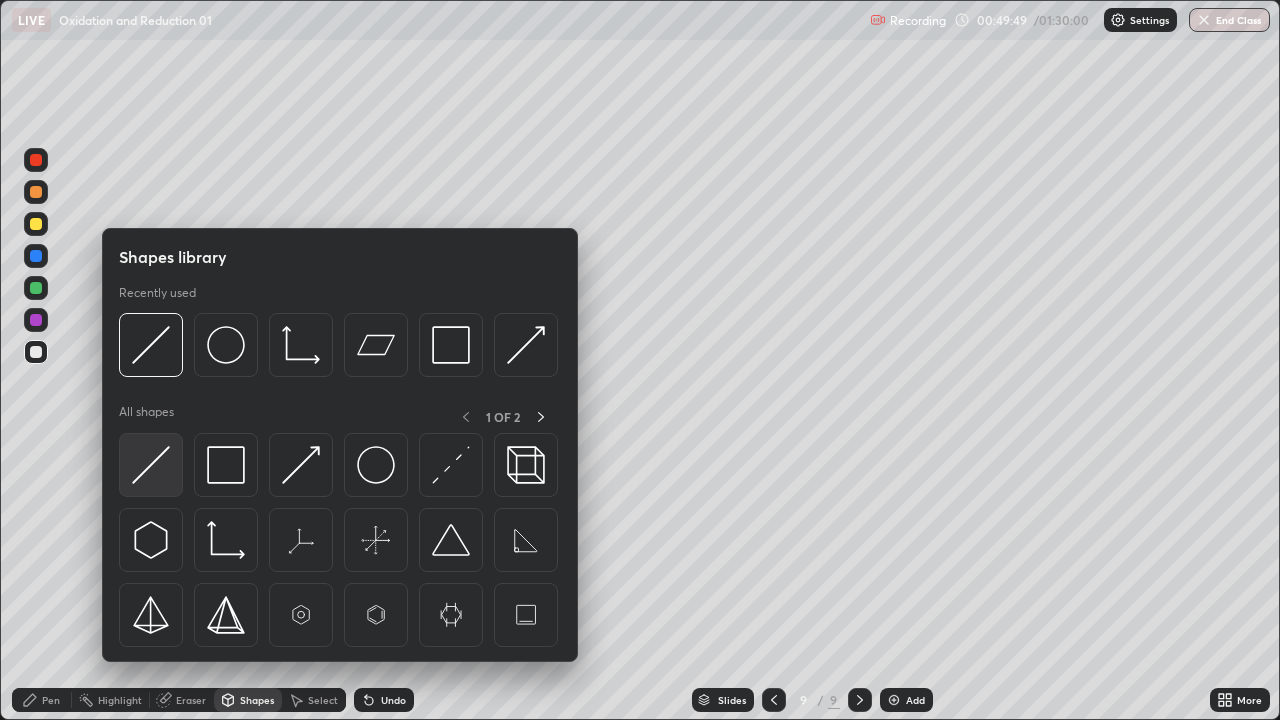 click at bounding box center [151, 465] 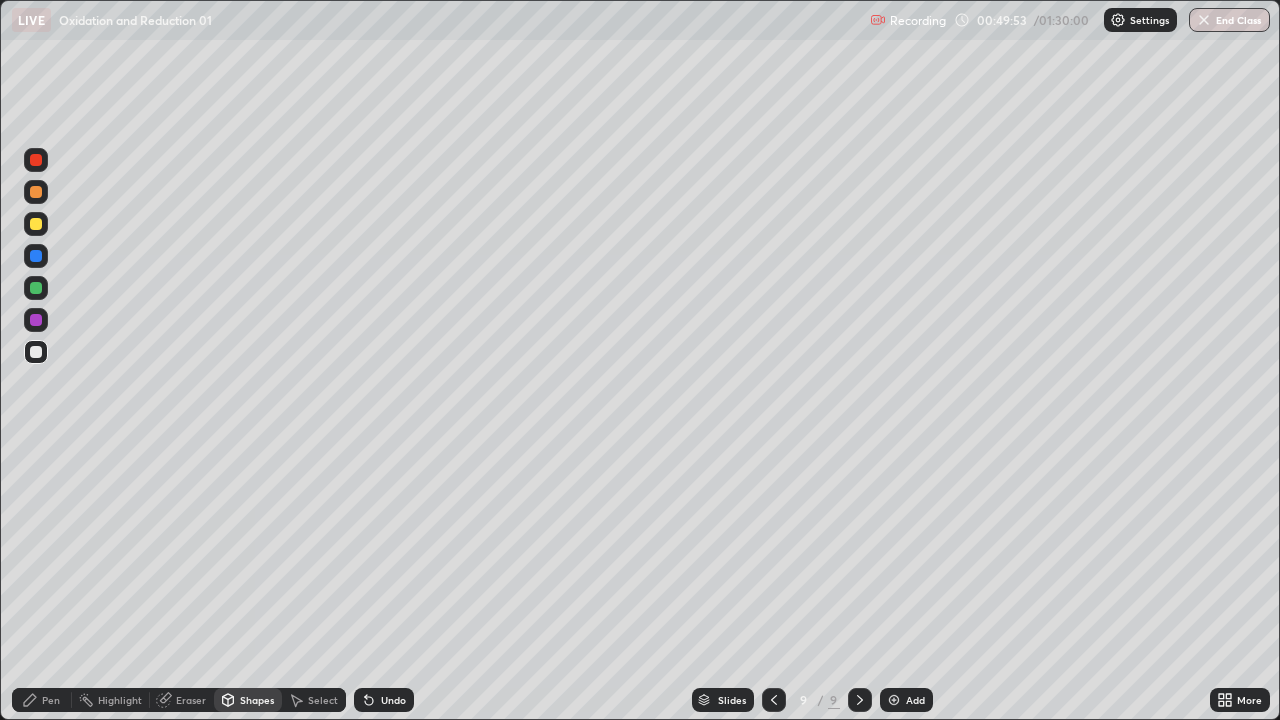 click on "Pen" at bounding box center (42, 700) 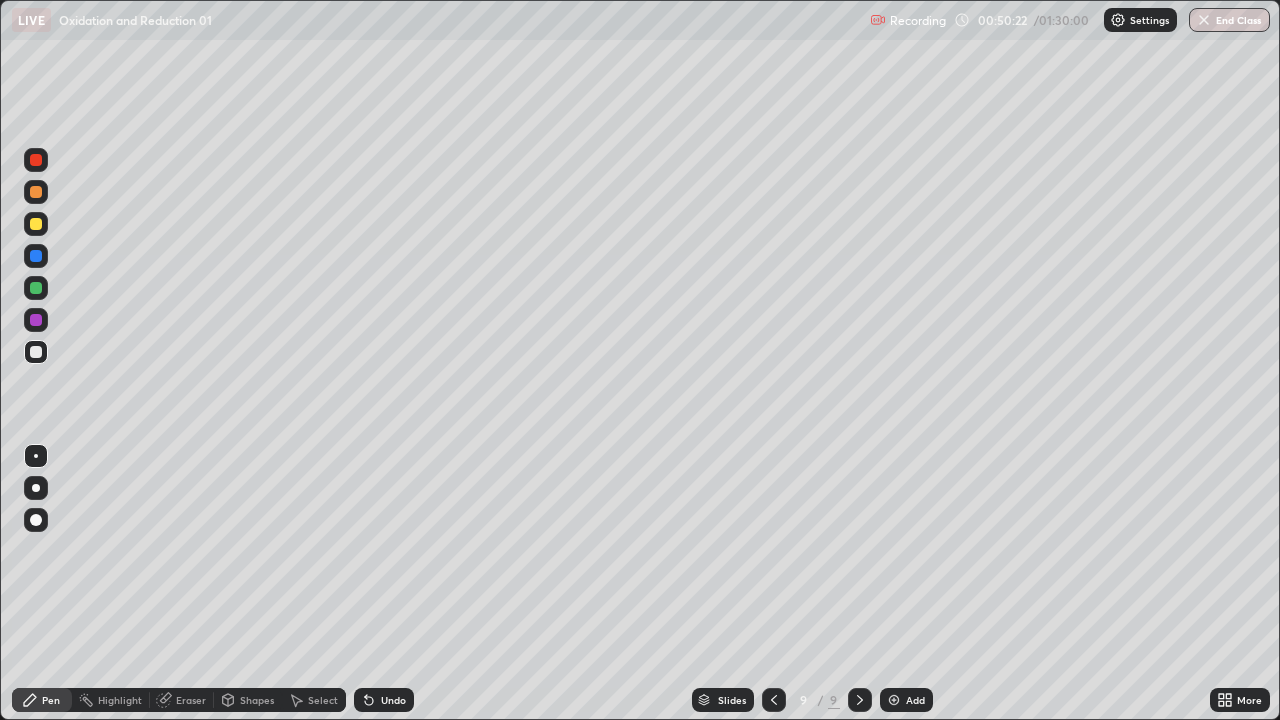 click 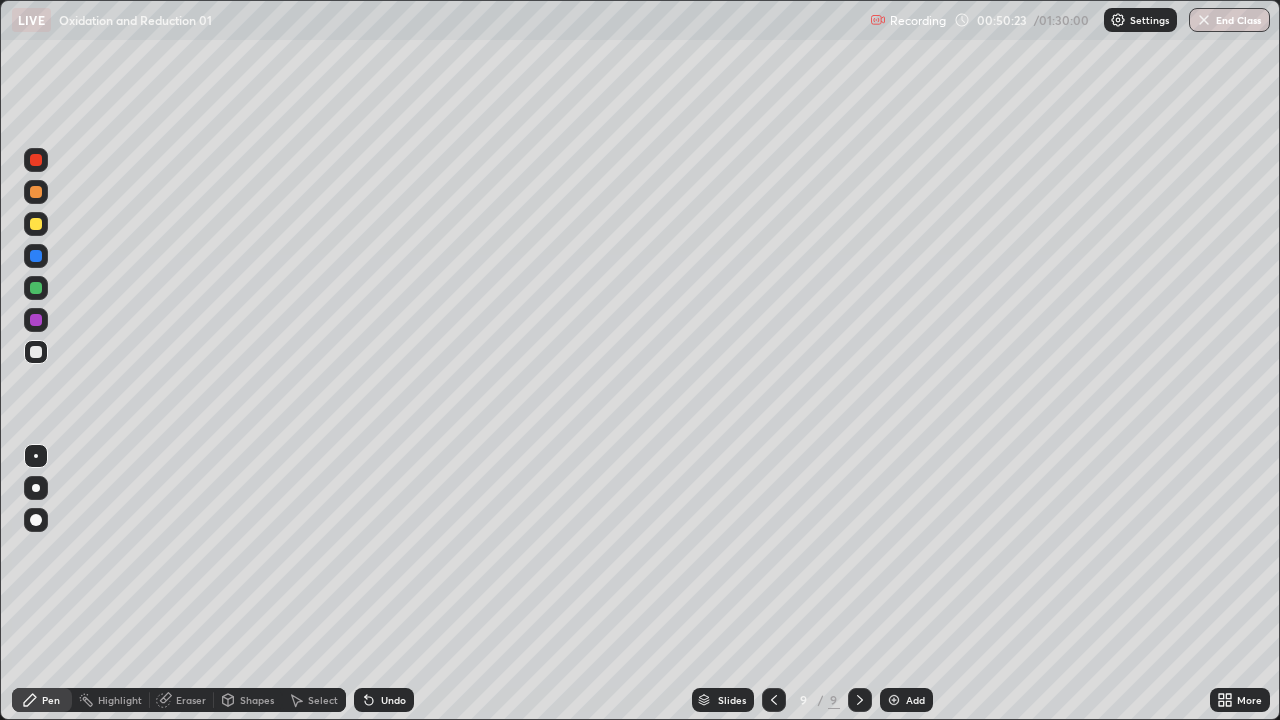 click on "Undo" at bounding box center [393, 700] 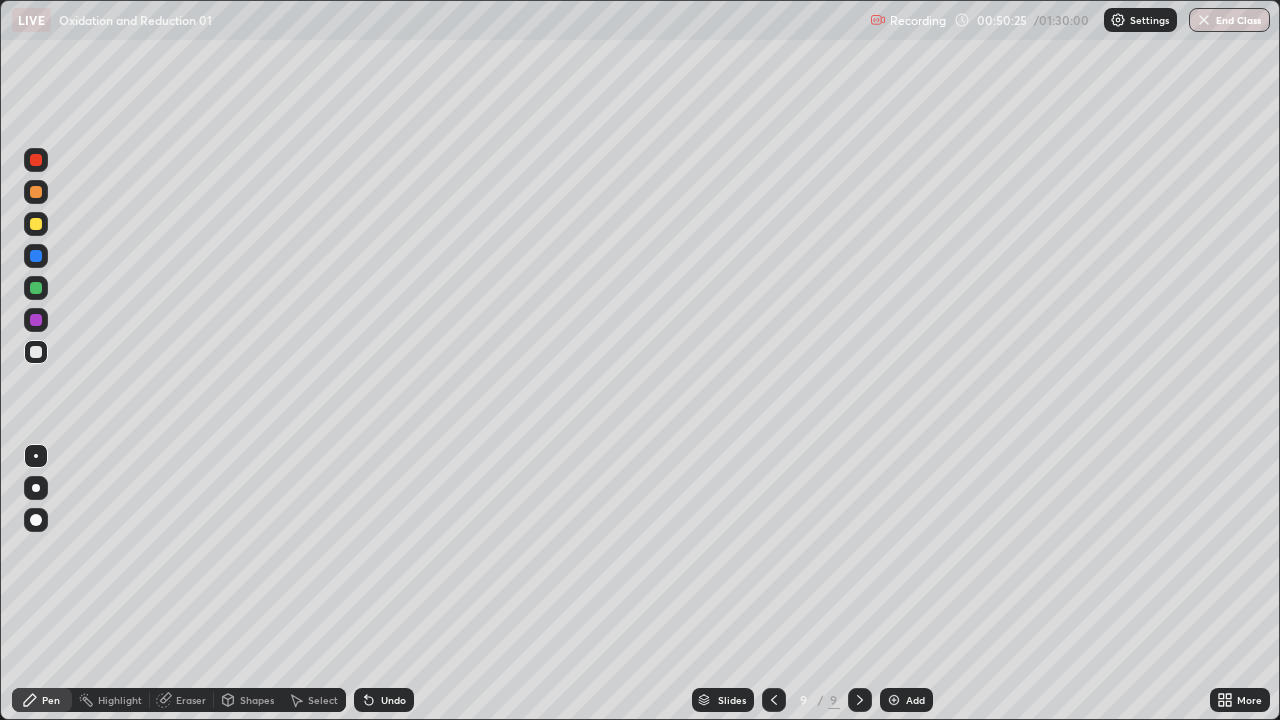 click on "Eraser" at bounding box center (191, 700) 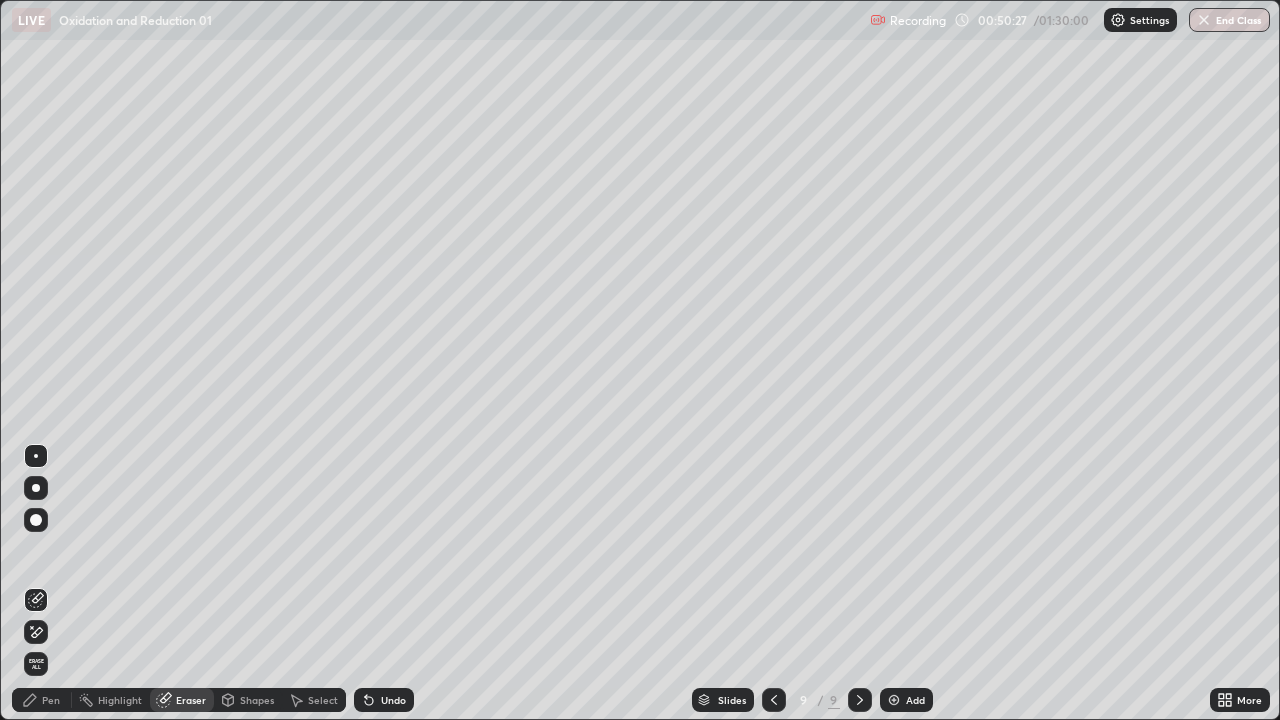 click on "Pen" at bounding box center [42, 700] 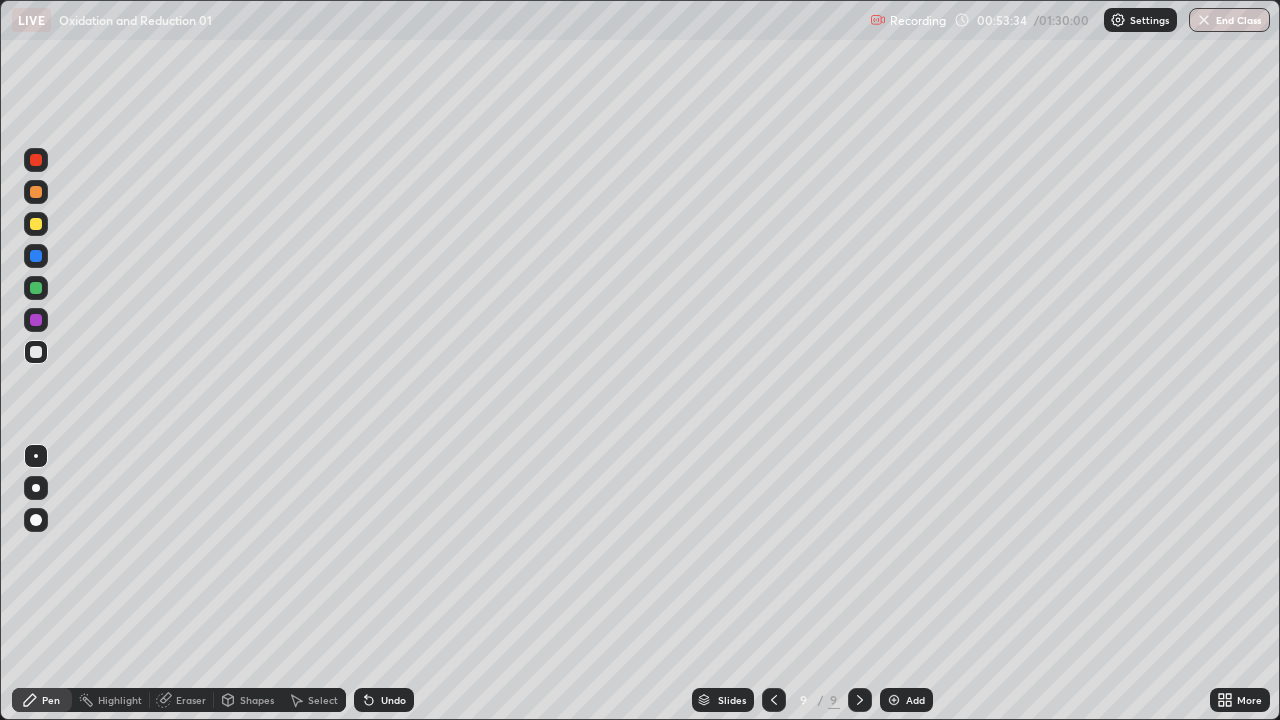 click at bounding box center [36, 352] 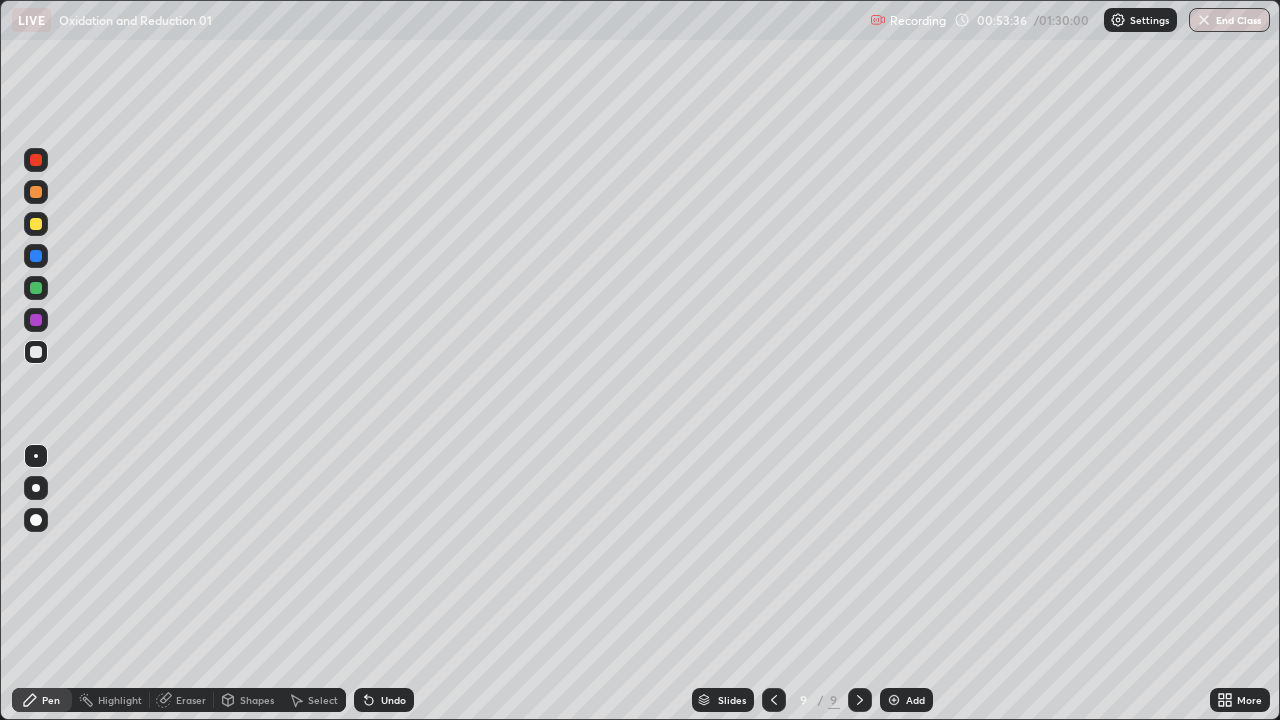 click at bounding box center (36, 352) 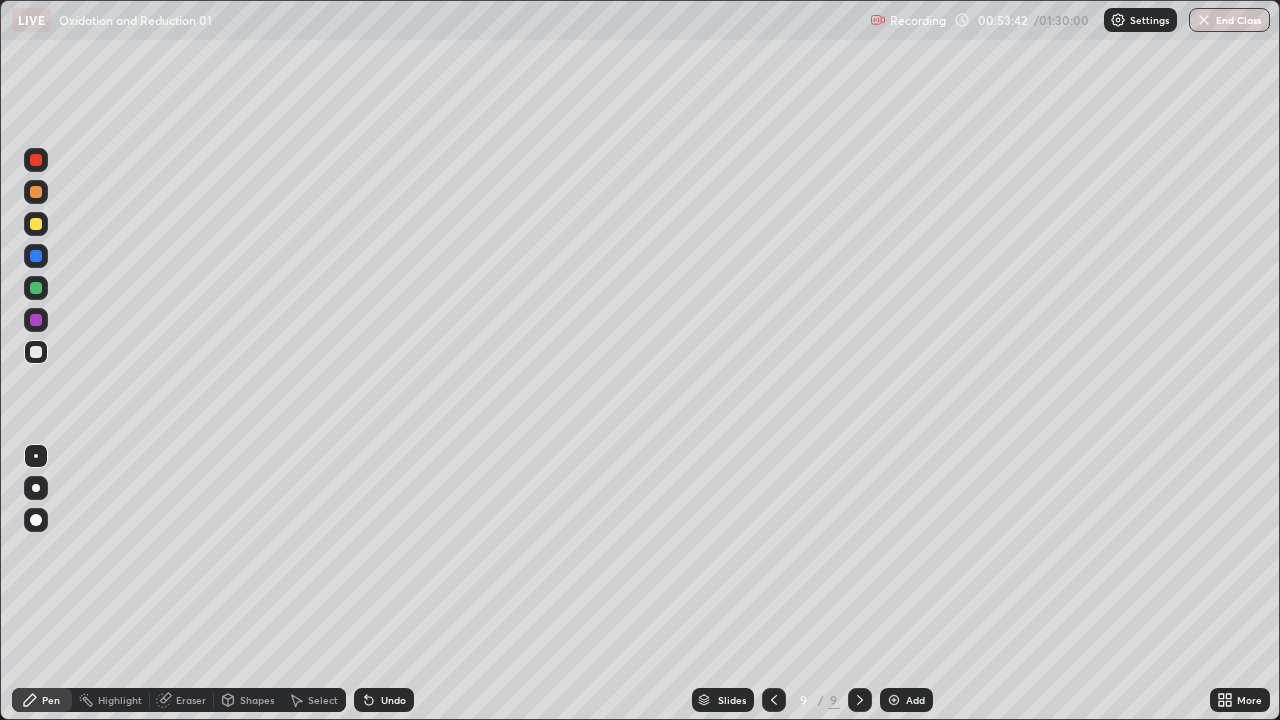 click on "Undo" at bounding box center (384, 700) 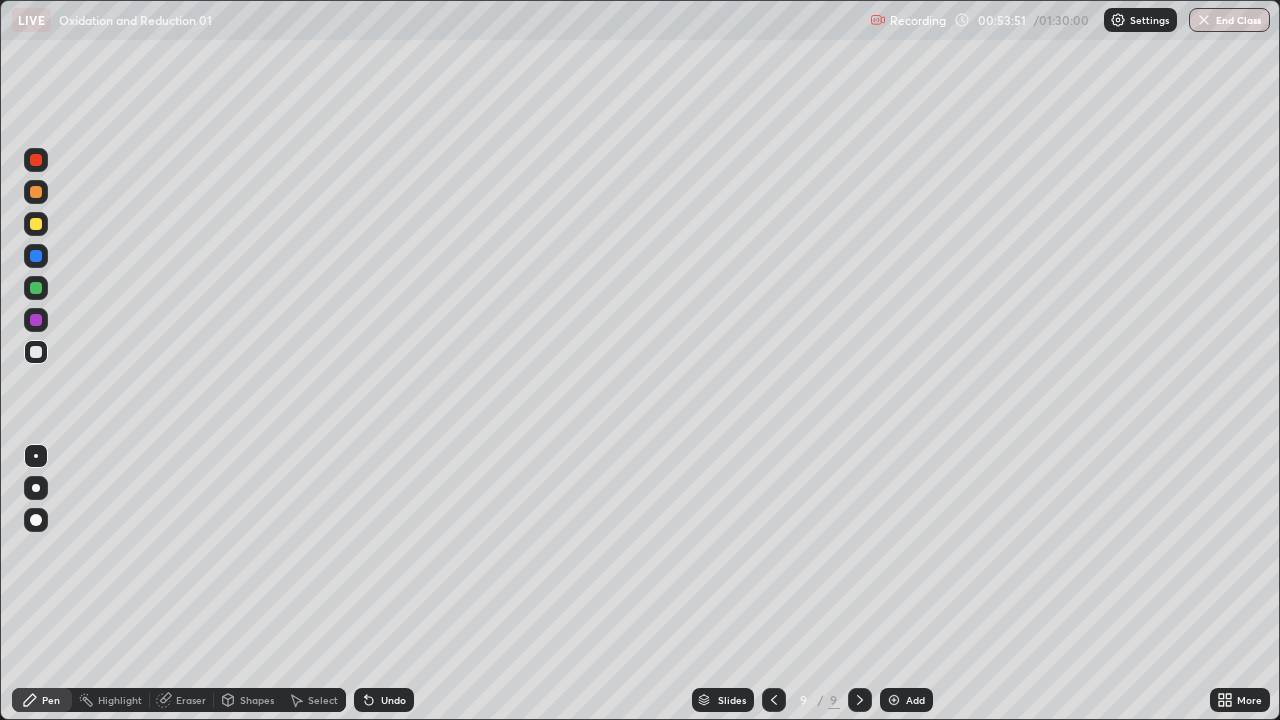 click 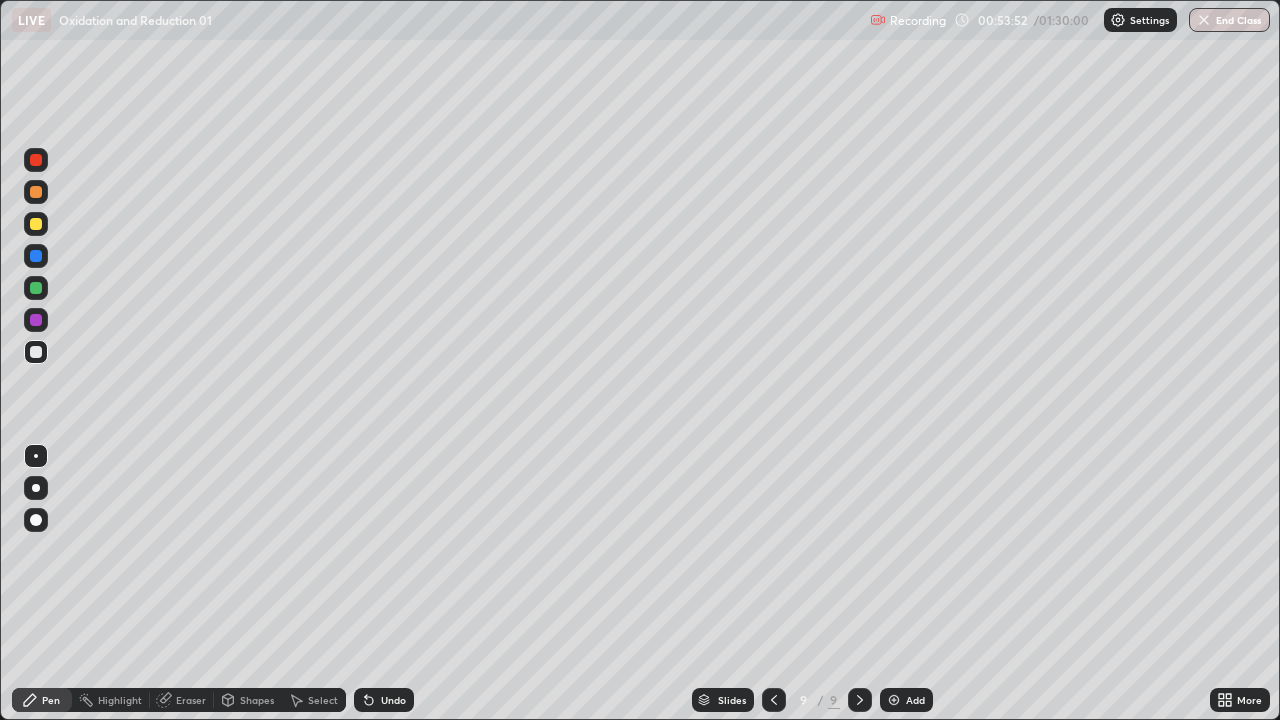 click 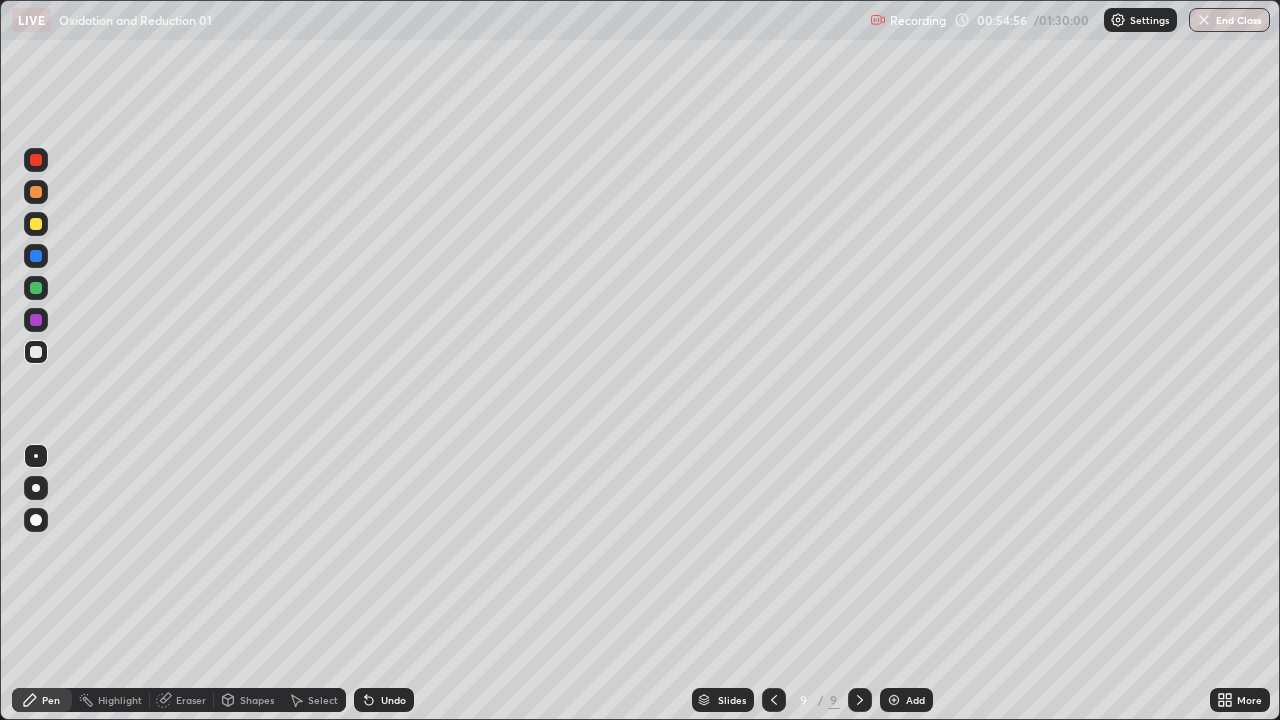 click 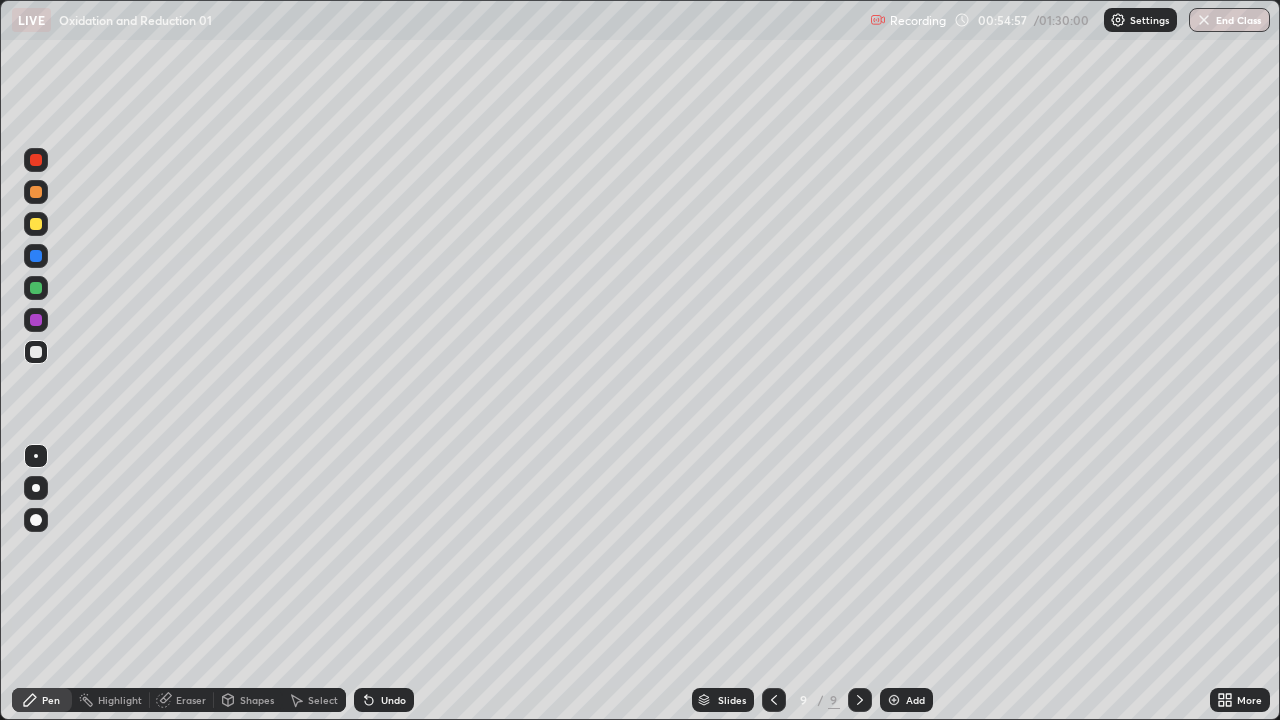 click 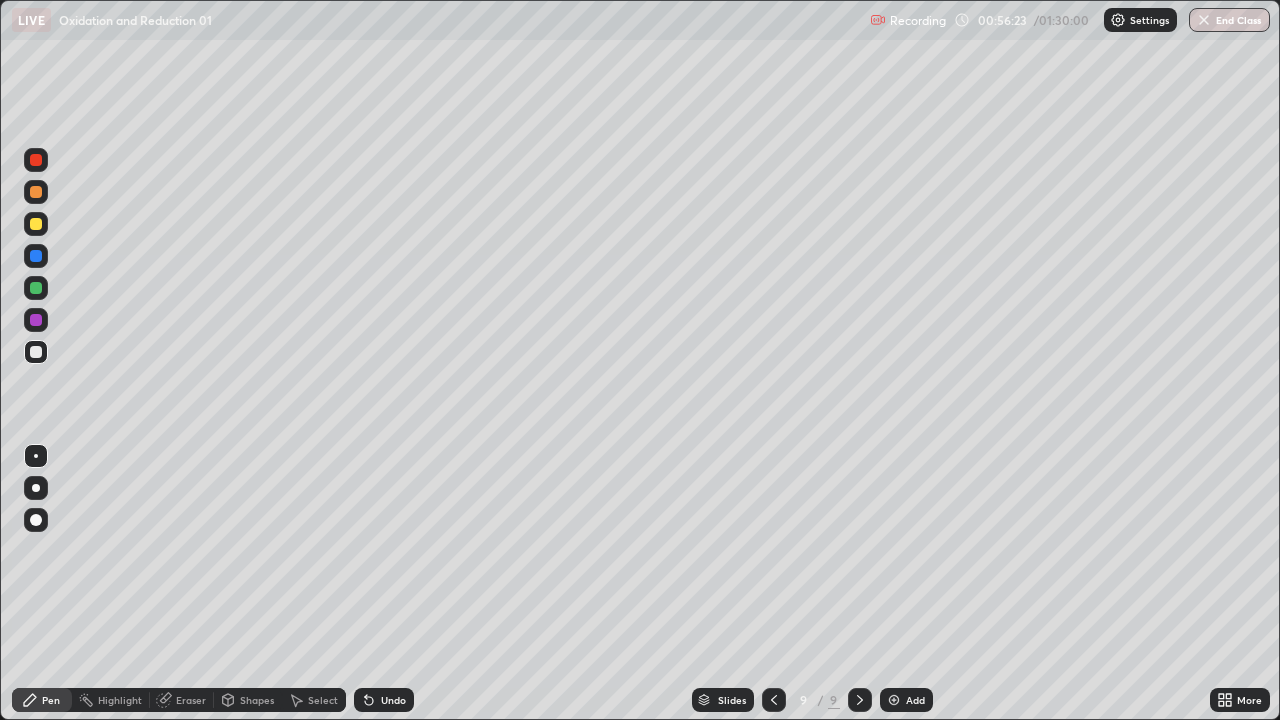 click on "Undo" at bounding box center [384, 700] 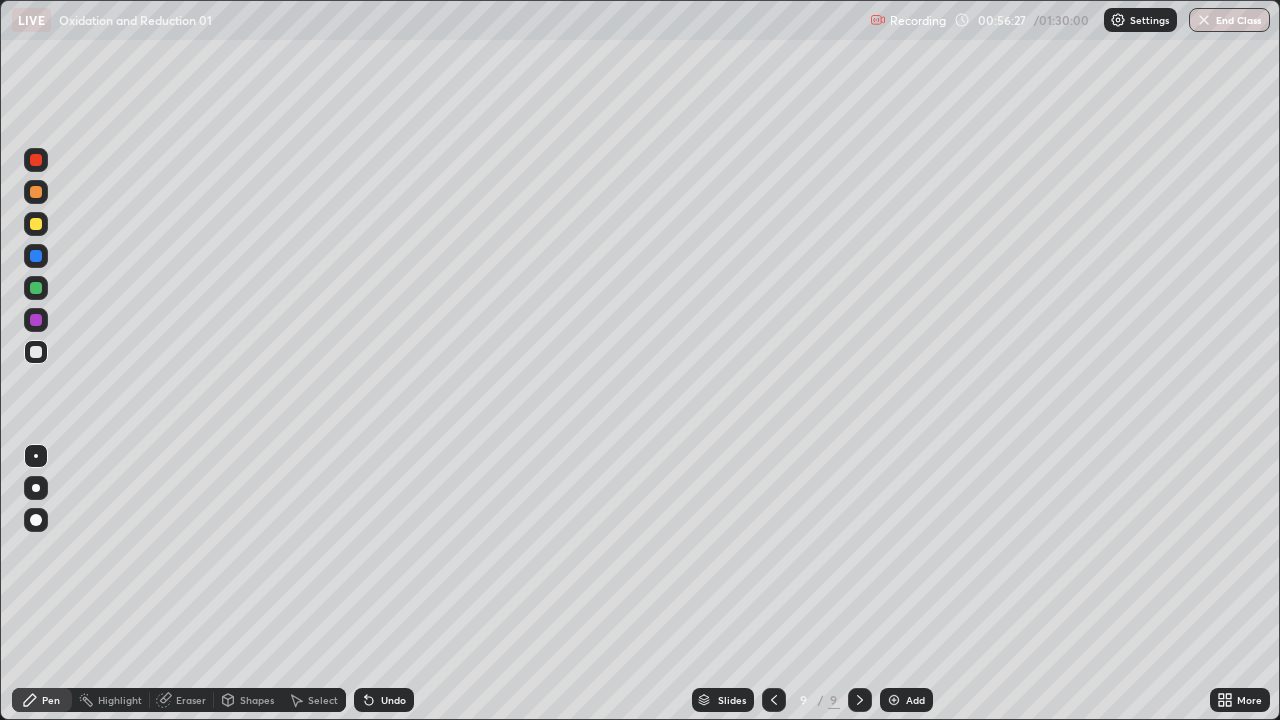 click on "Undo" at bounding box center [393, 700] 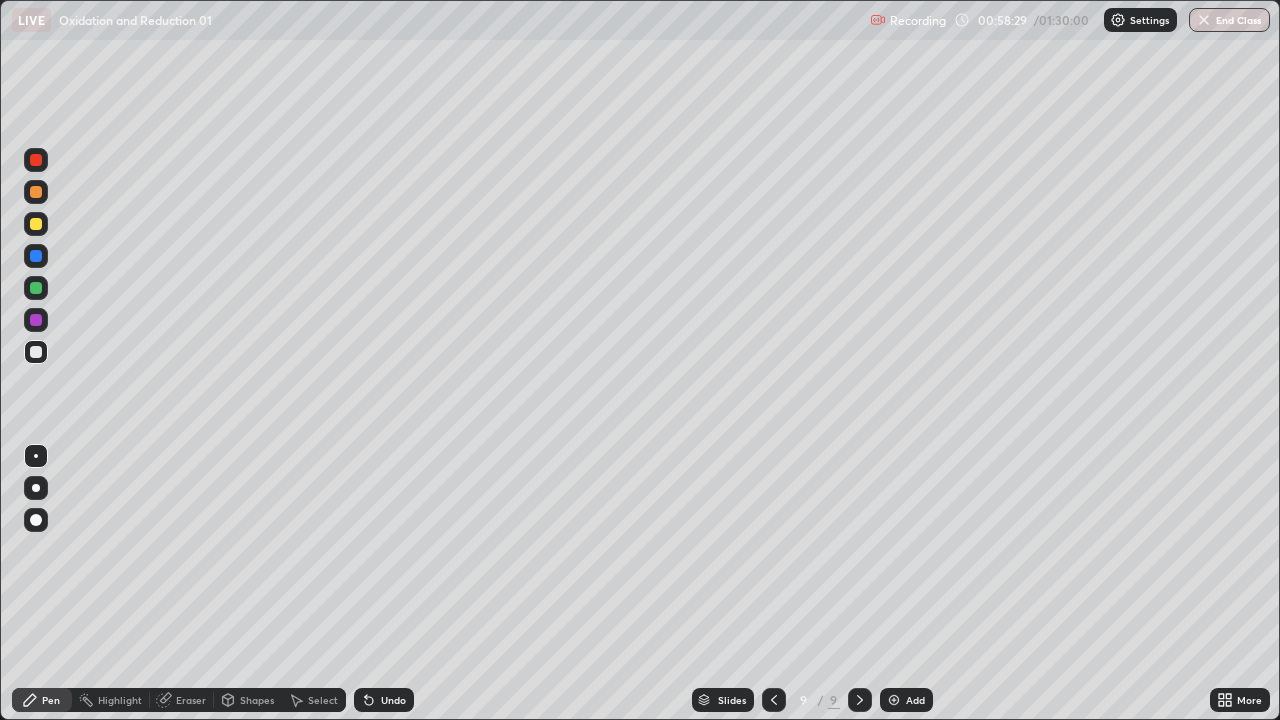 click on "Add" at bounding box center (906, 700) 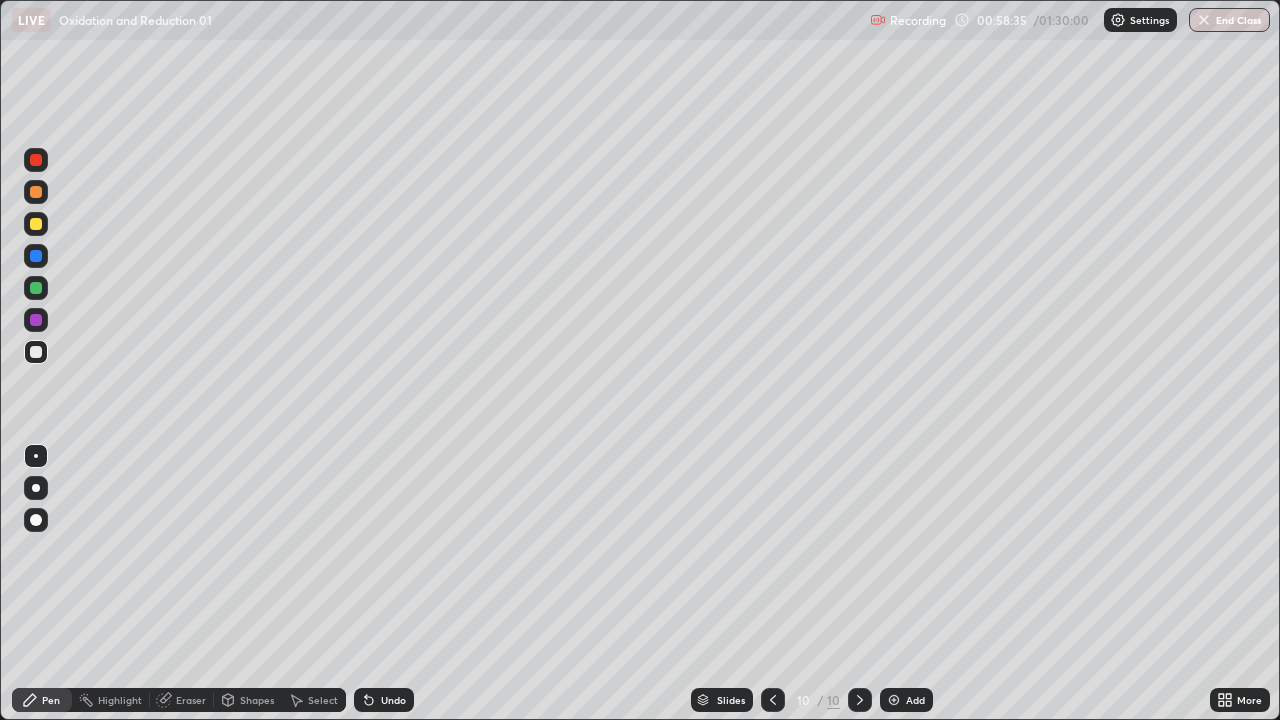 click 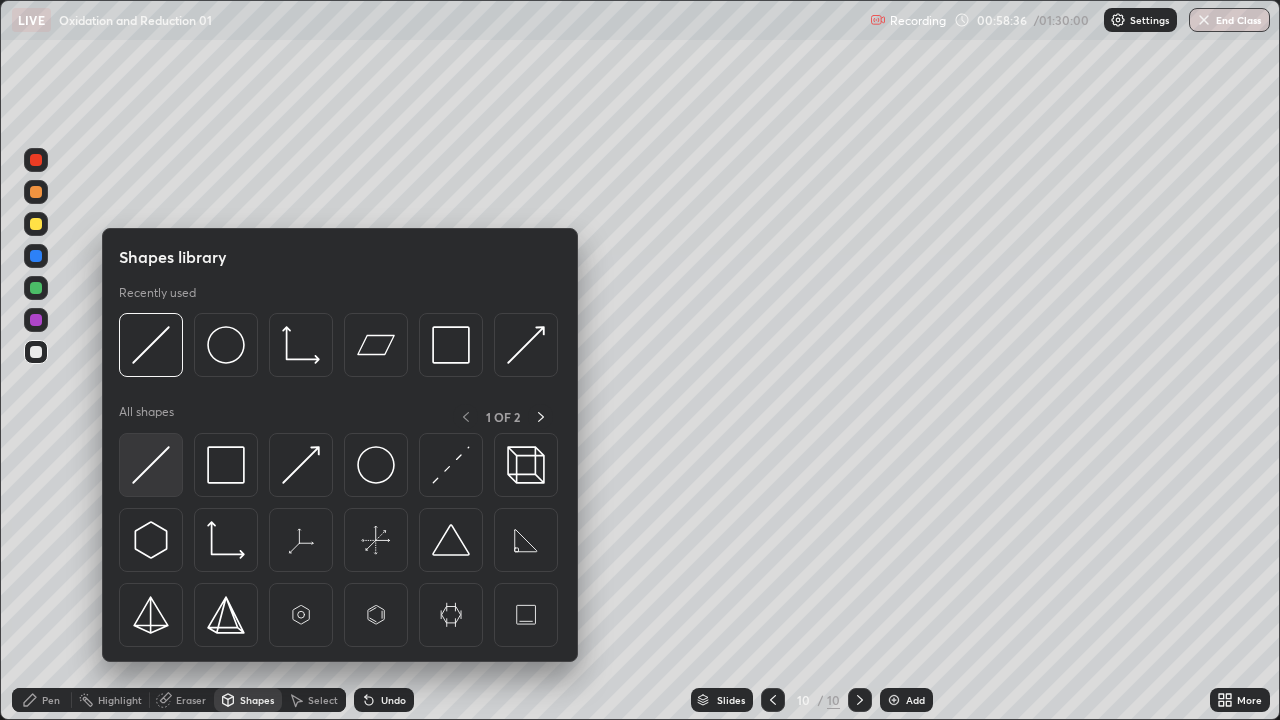click at bounding box center (151, 465) 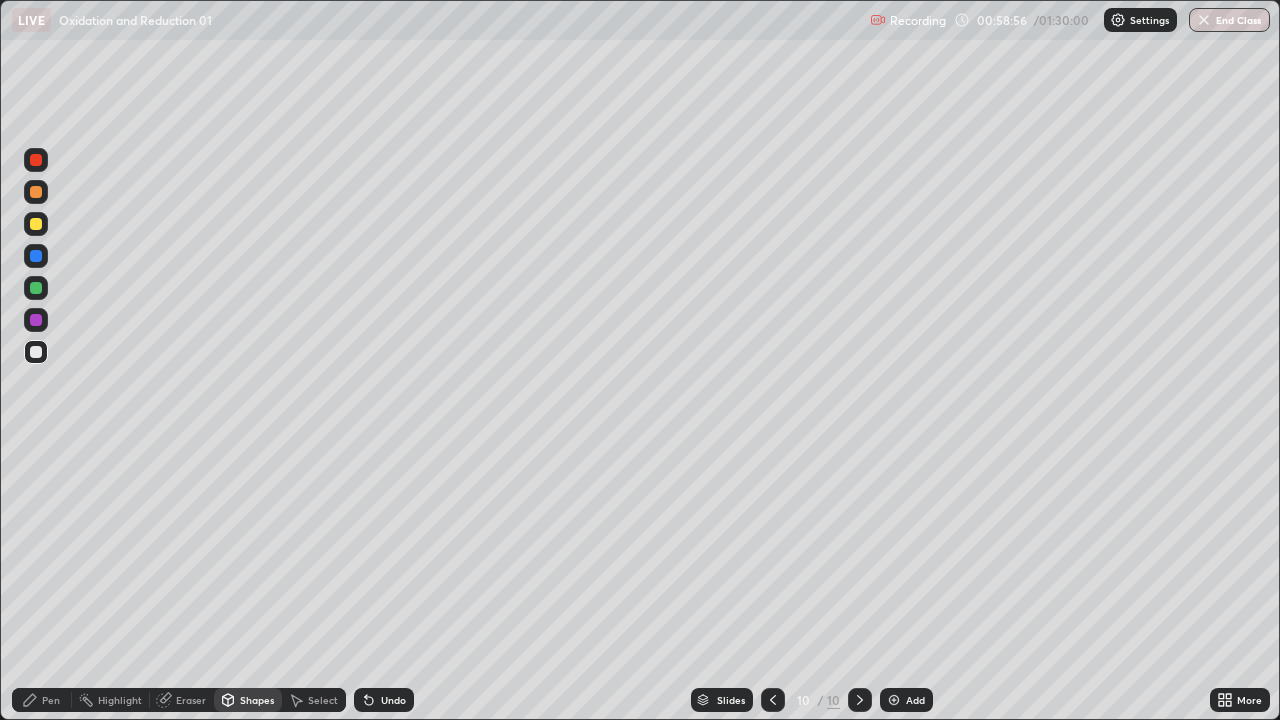 click on "Pen" at bounding box center [51, 700] 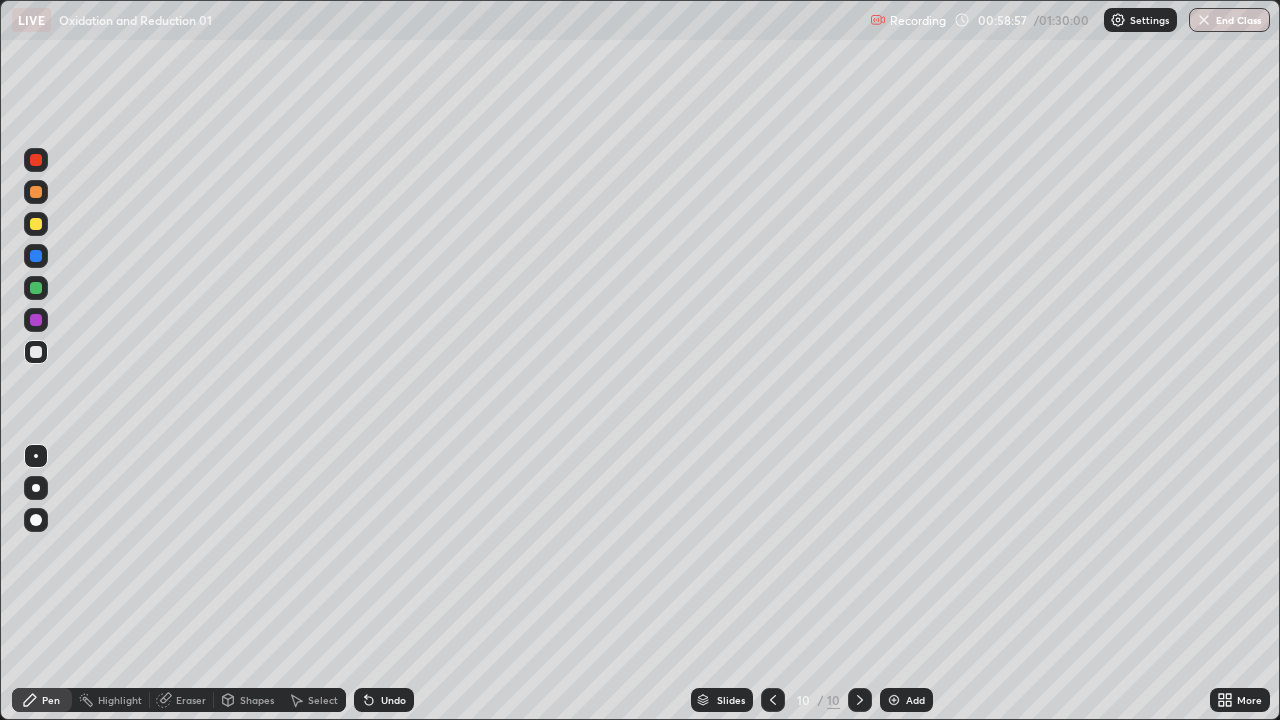 click at bounding box center [36, 352] 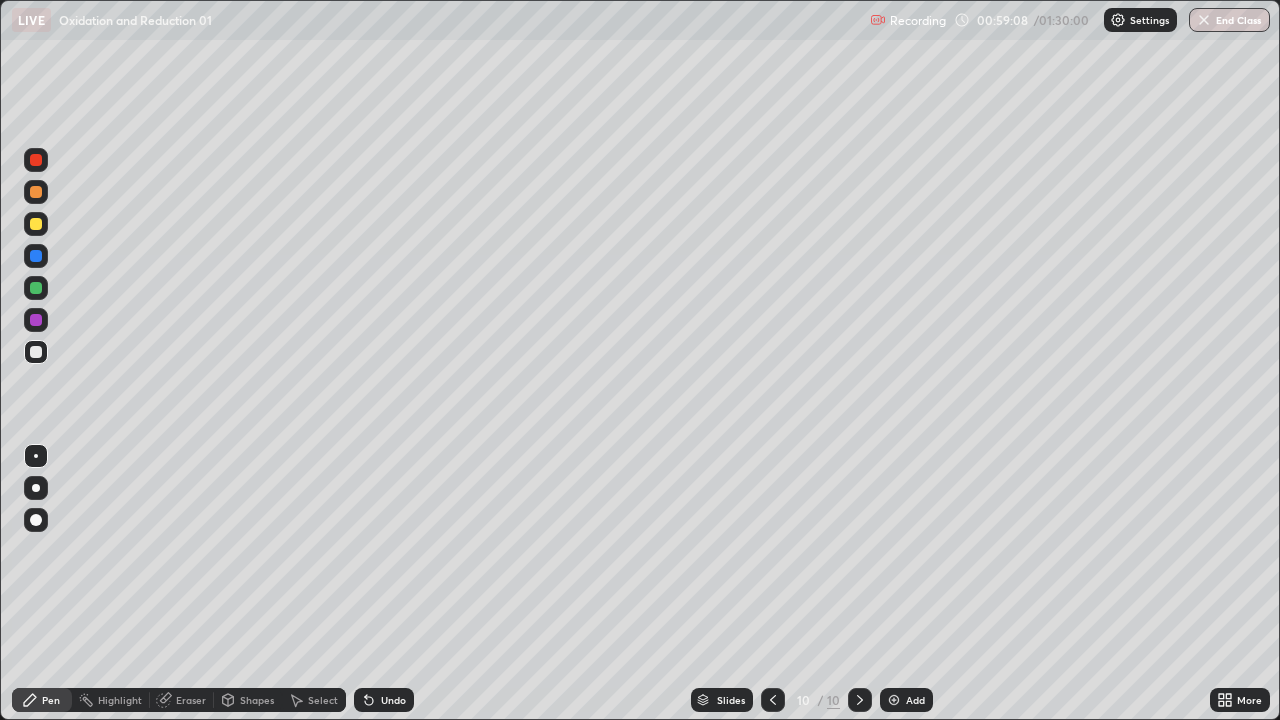 click at bounding box center (36, 352) 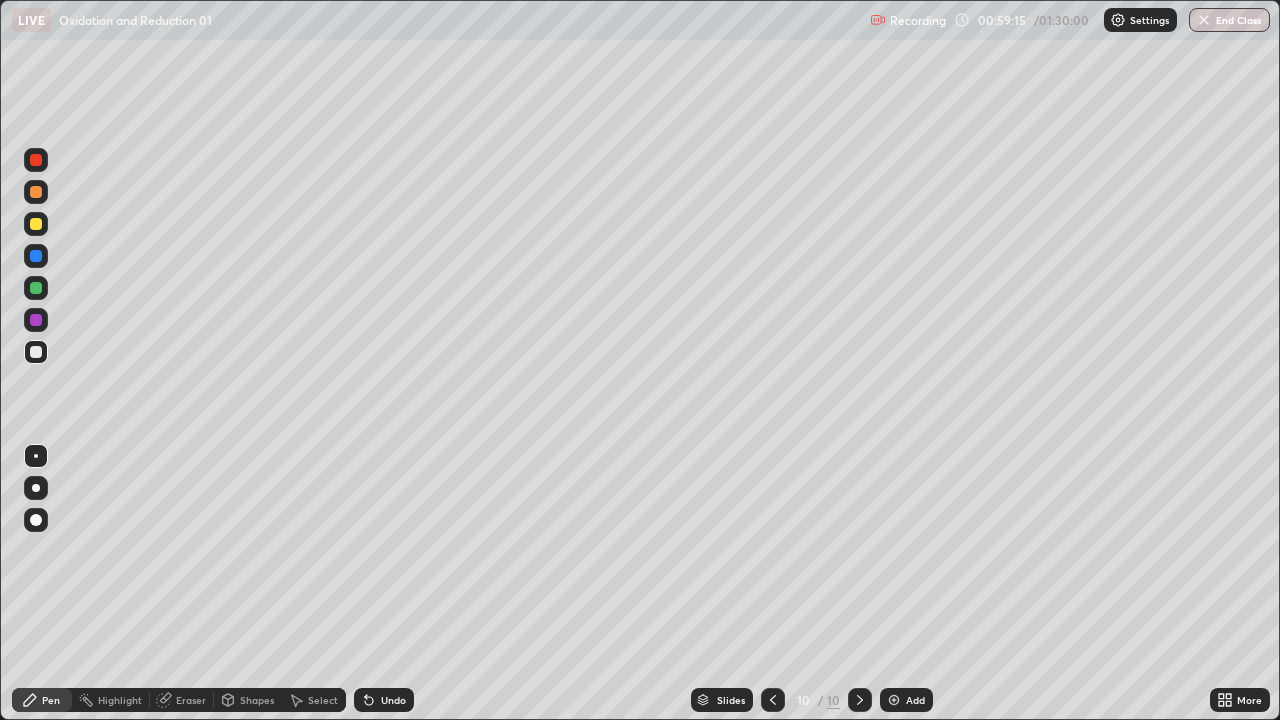 click at bounding box center [36, 352] 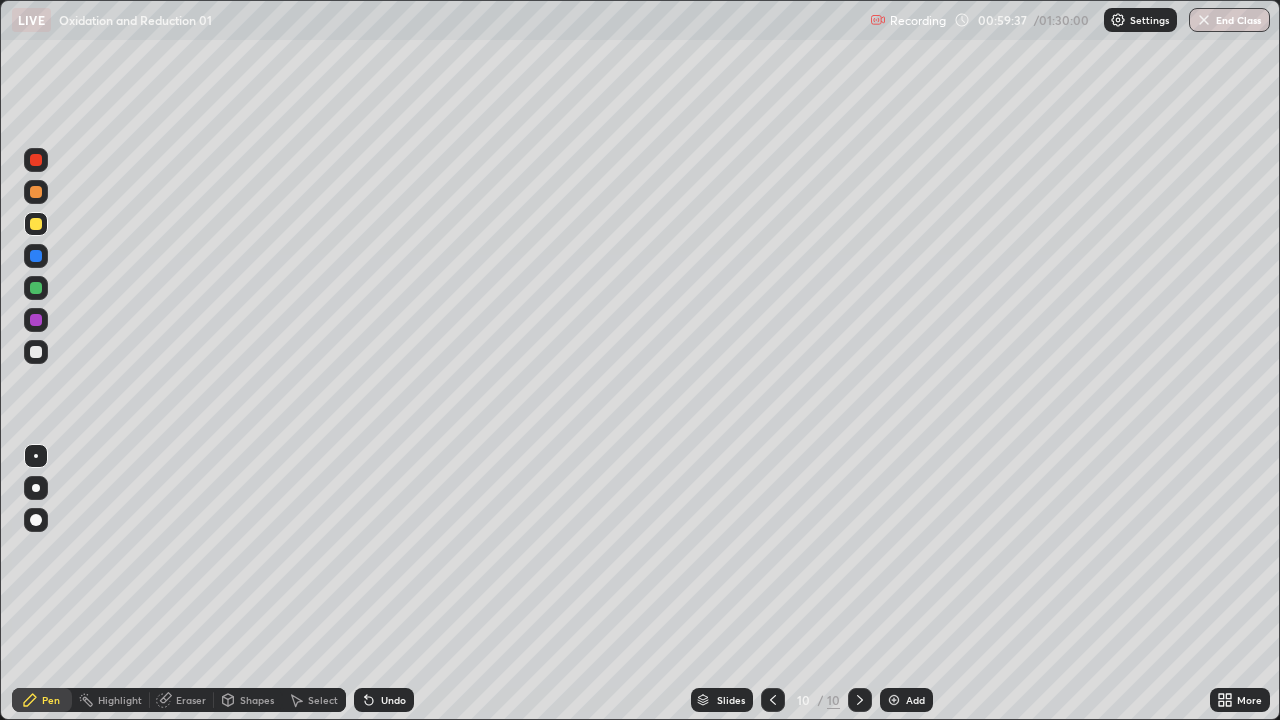 click at bounding box center (36, 352) 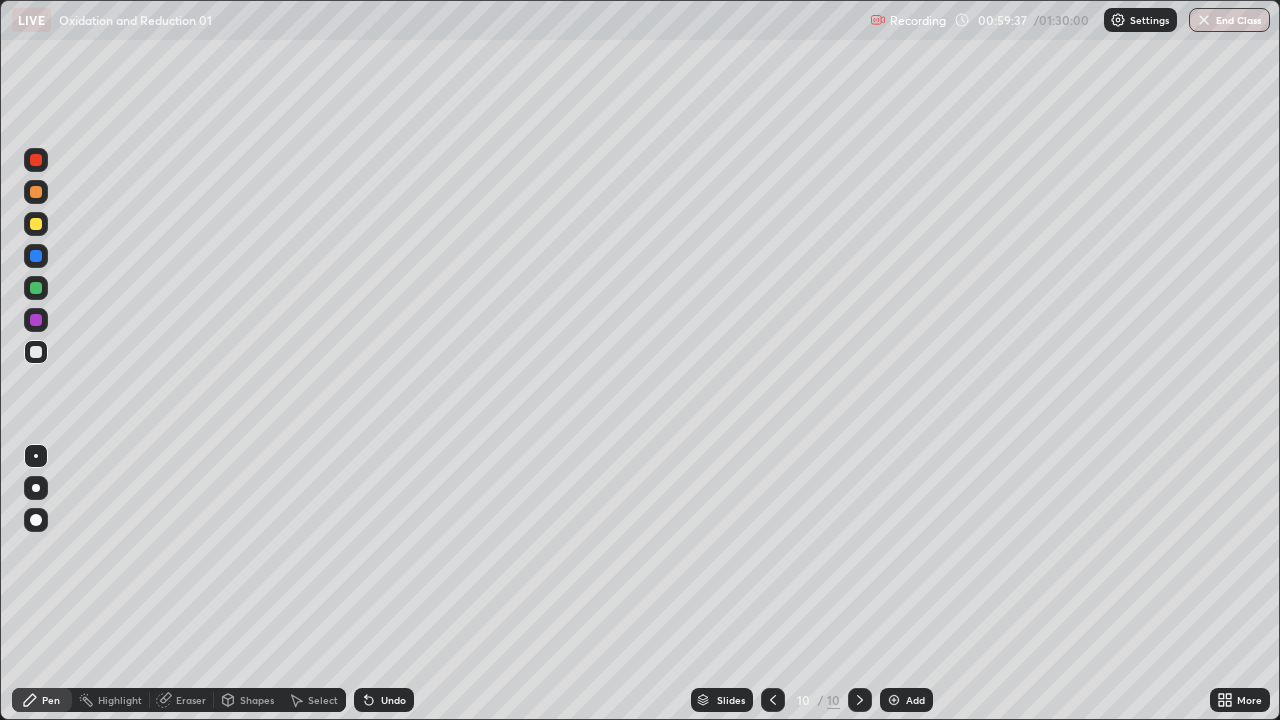 click at bounding box center [36, 352] 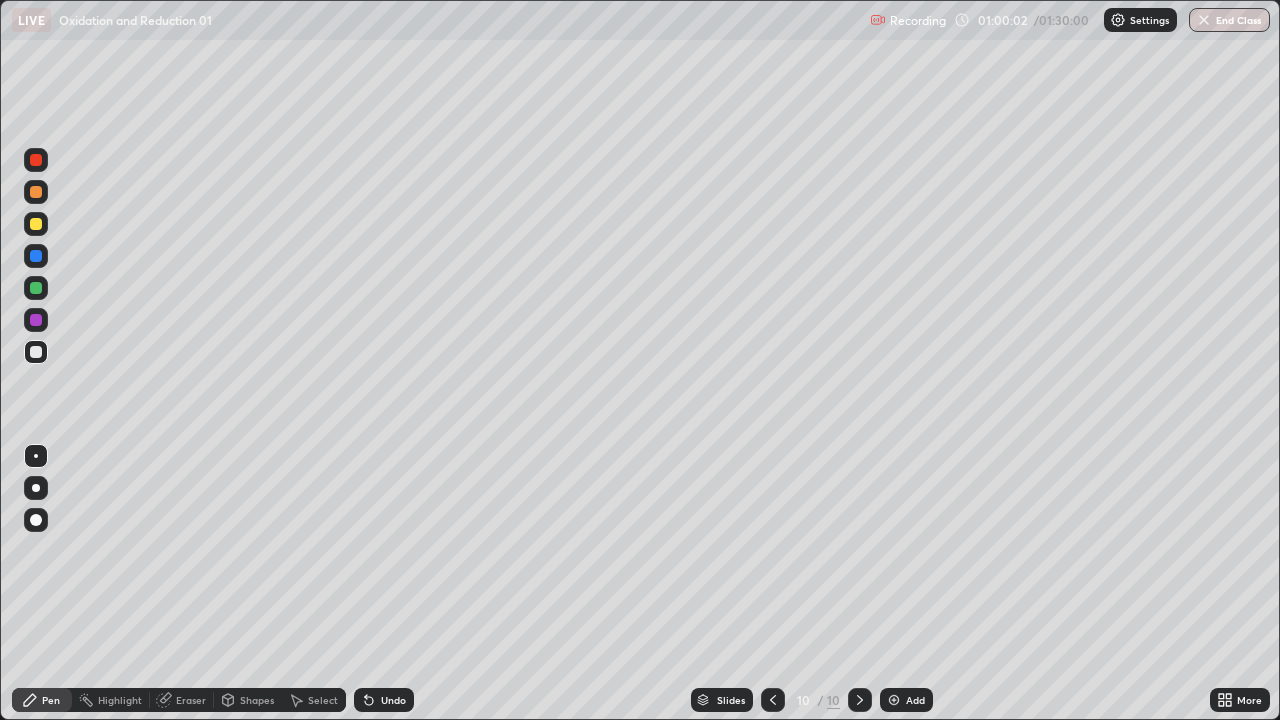 click 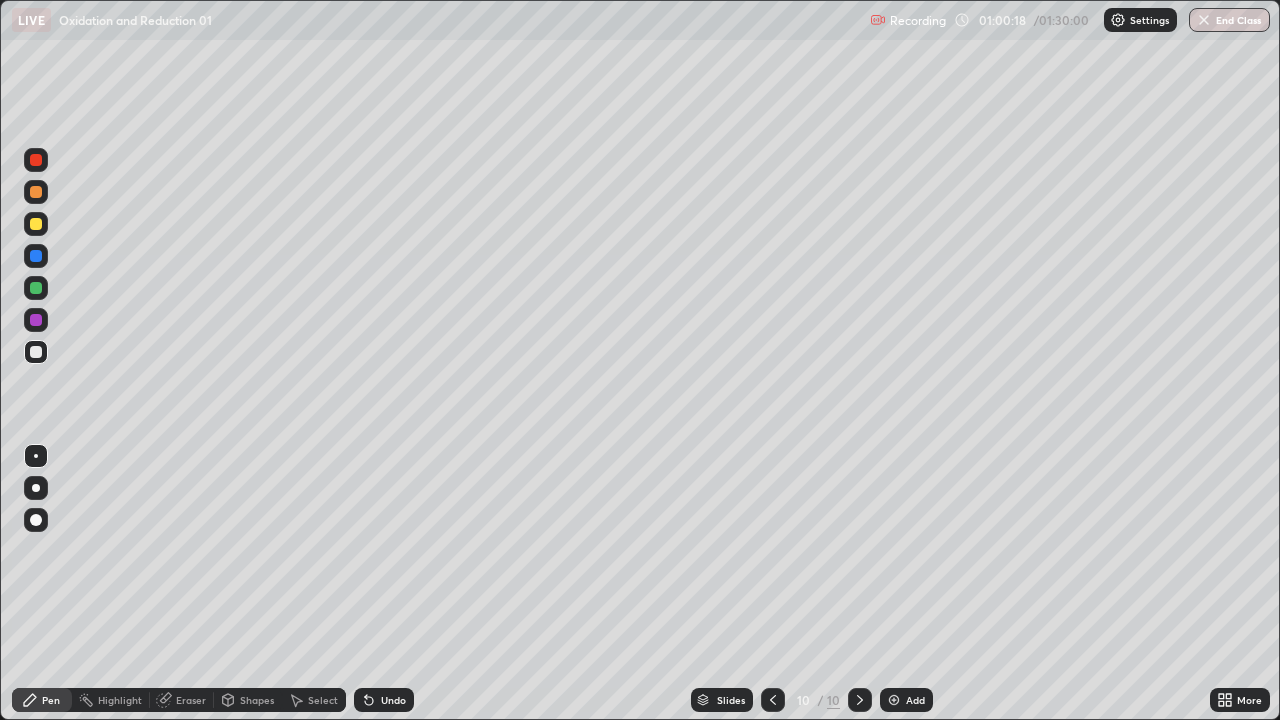 click on "Eraser" at bounding box center [191, 700] 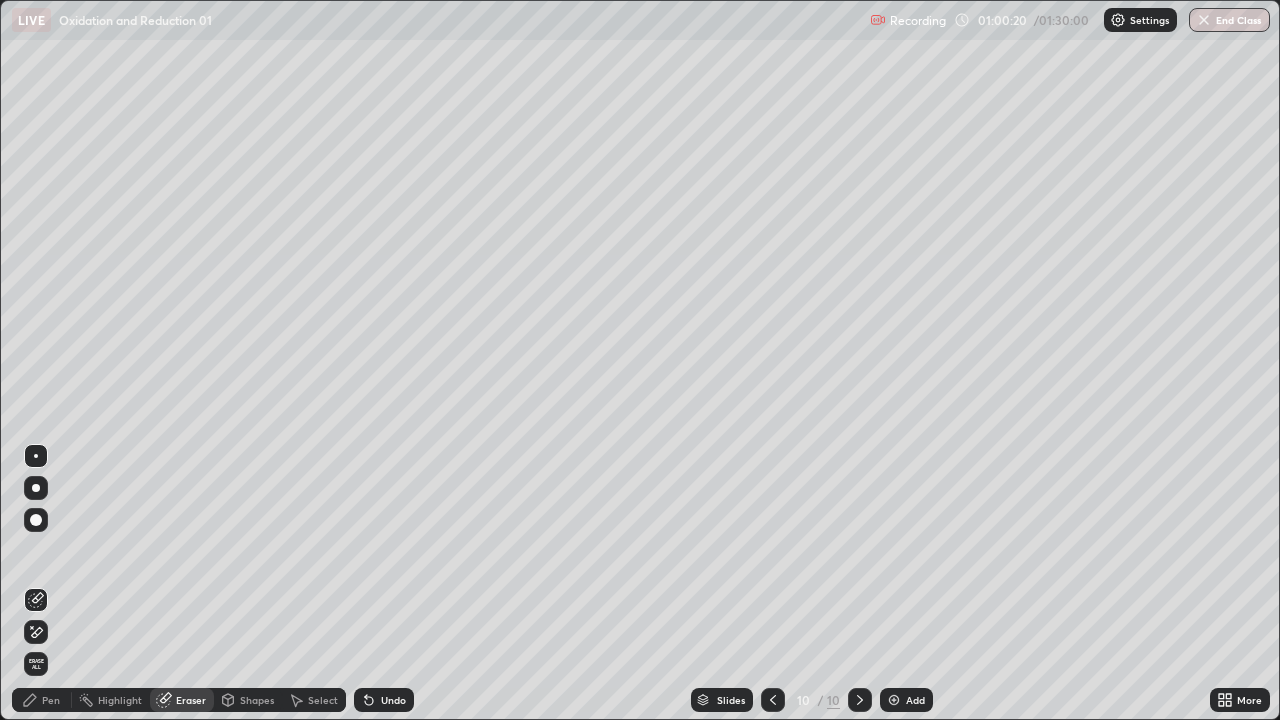 click on "Pen" at bounding box center [42, 700] 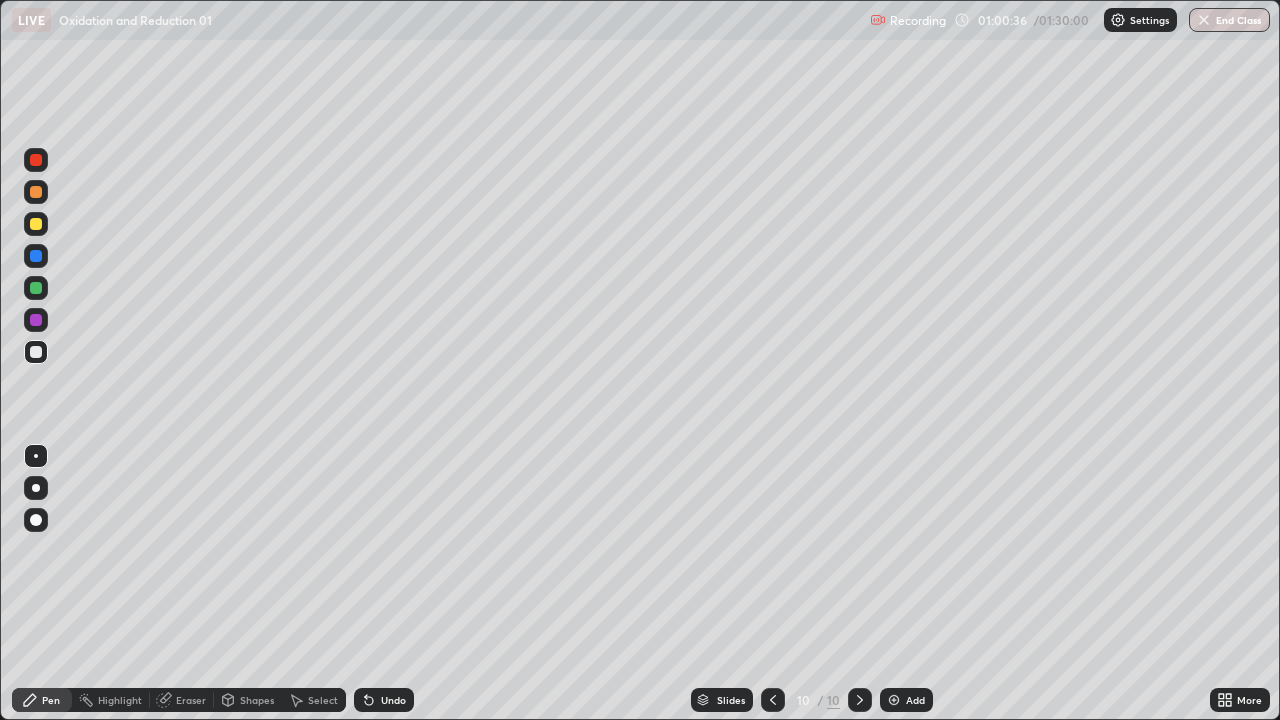 click at bounding box center (36, 352) 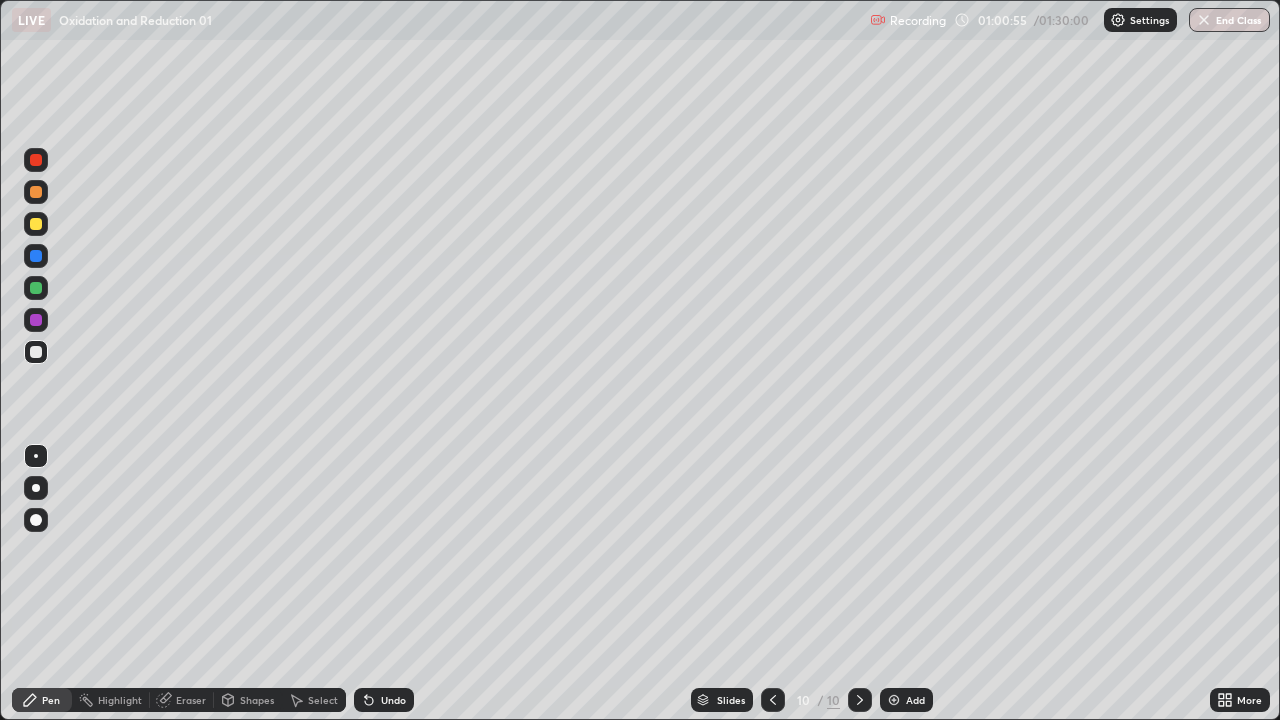click 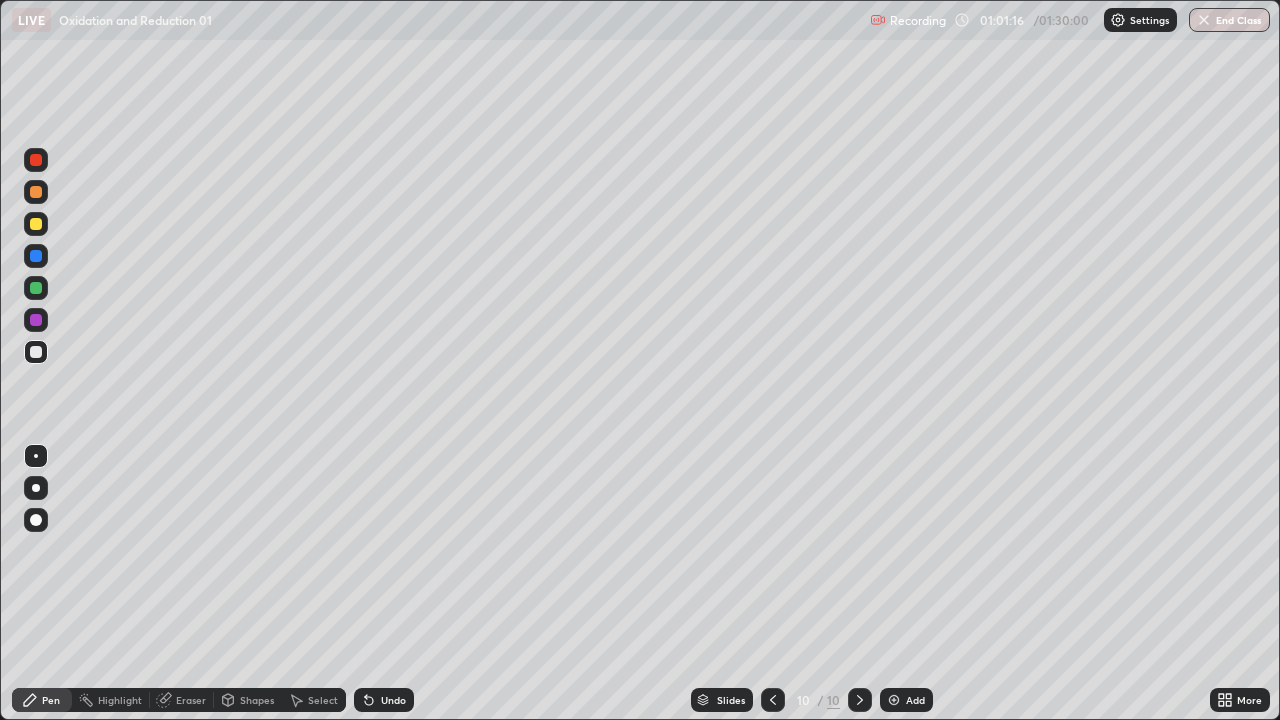 click at bounding box center [36, 288] 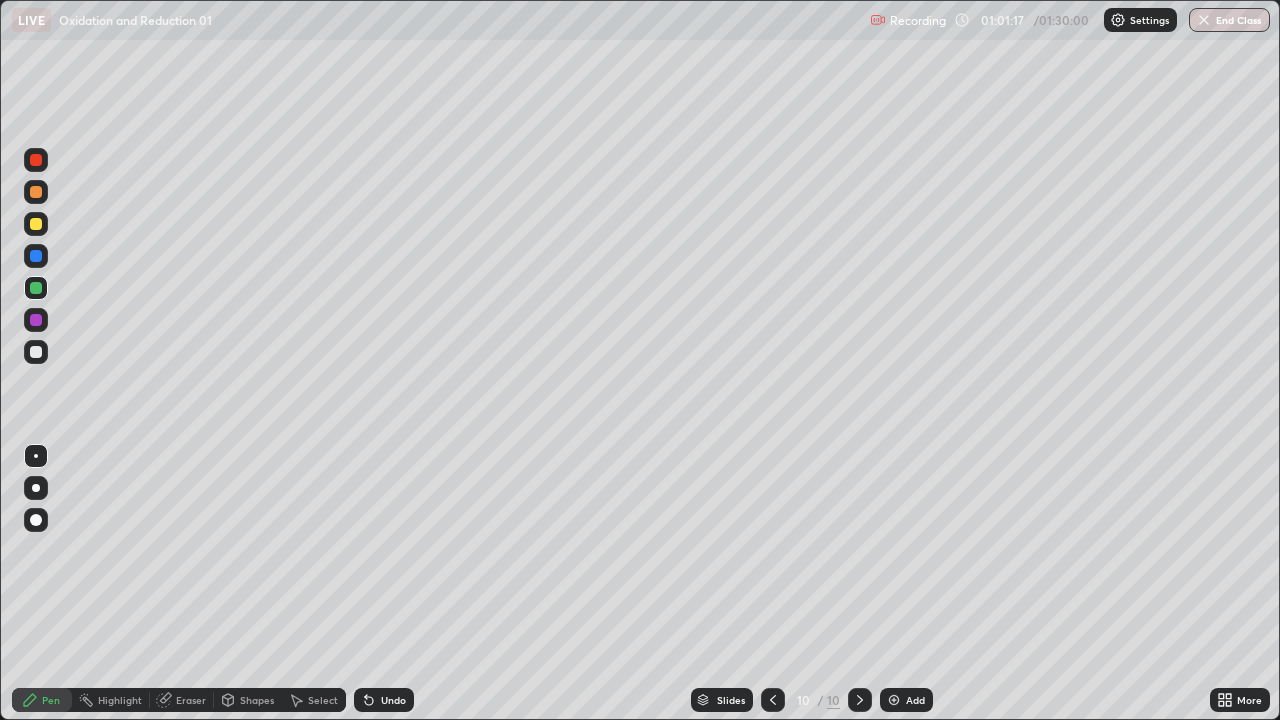 click at bounding box center [36, 288] 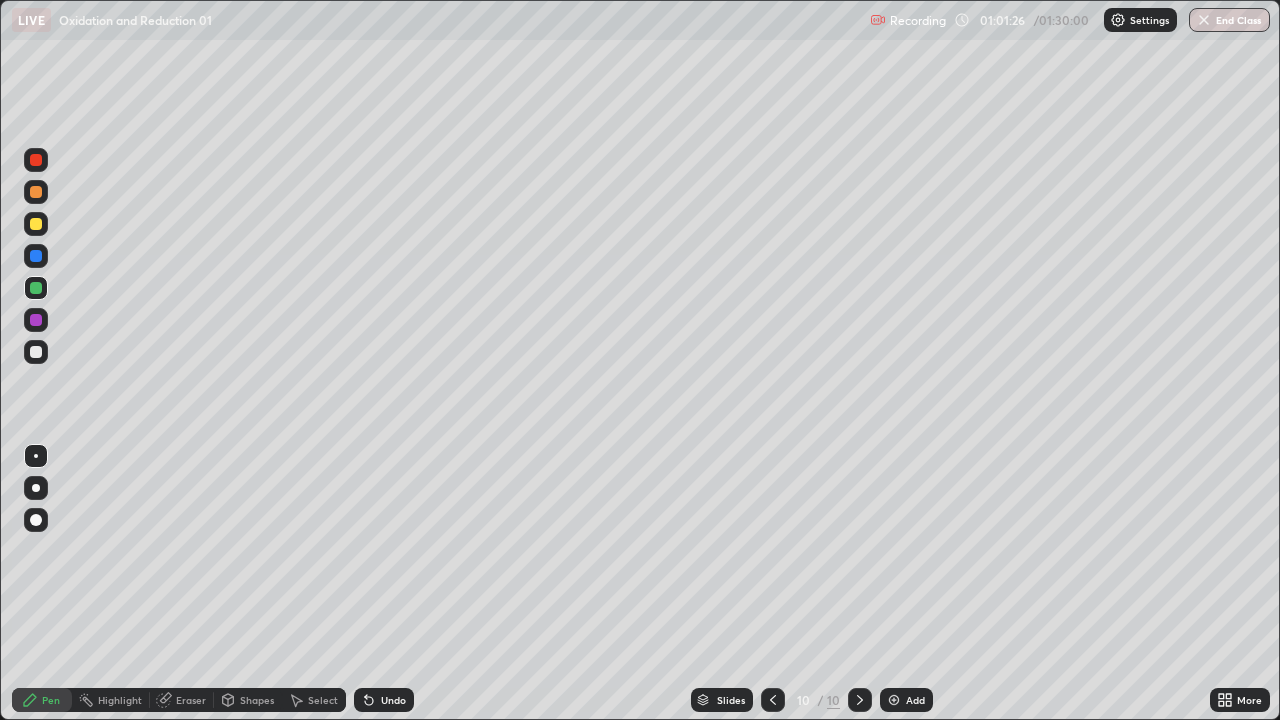 click at bounding box center [36, 352] 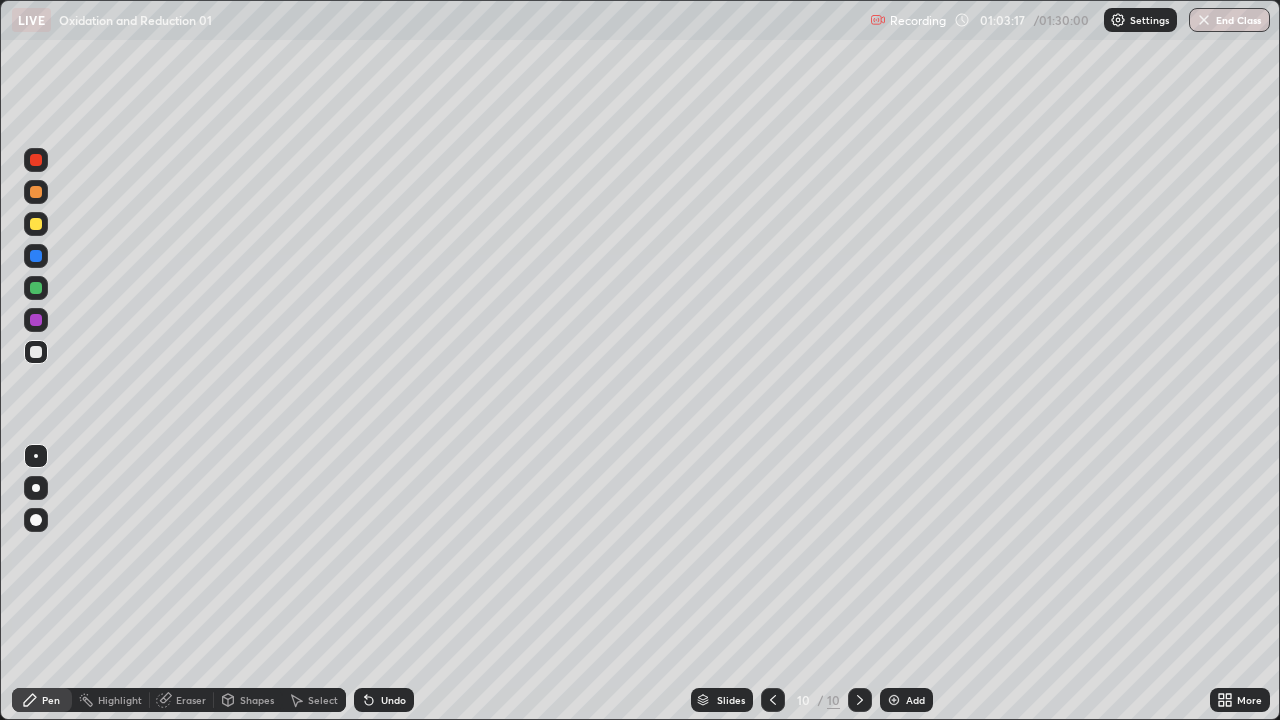 click on "Undo" at bounding box center [393, 700] 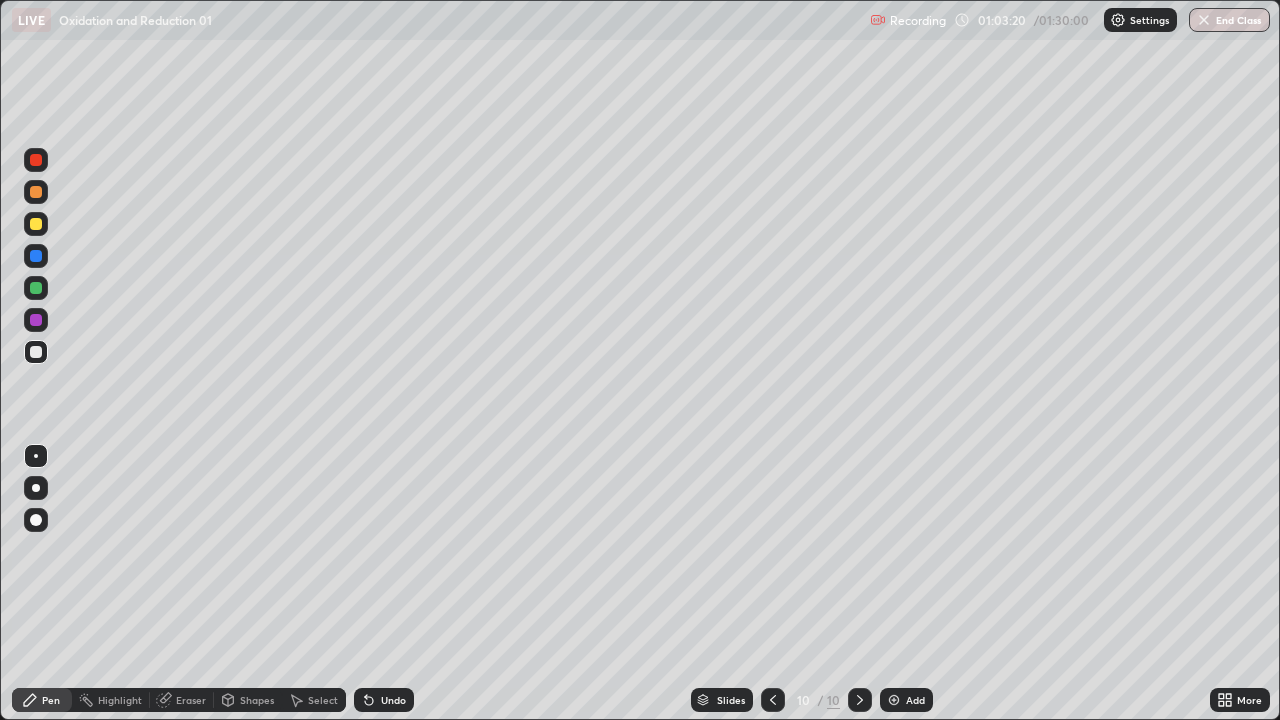 click on "Undo" at bounding box center [393, 700] 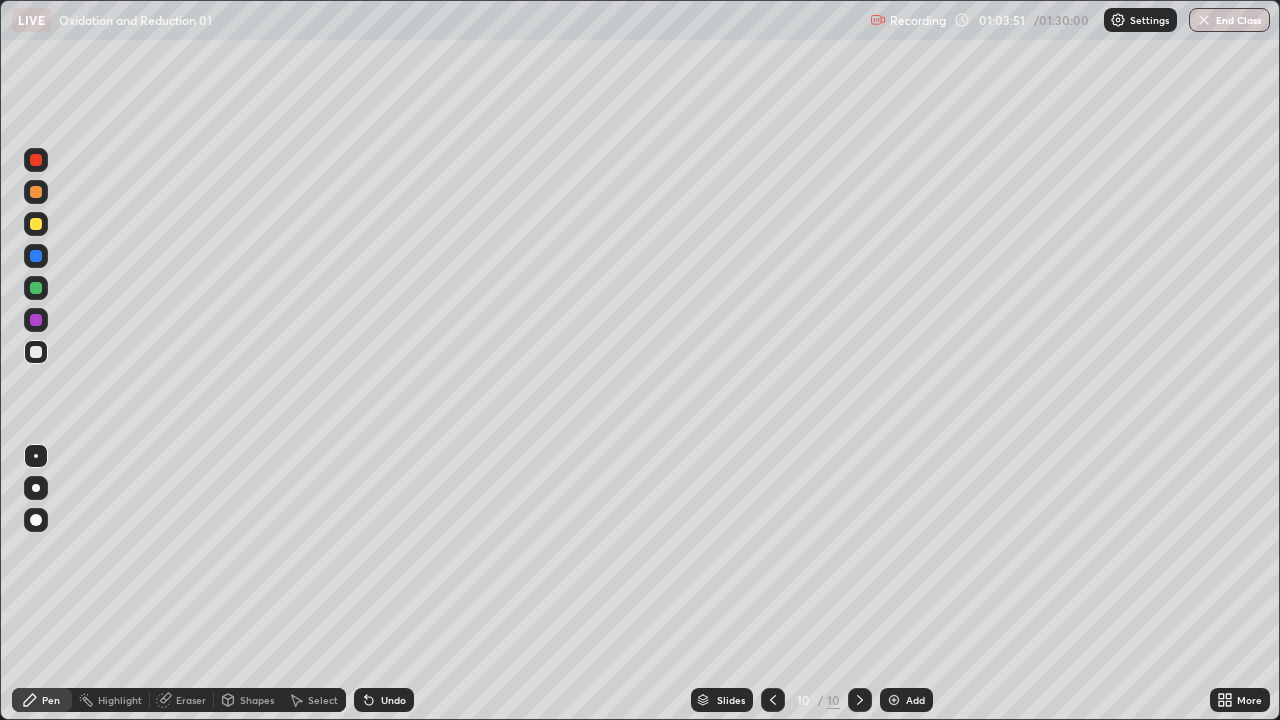click 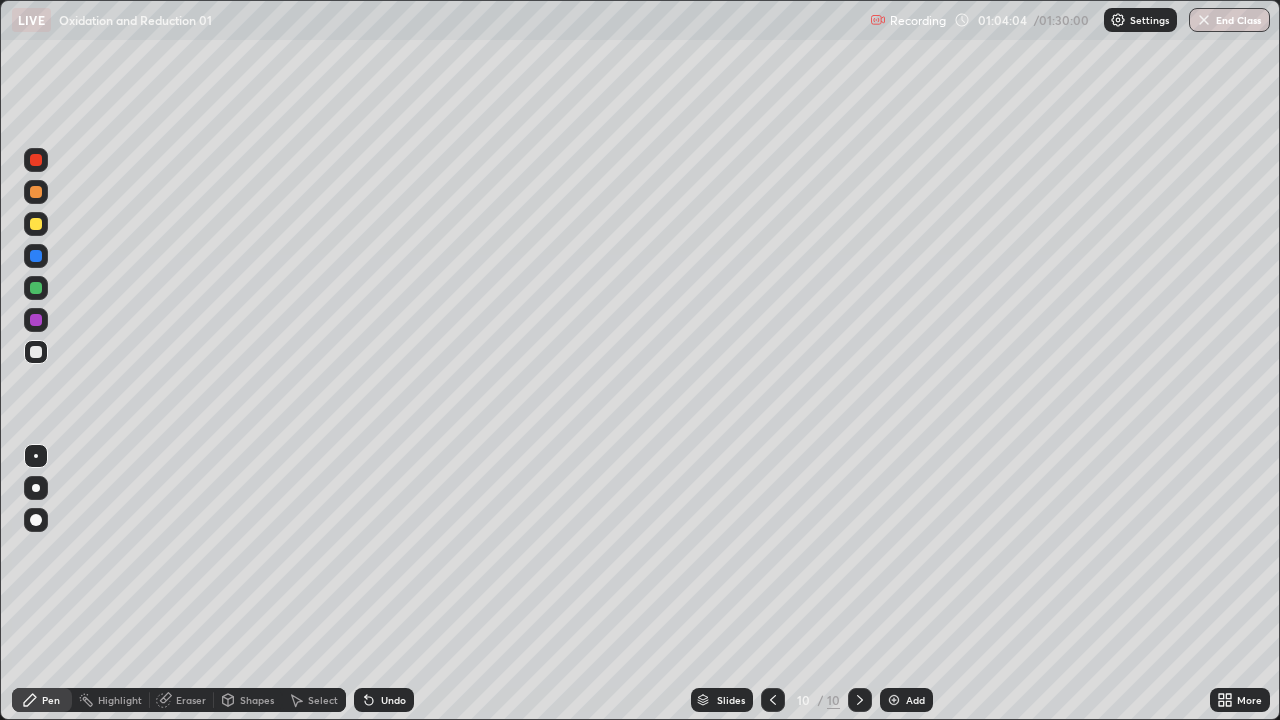 click at bounding box center [36, 224] 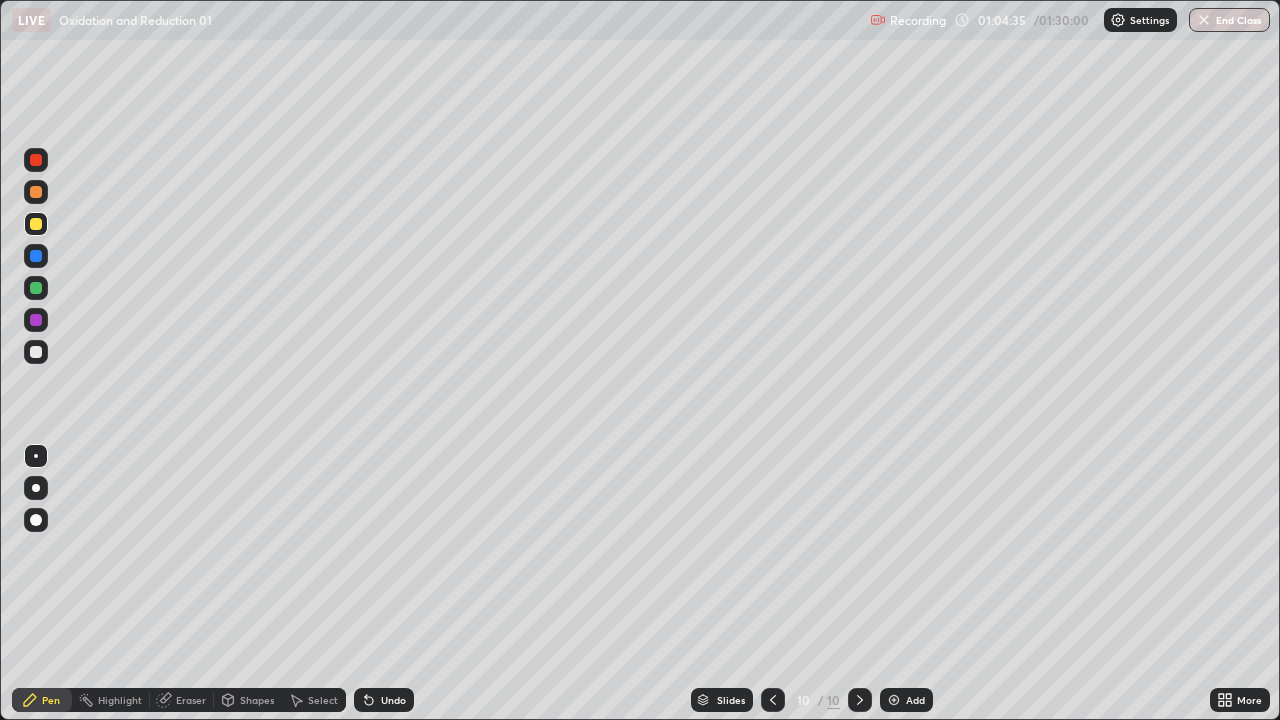 click on "Undo" at bounding box center (384, 700) 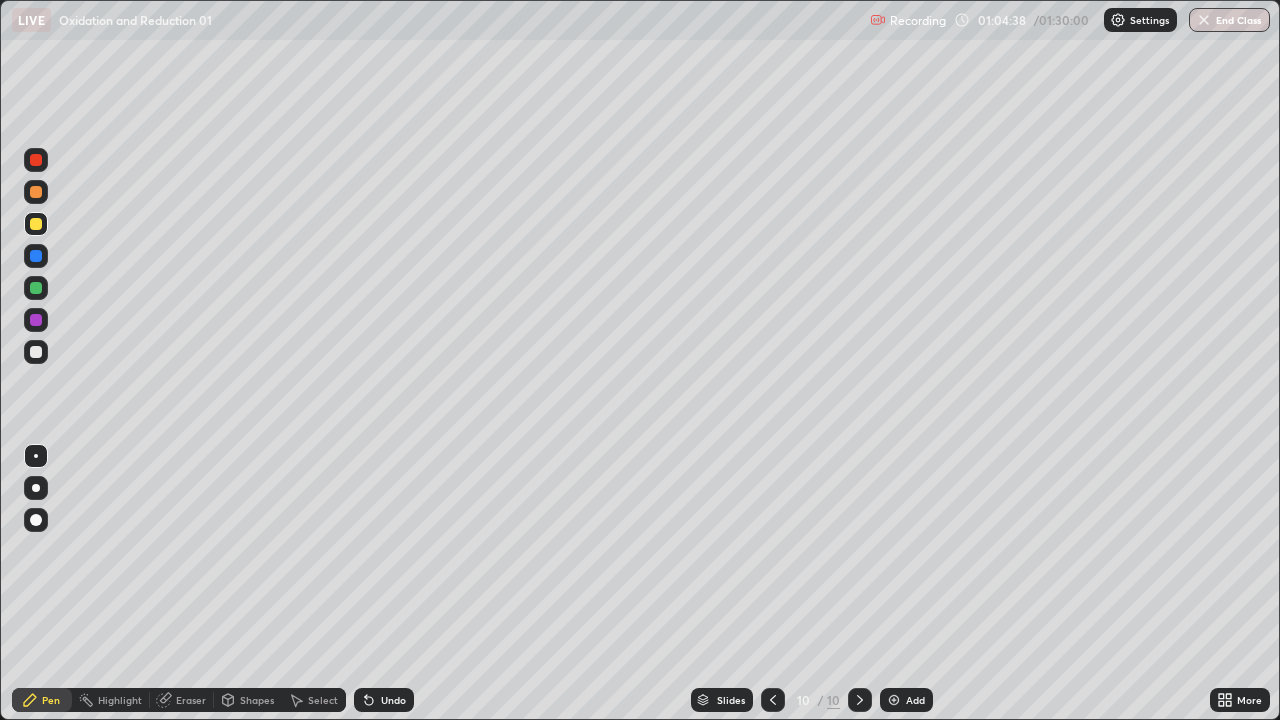 click on "Undo" at bounding box center (384, 700) 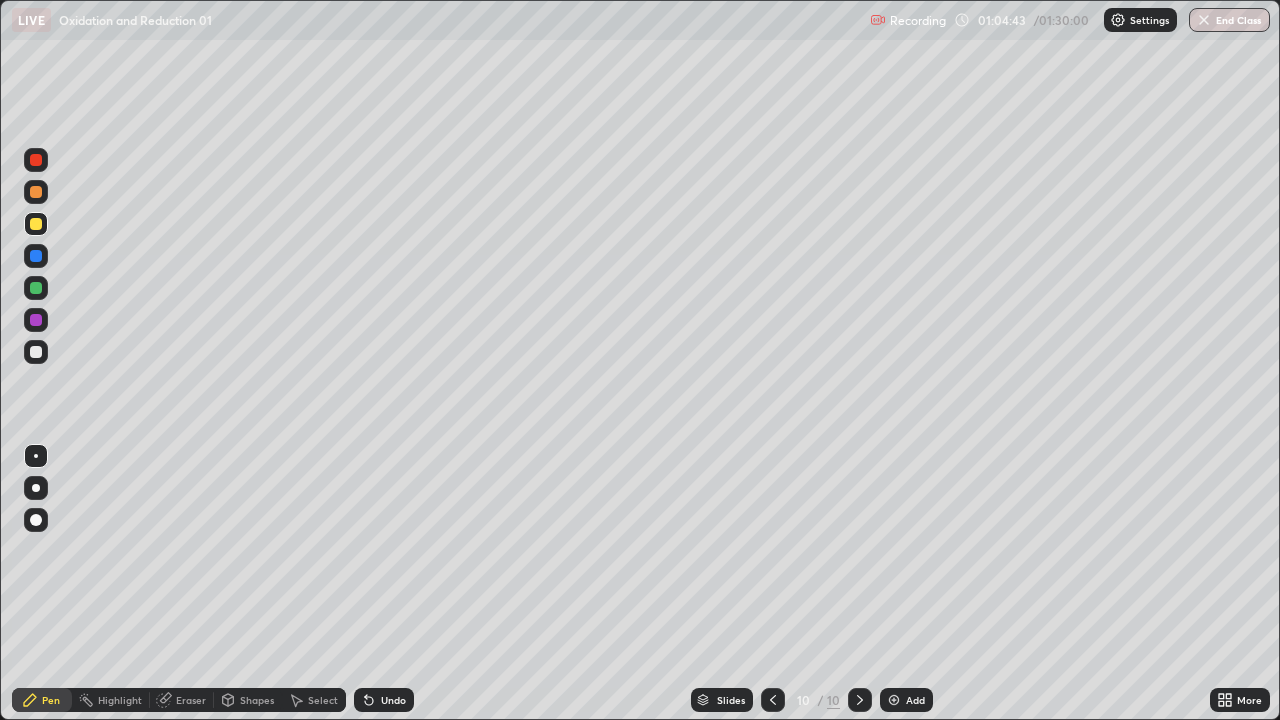 click on "Undo" at bounding box center [384, 700] 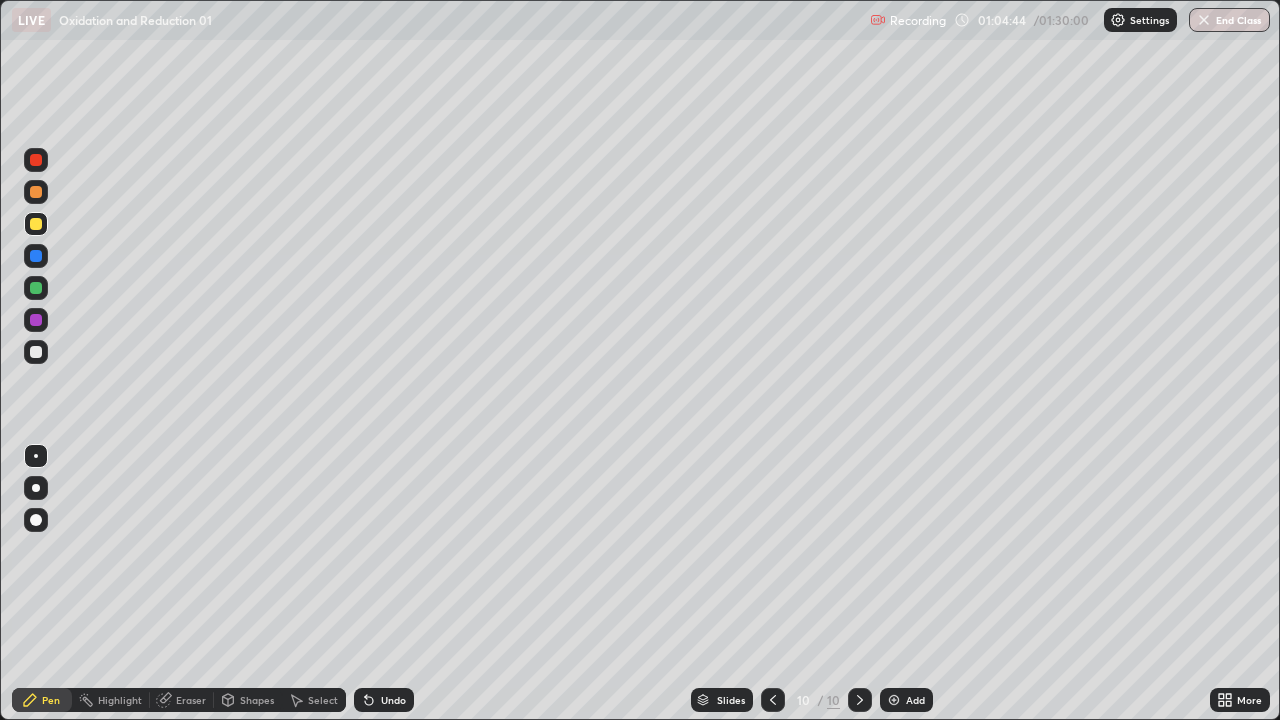 click on "Undo" at bounding box center (384, 700) 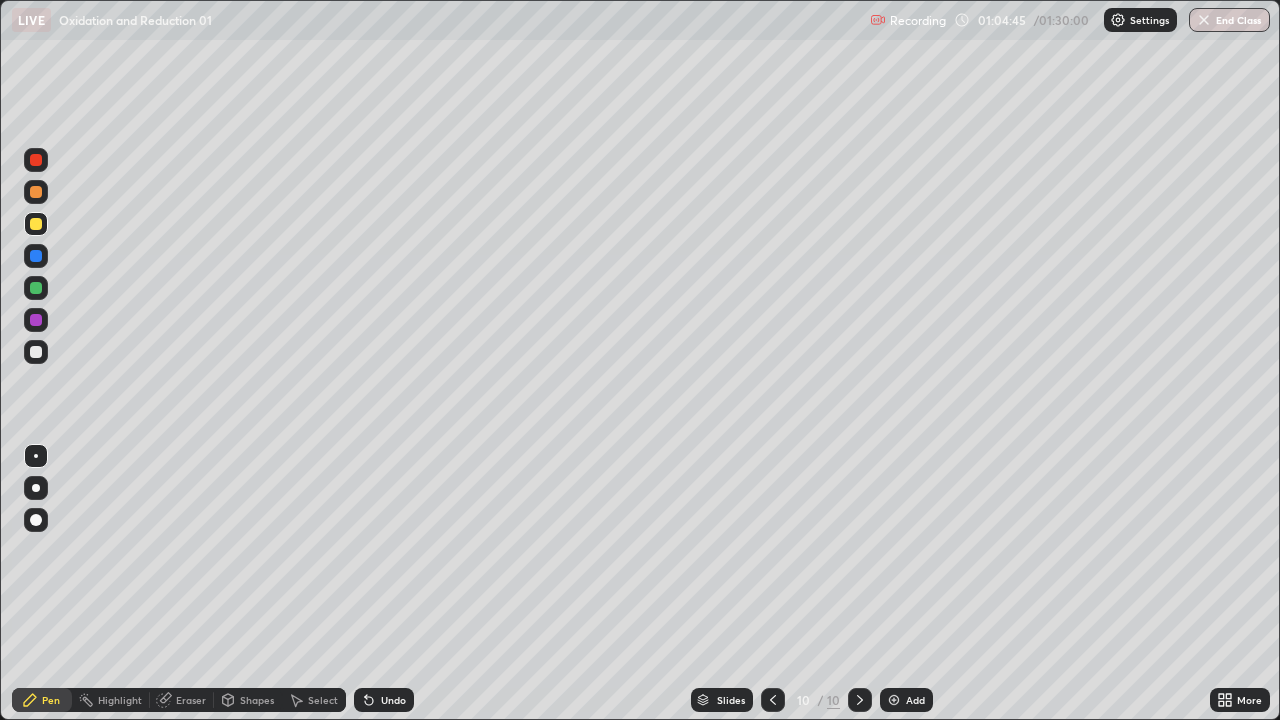 click on "Undo" at bounding box center [393, 700] 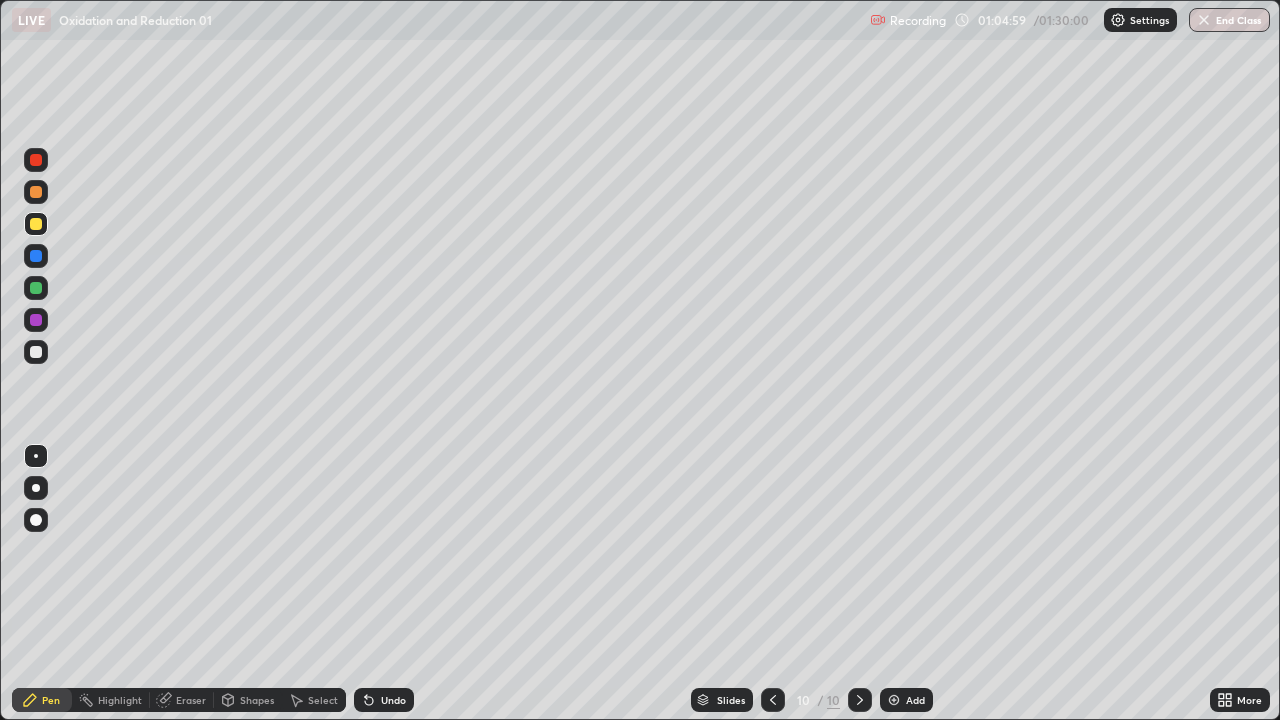 click on "Eraser" at bounding box center [182, 700] 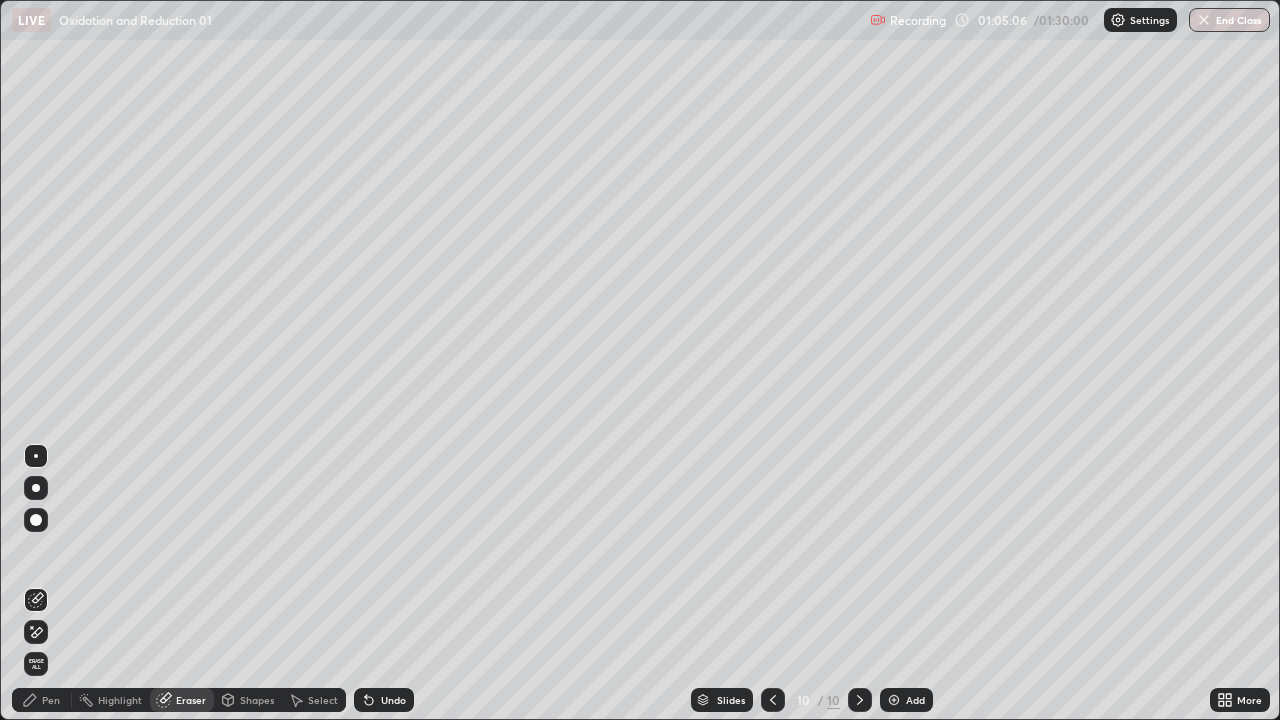 click on "Pen" at bounding box center [42, 700] 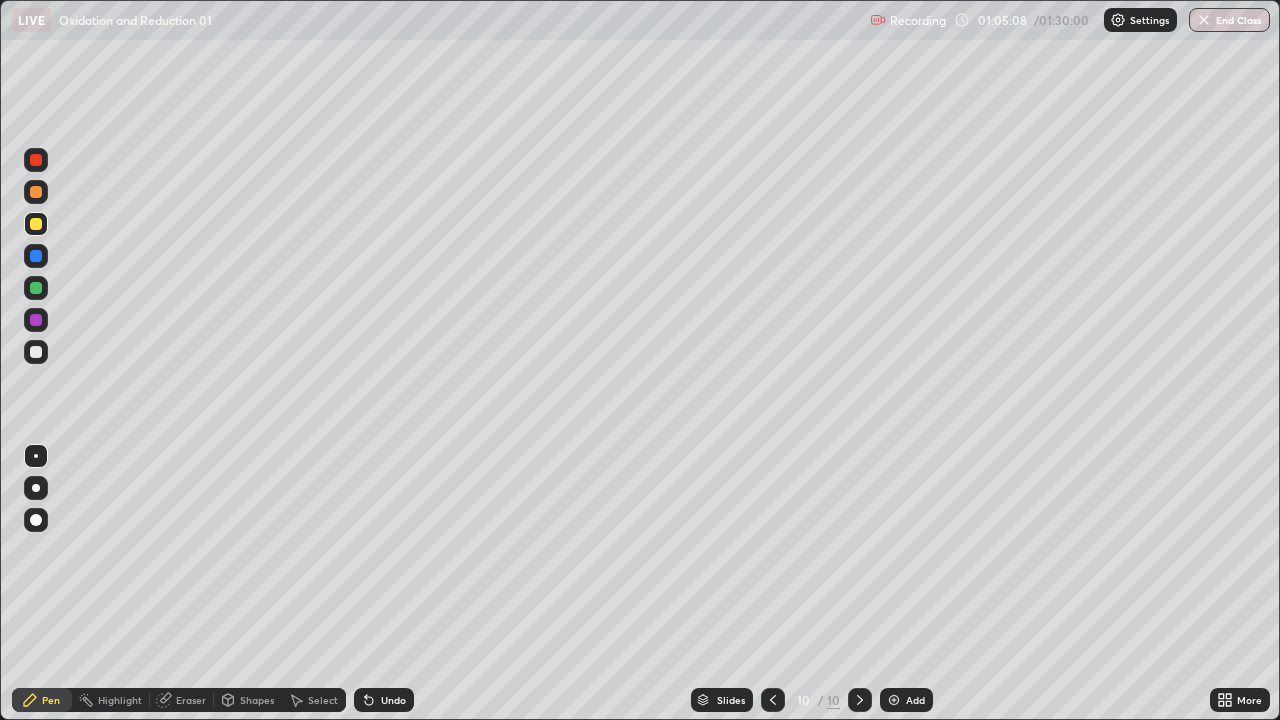 click at bounding box center [36, 352] 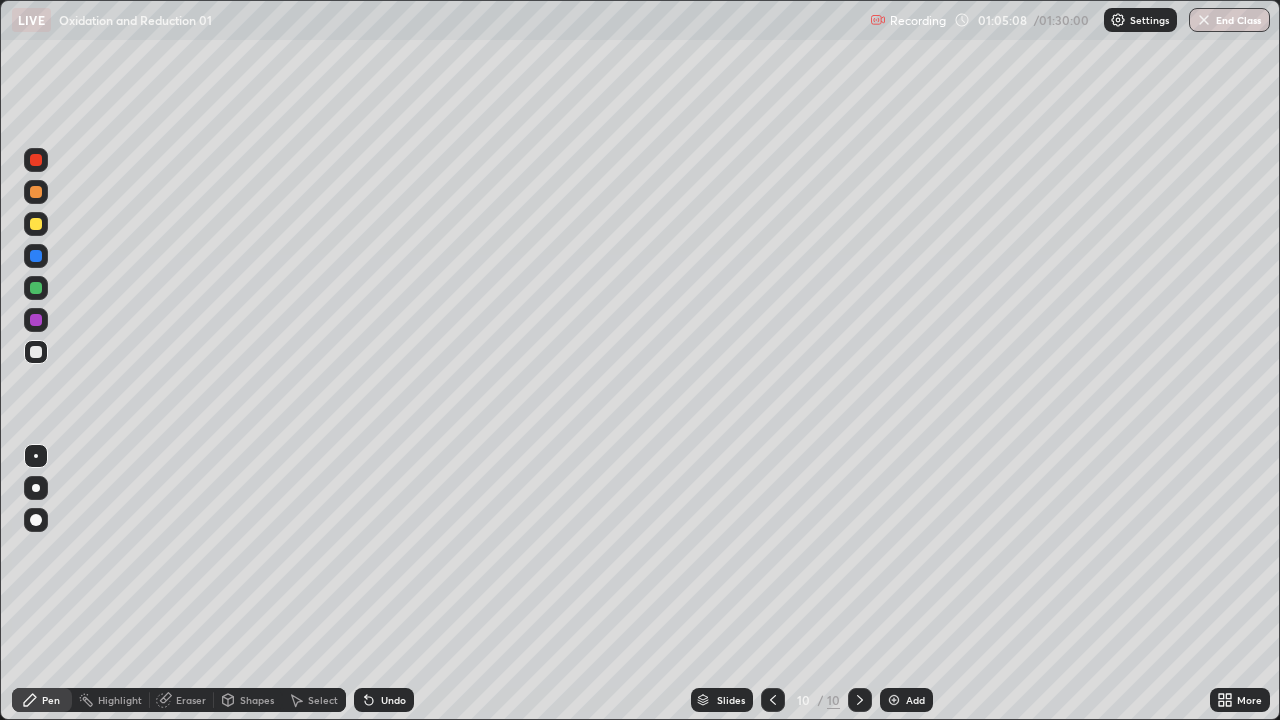 click at bounding box center [36, 352] 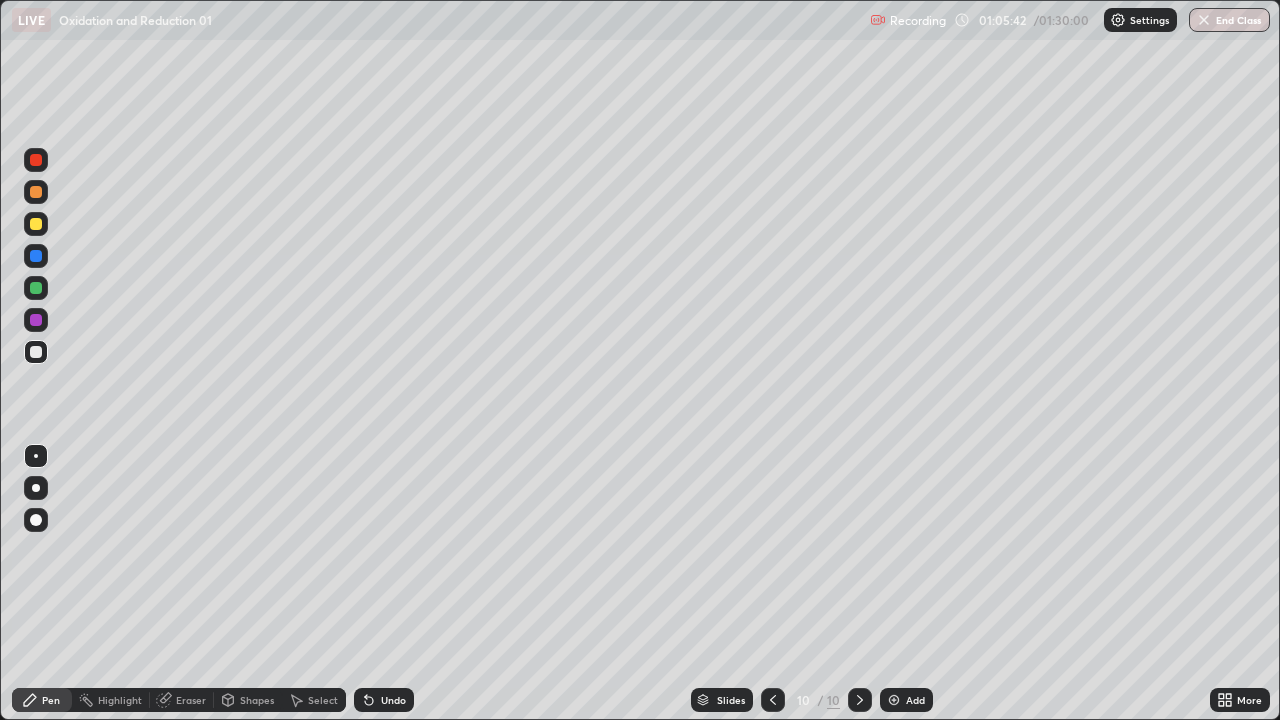 click on "Pen" at bounding box center (51, 700) 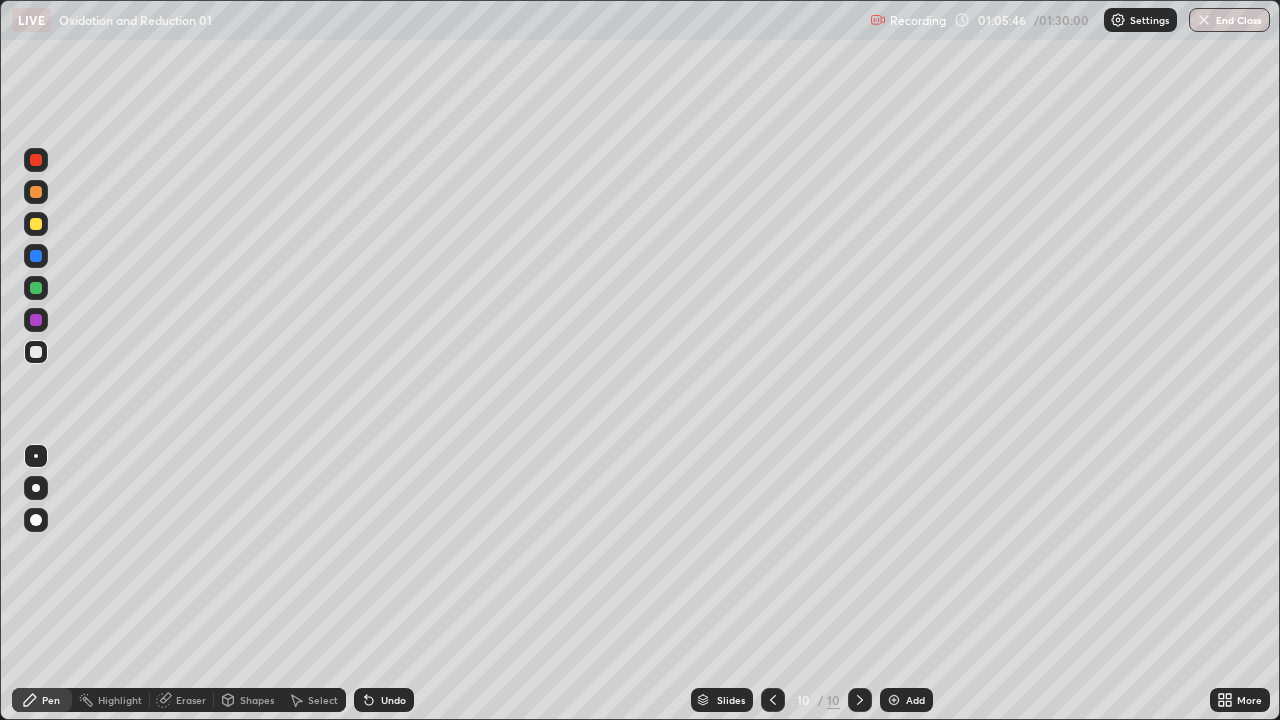 click at bounding box center [36, 352] 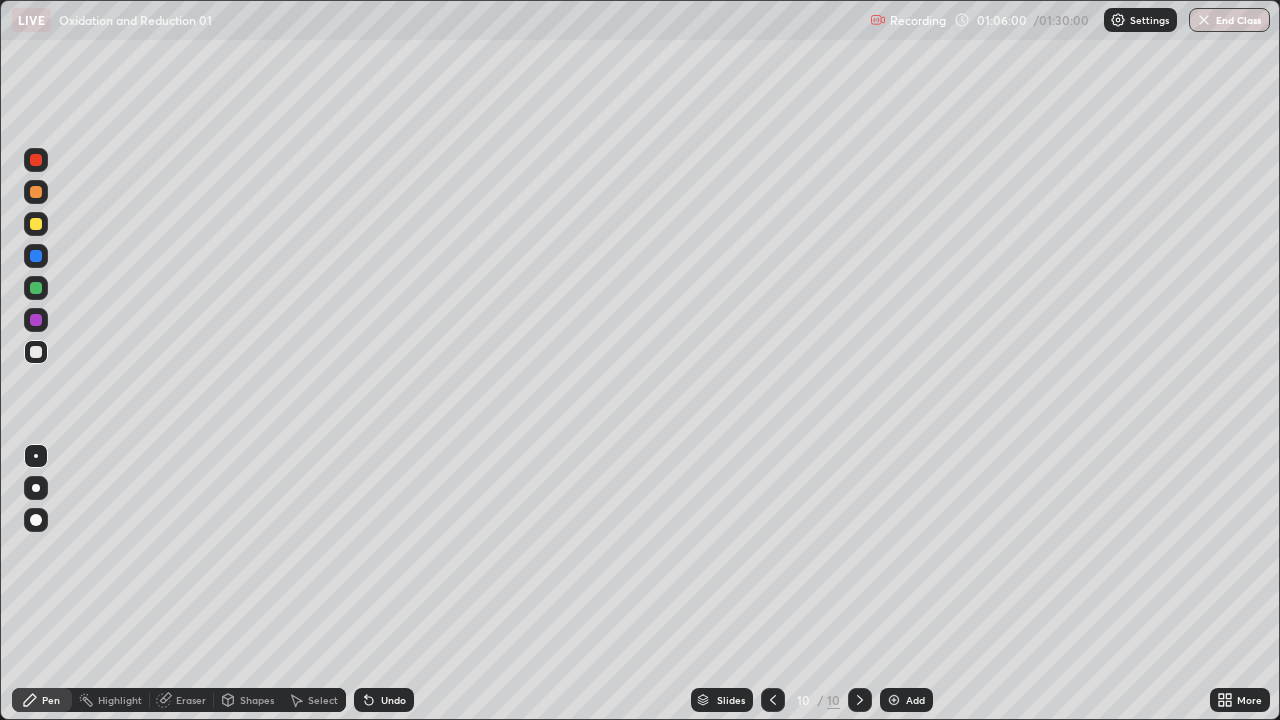 click on "Eraser" at bounding box center [191, 700] 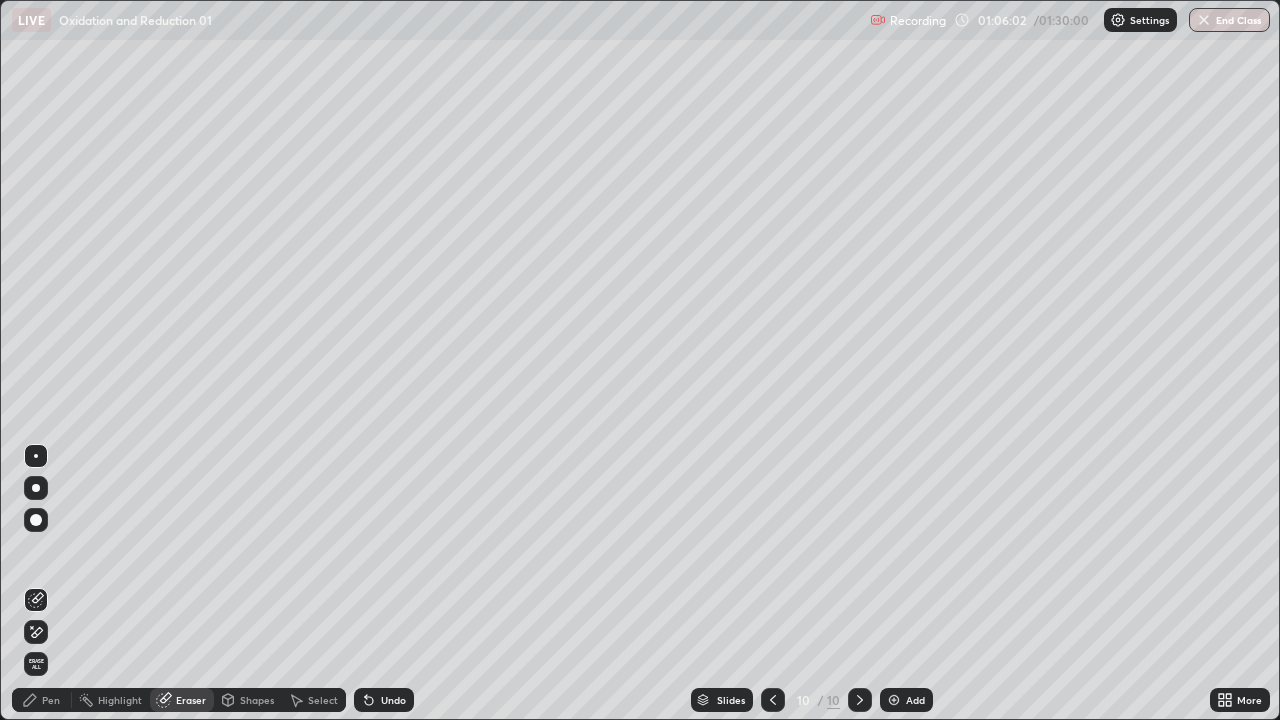 click on "Pen" at bounding box center (51, 700) 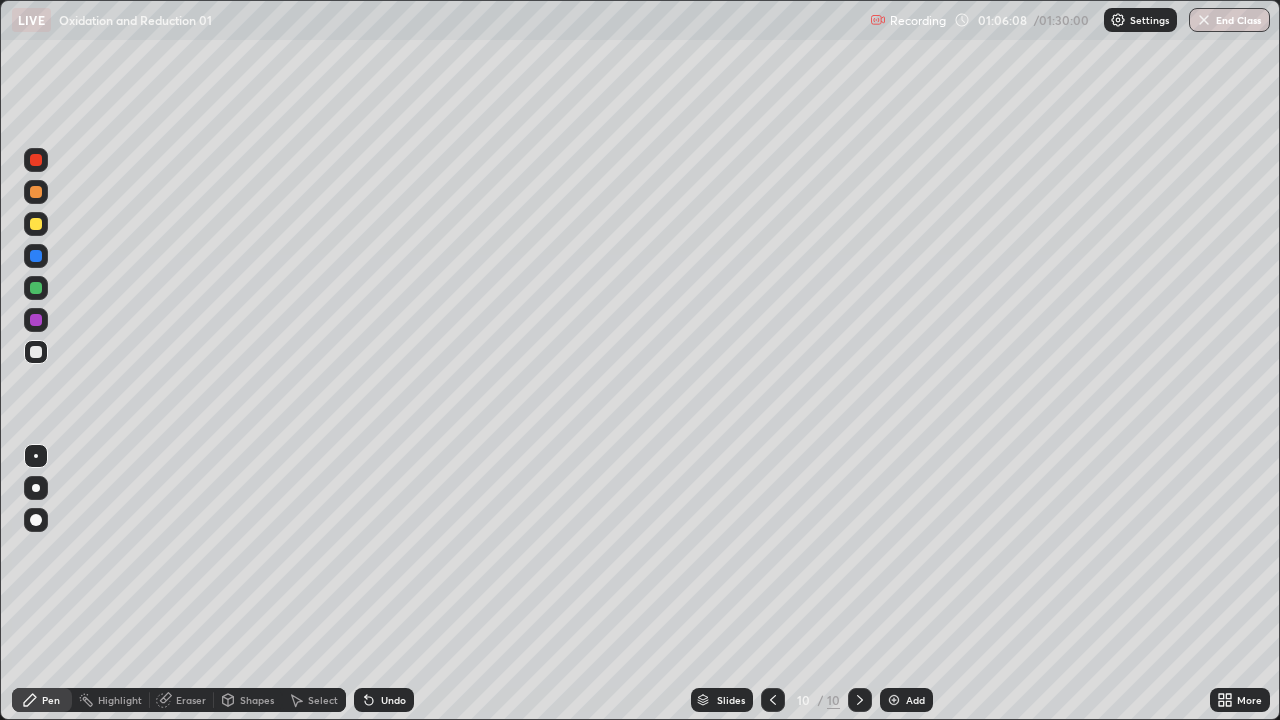 click on "Eraser" at bounding box center (182, 700) 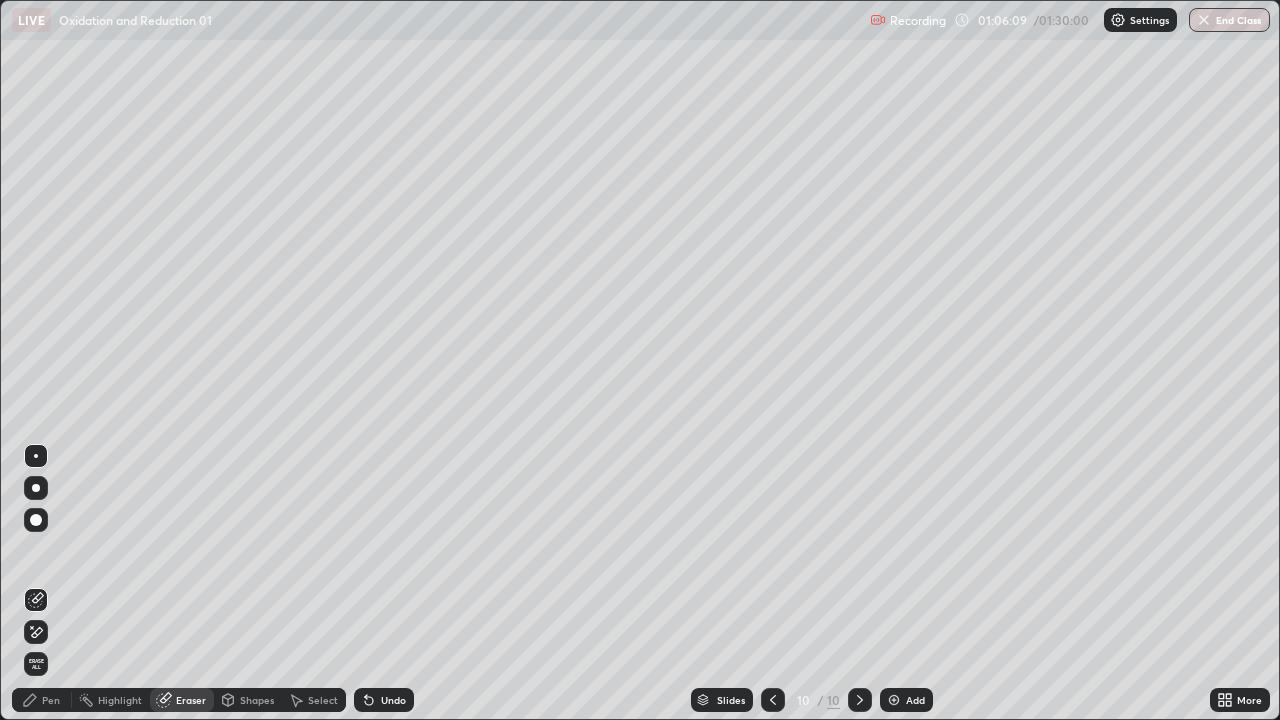 click on "Pen" at bounding box center (51, 700) 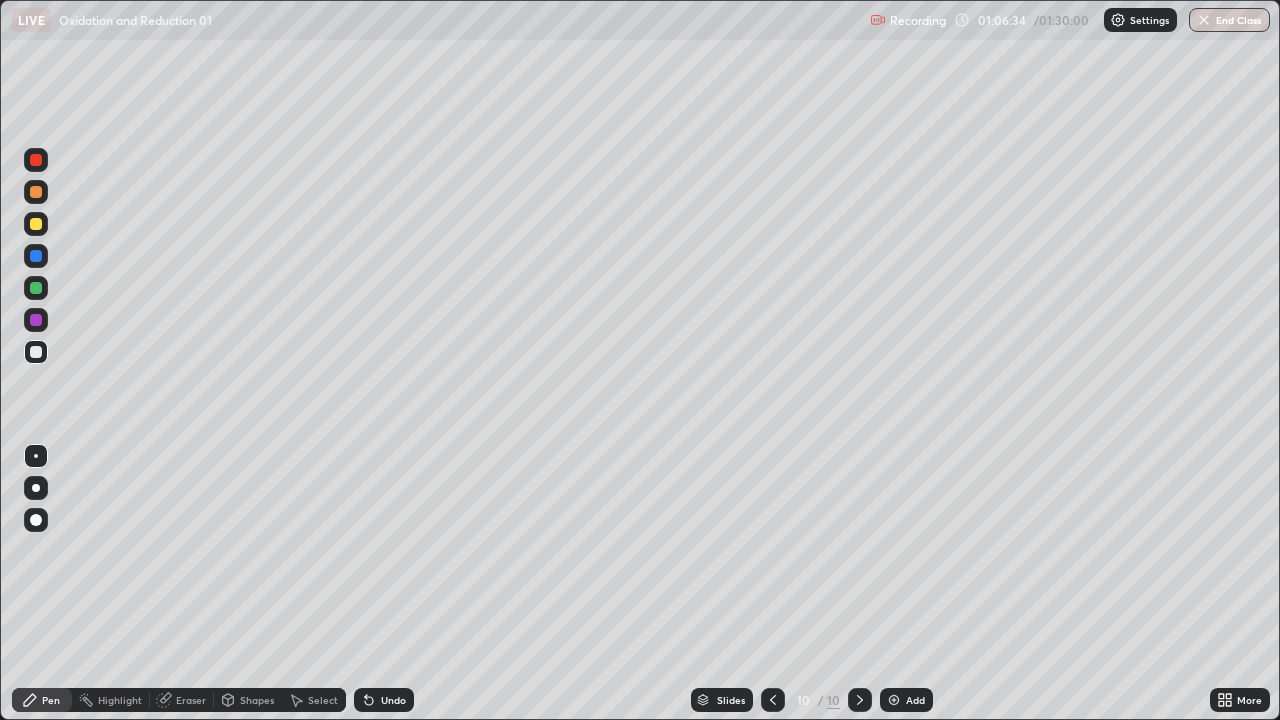 click 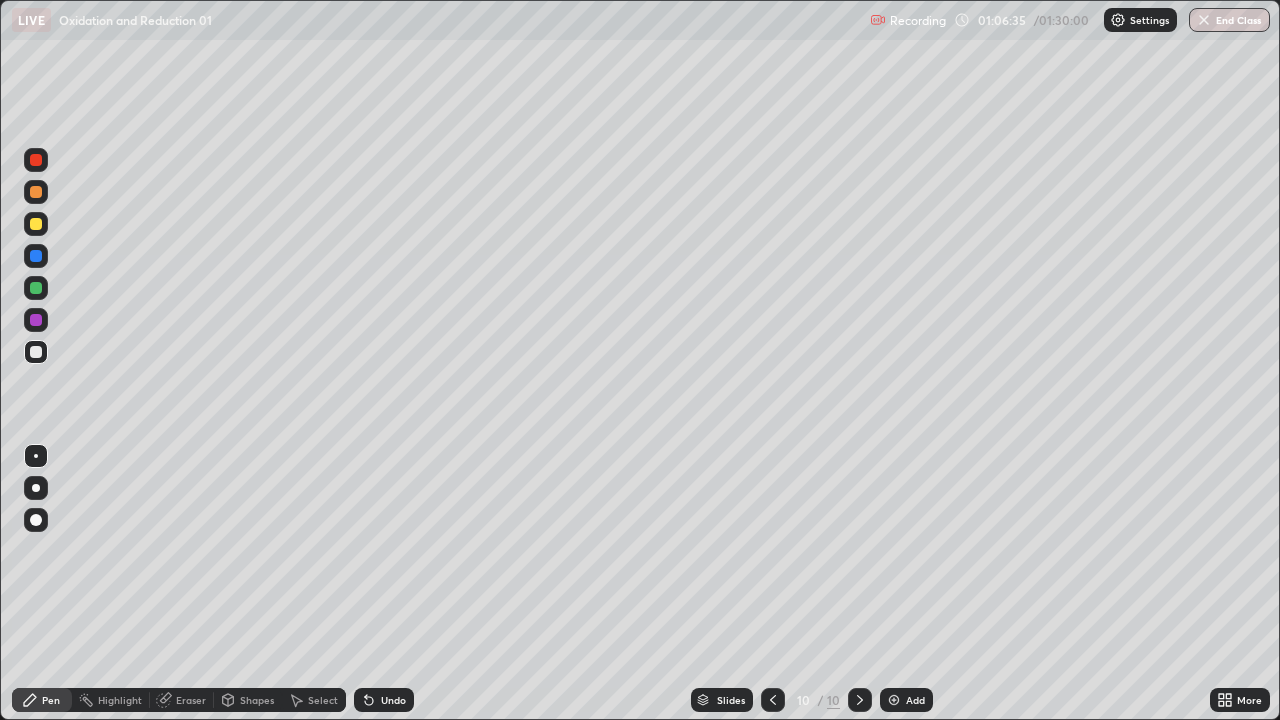 click on "Undo" at bounding box center (393, 700) 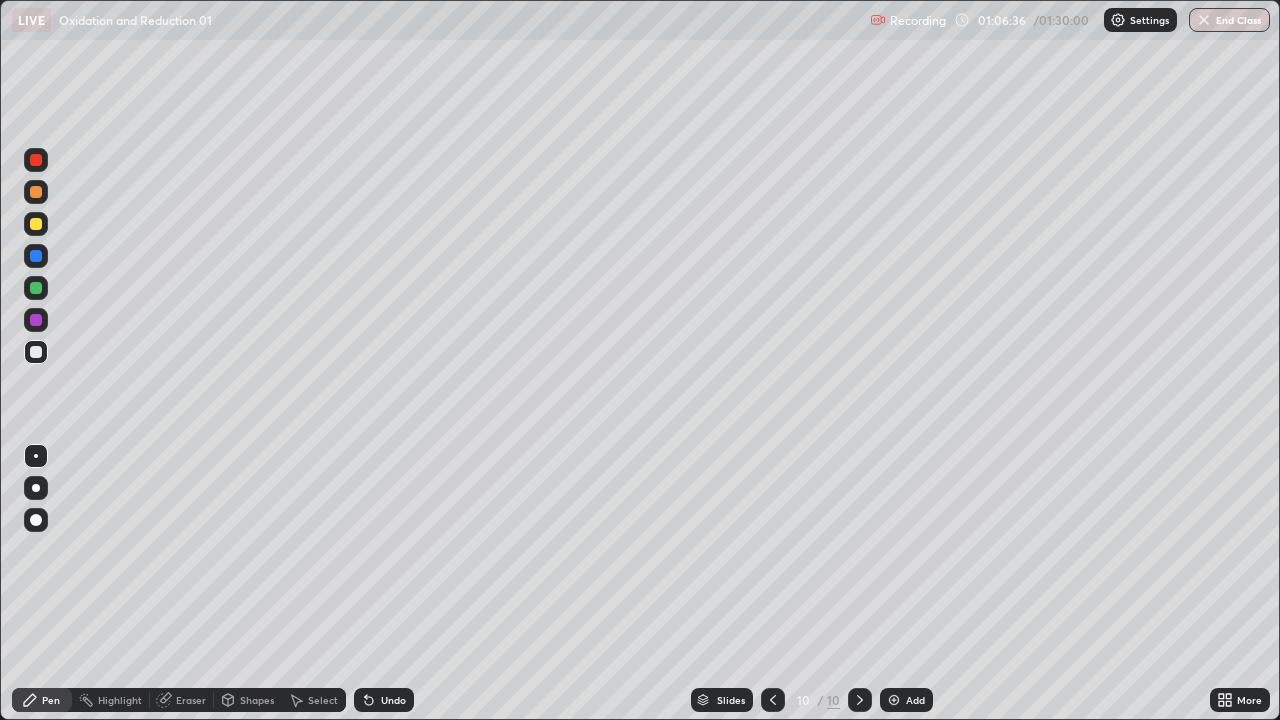 click on "Undo" at bounding box center (393, 700) 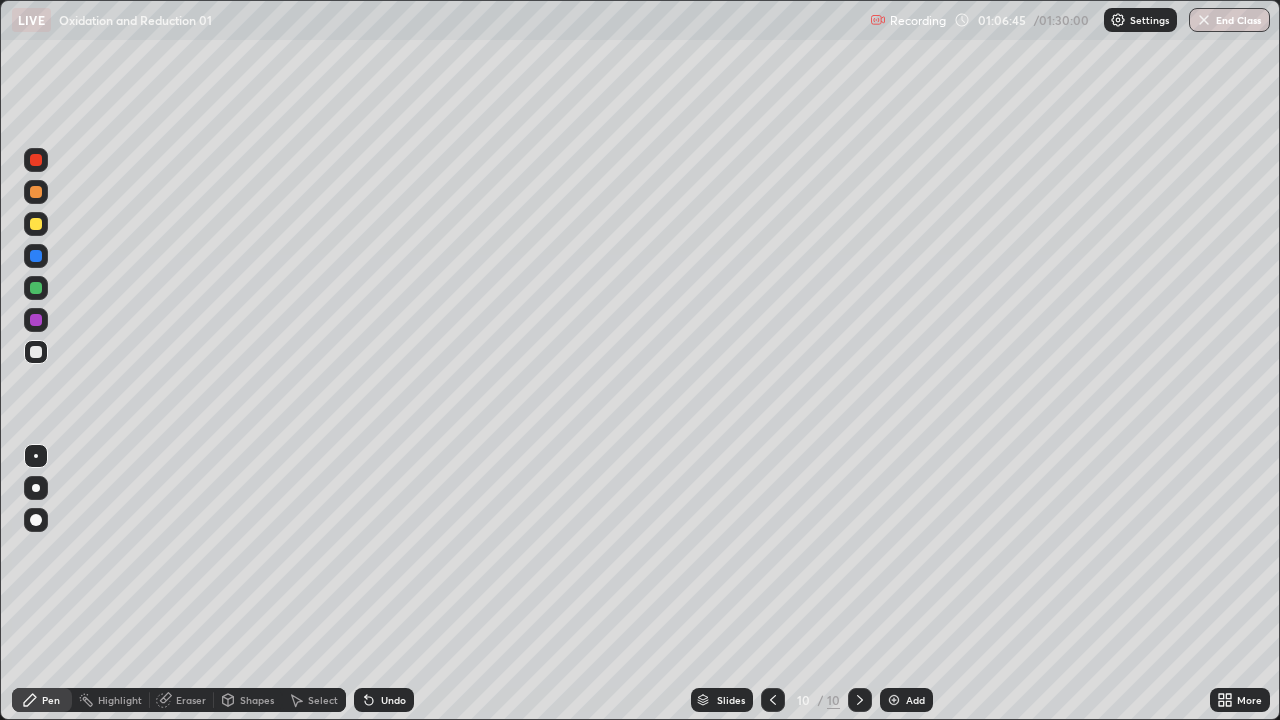 click at bounding box center (36, 288) 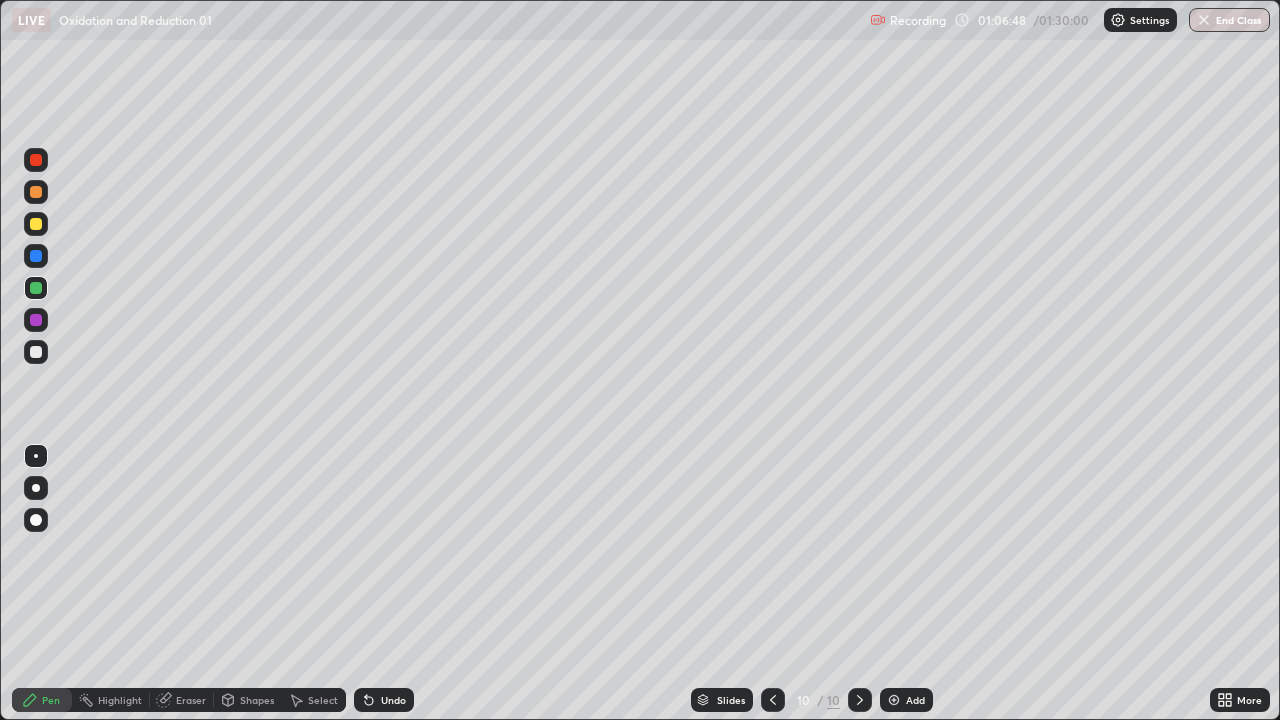 click at bounding box center (36, 352) 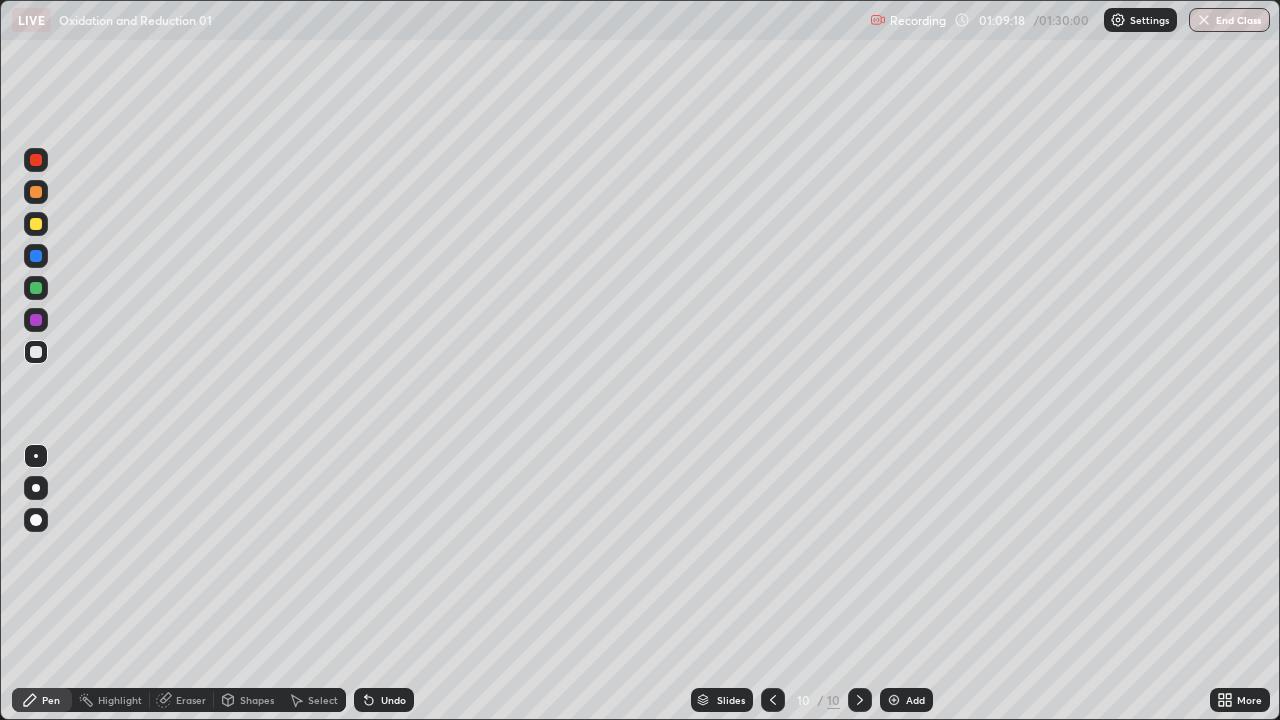 click on "Undo" at bounding box center (384, 700) 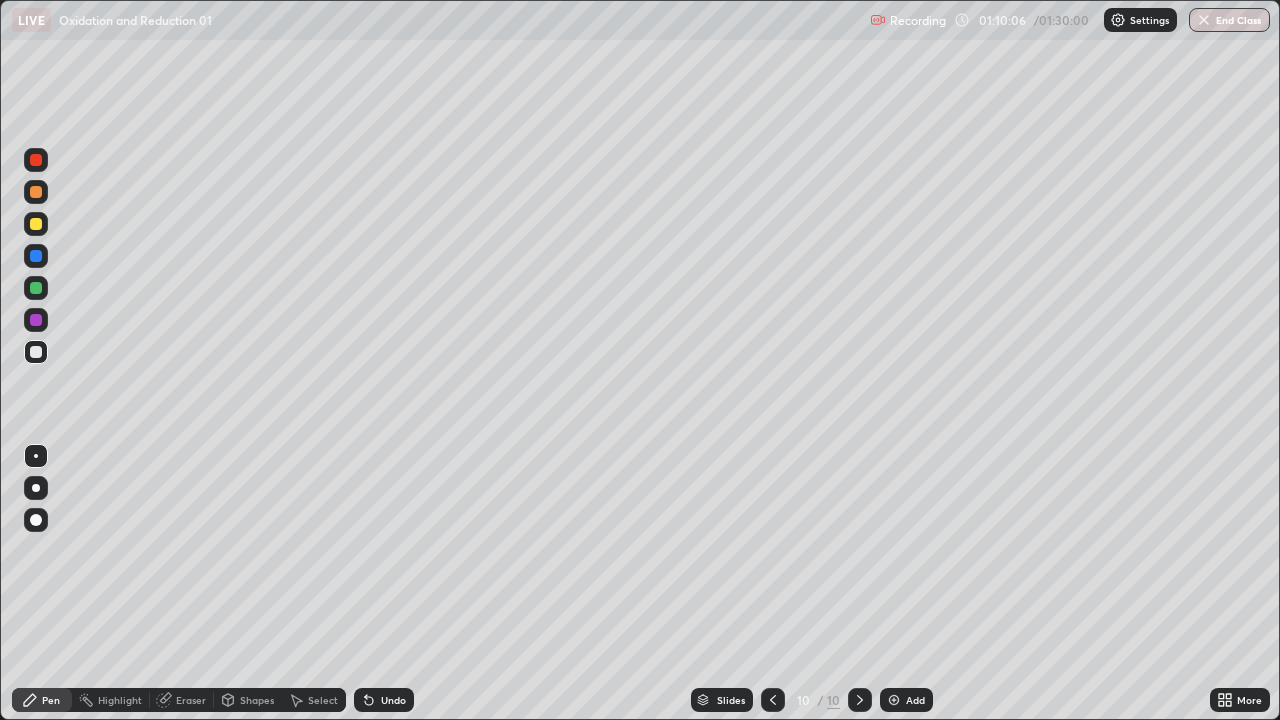 click at bounding box center (36, 288) 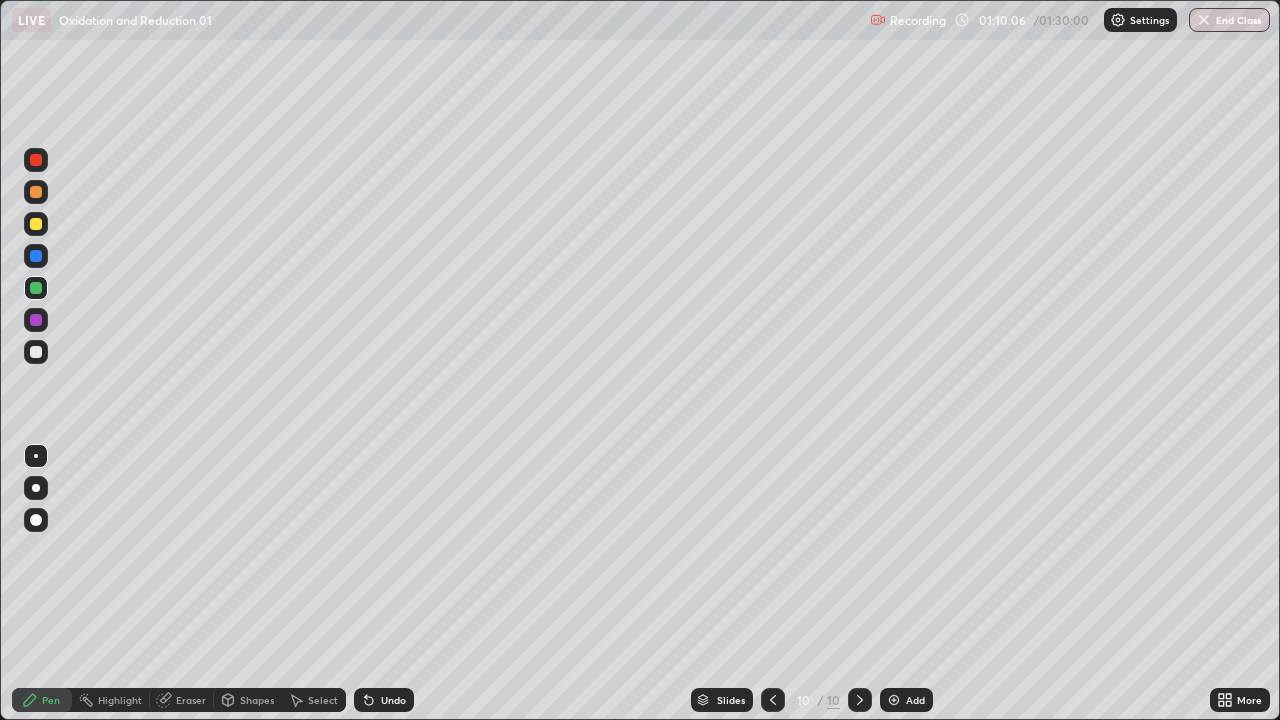 click at bounding box center (36, 288) 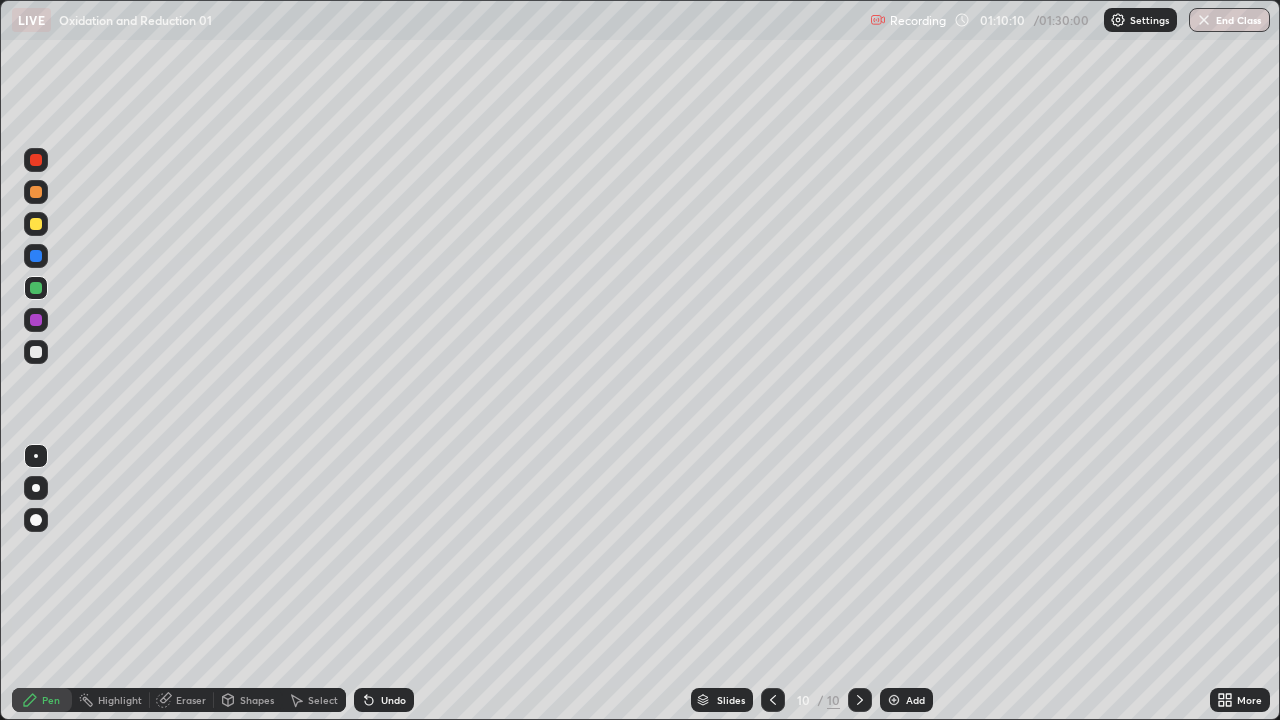 click at bounding box center [36, 352] 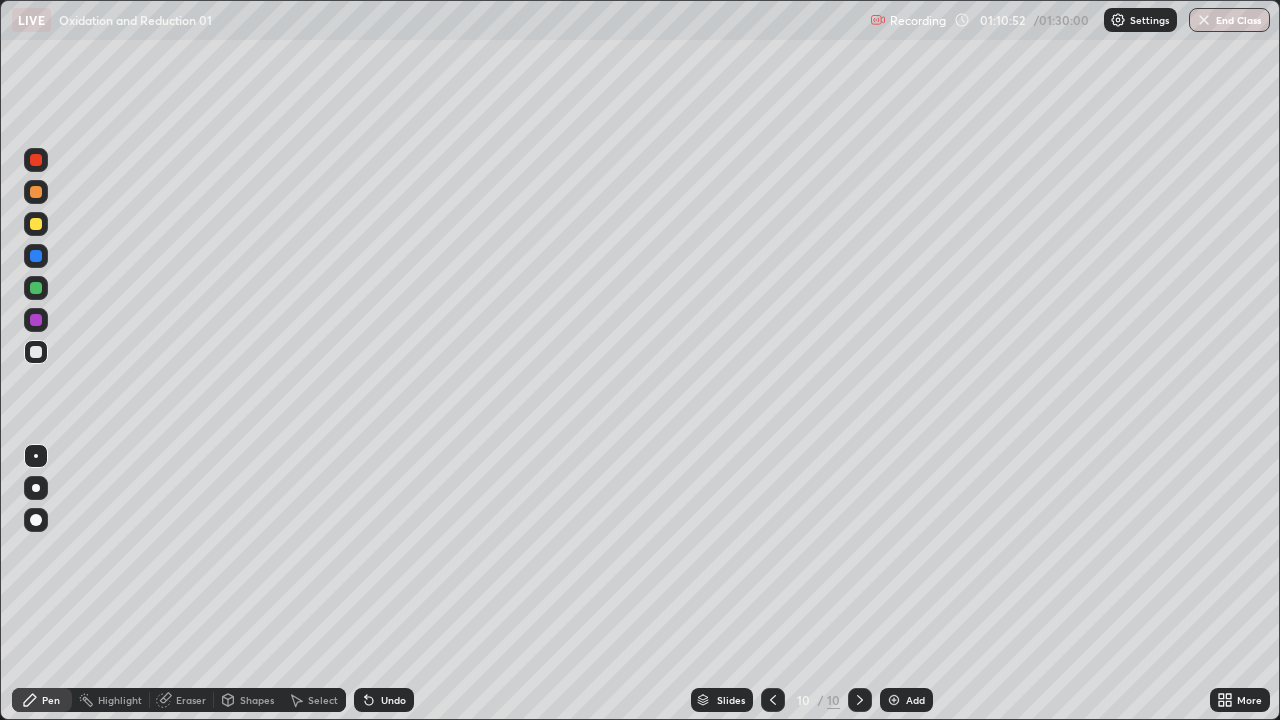 click on "Undo" at bounding box center [384, 700] 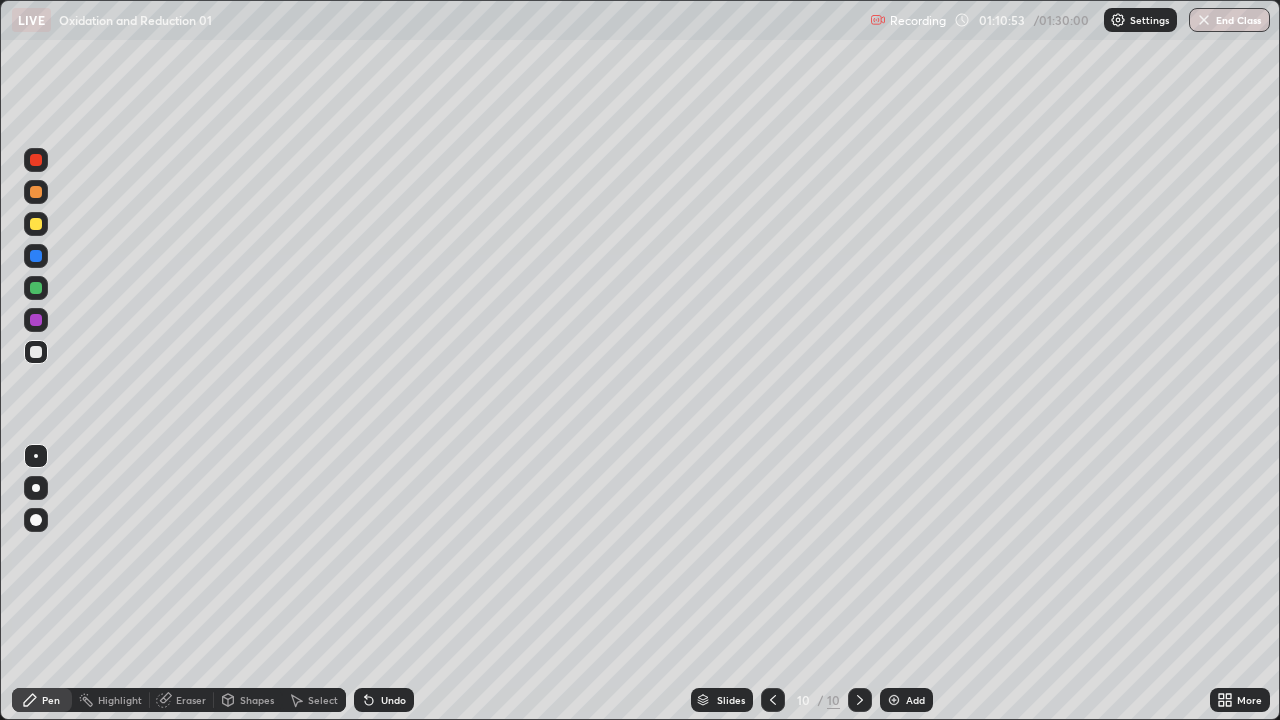 click on "Undo" at bounding box center (384, 700) 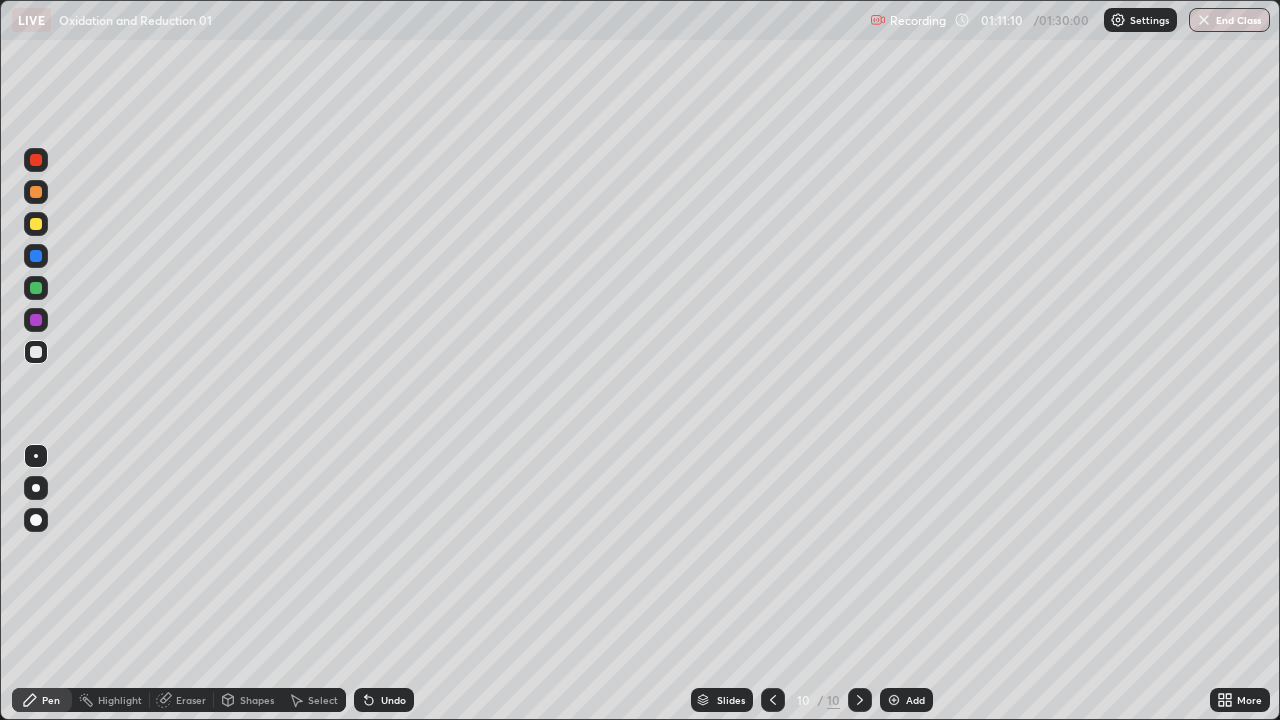 click on "Undo" at bounding box center [384, 700] 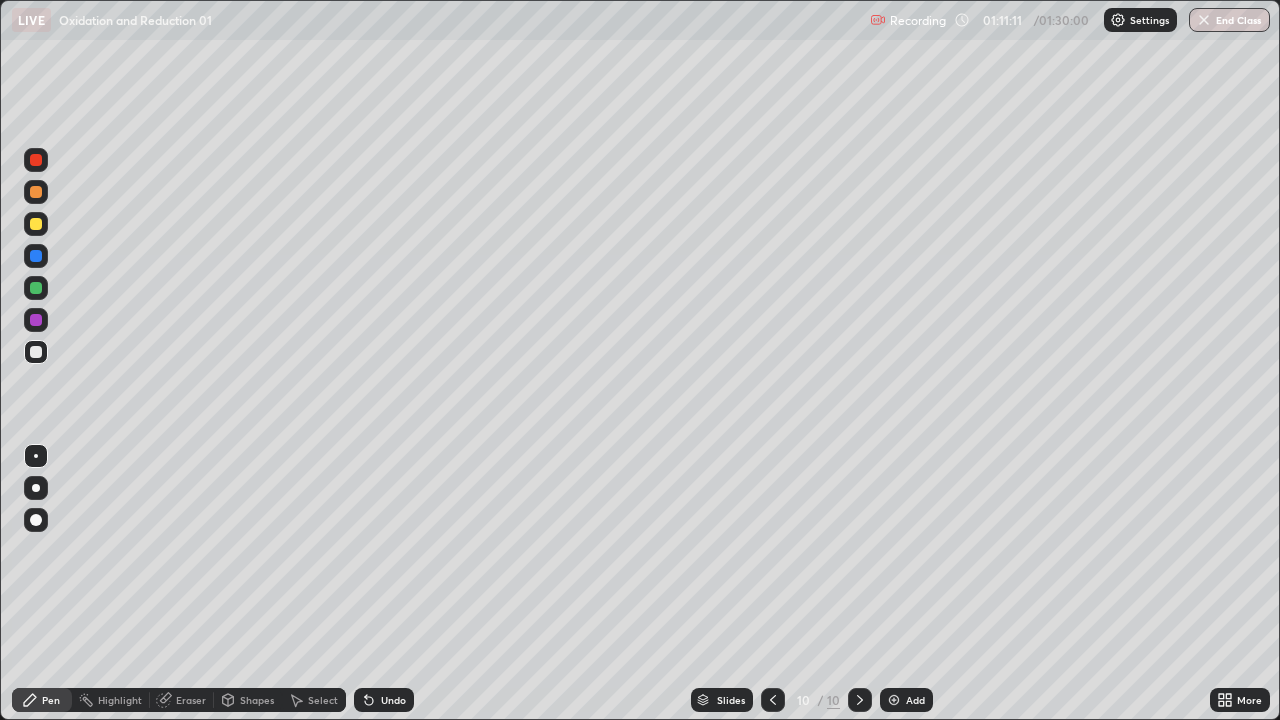 click on "Undo" at bounding box center [384, 700] 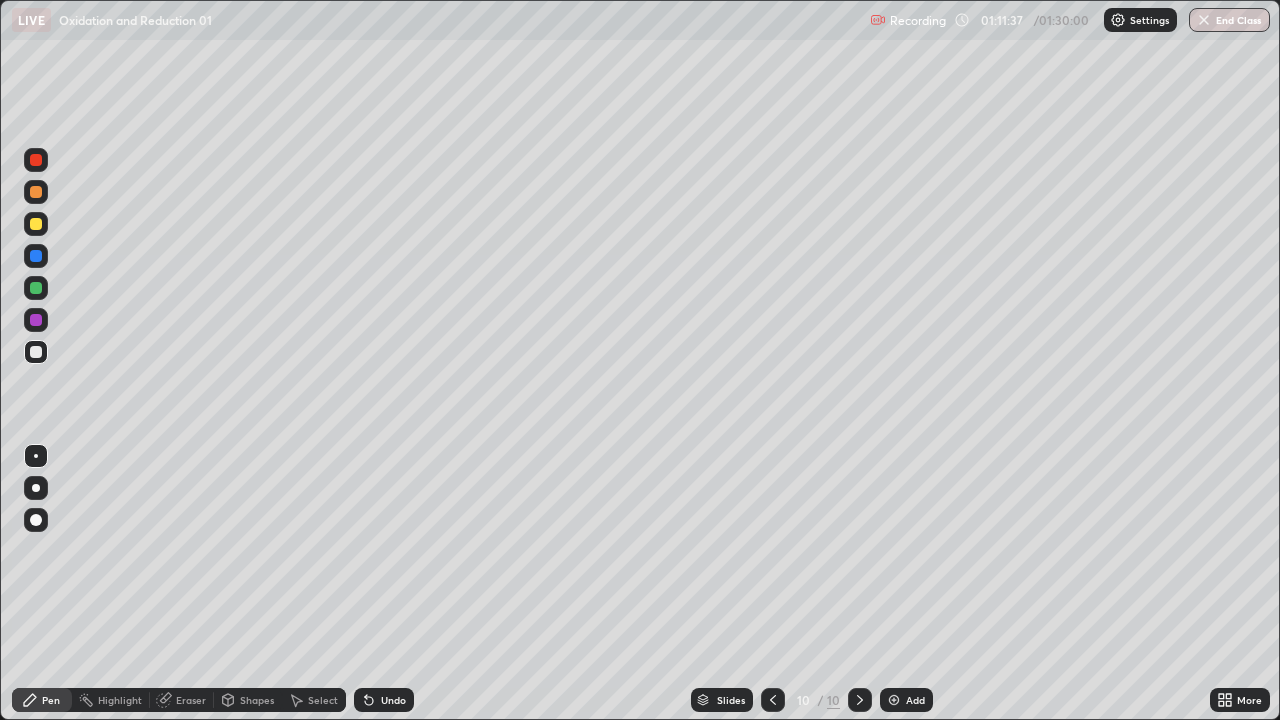click 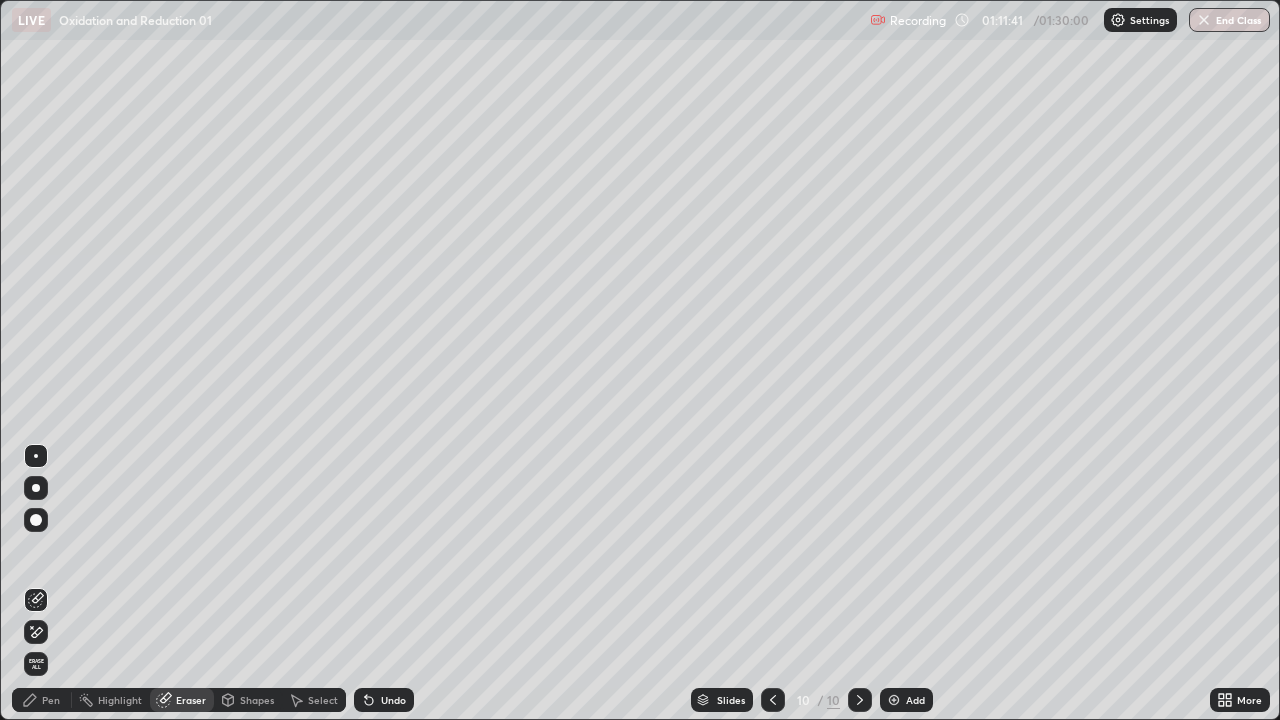 click on "Select" at bounding box center (314, 700) 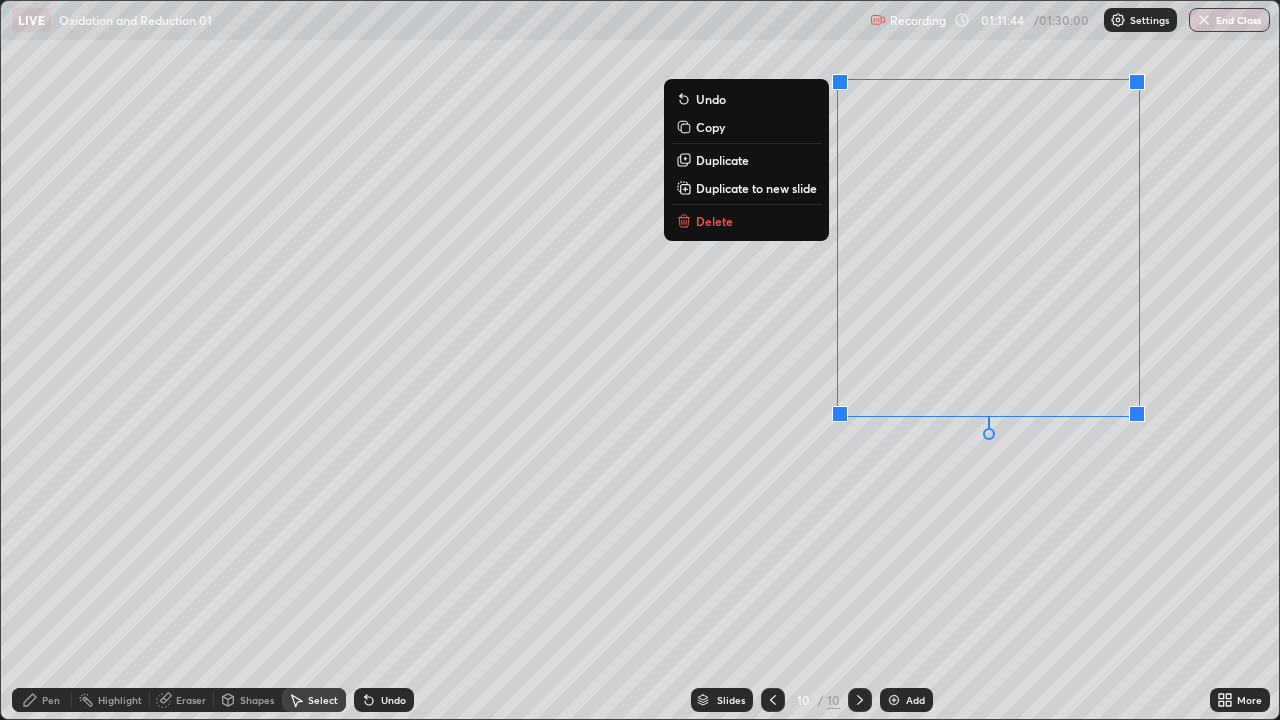 click on "Delete" at bounding box center [746, 221] 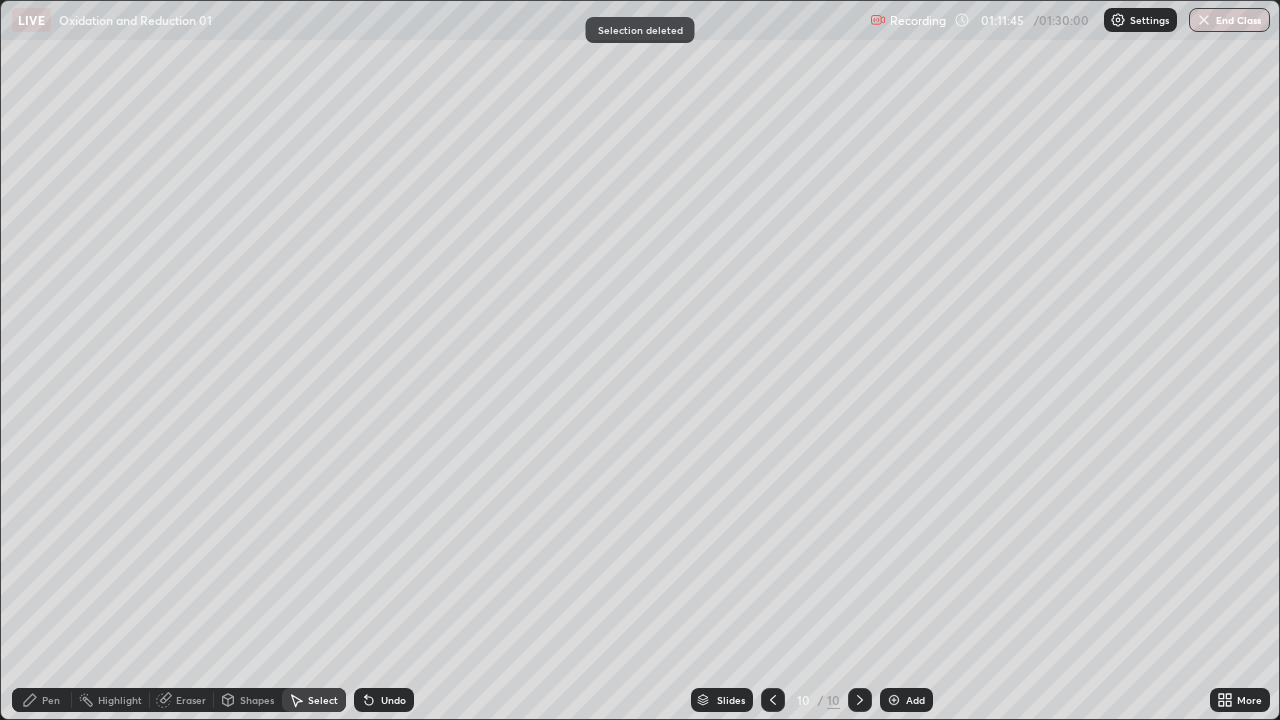 click on "Pen" at bounding box center [42, 700] 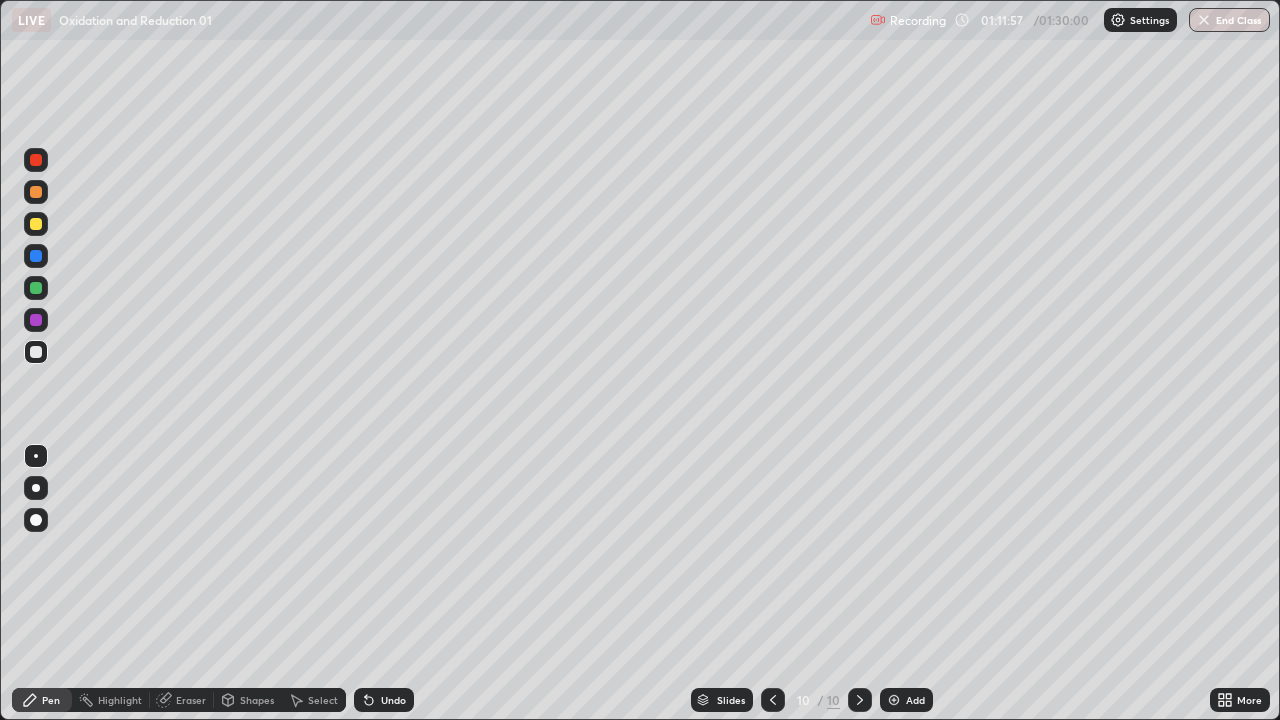 click on "Pen" at bounding box center (42, 700) 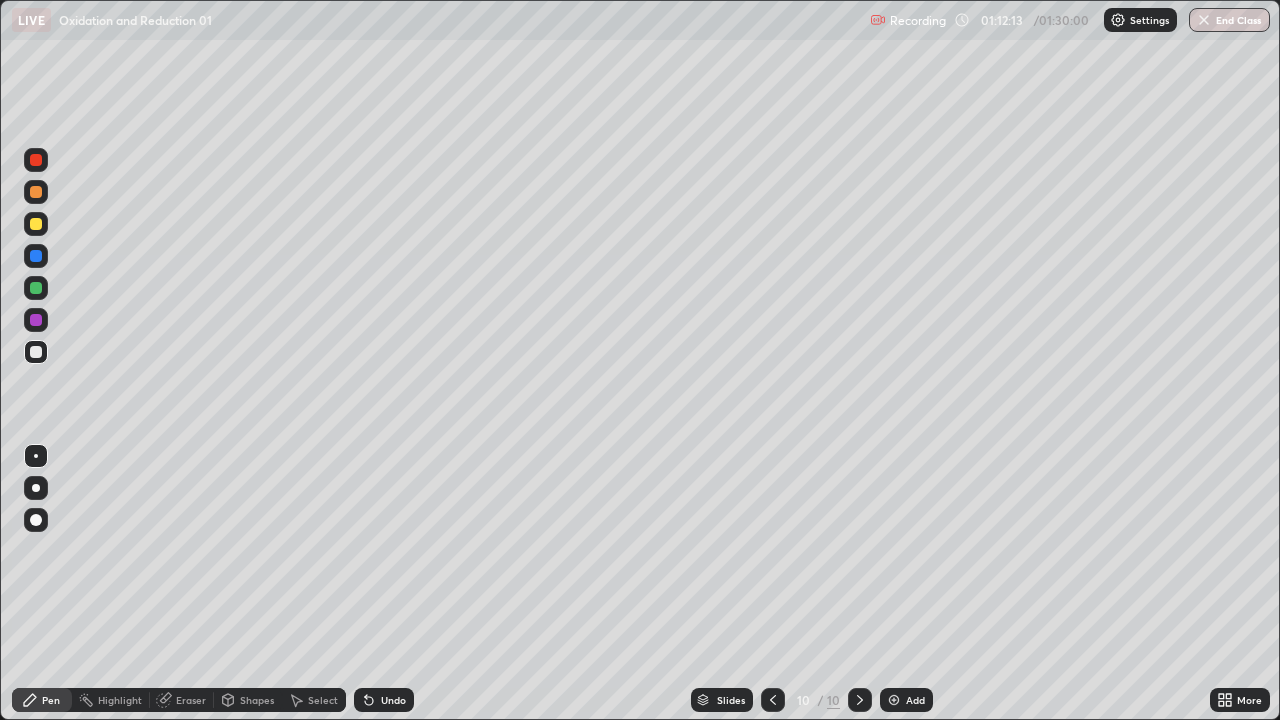 click on "Undo" at bounding box center (384, 700) 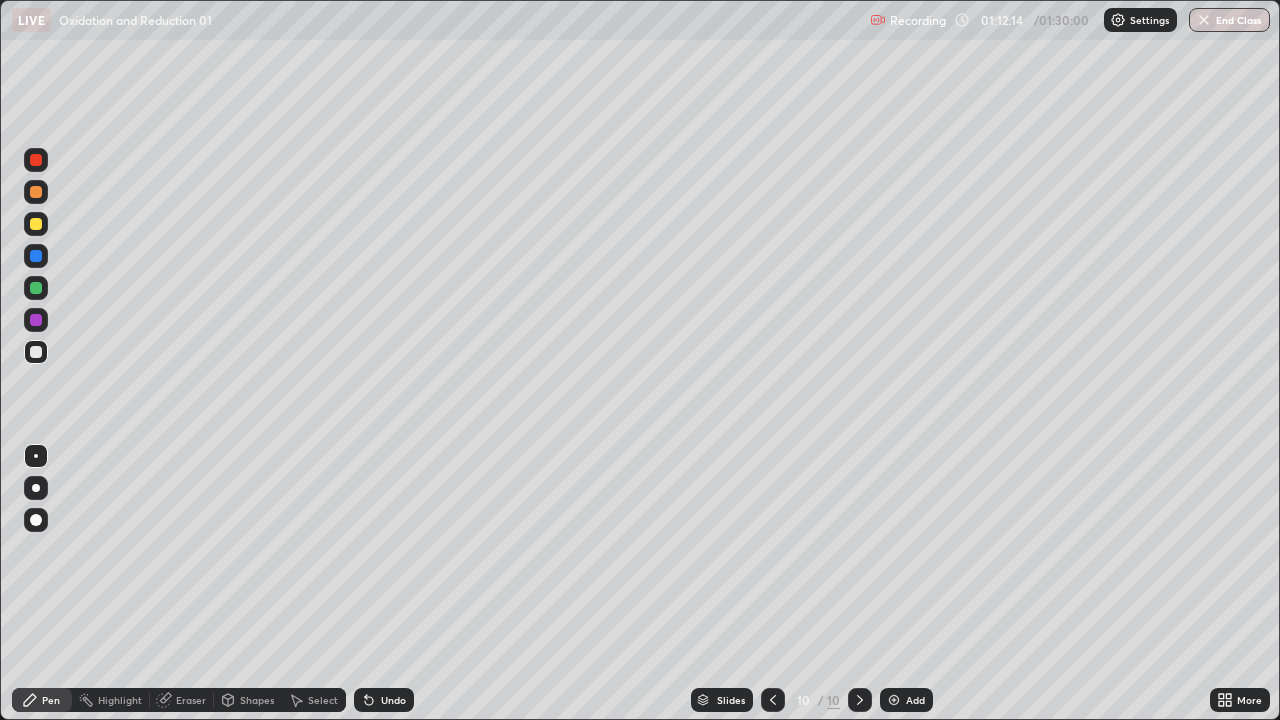 click on "Undo" at bounding box center [384, 700] 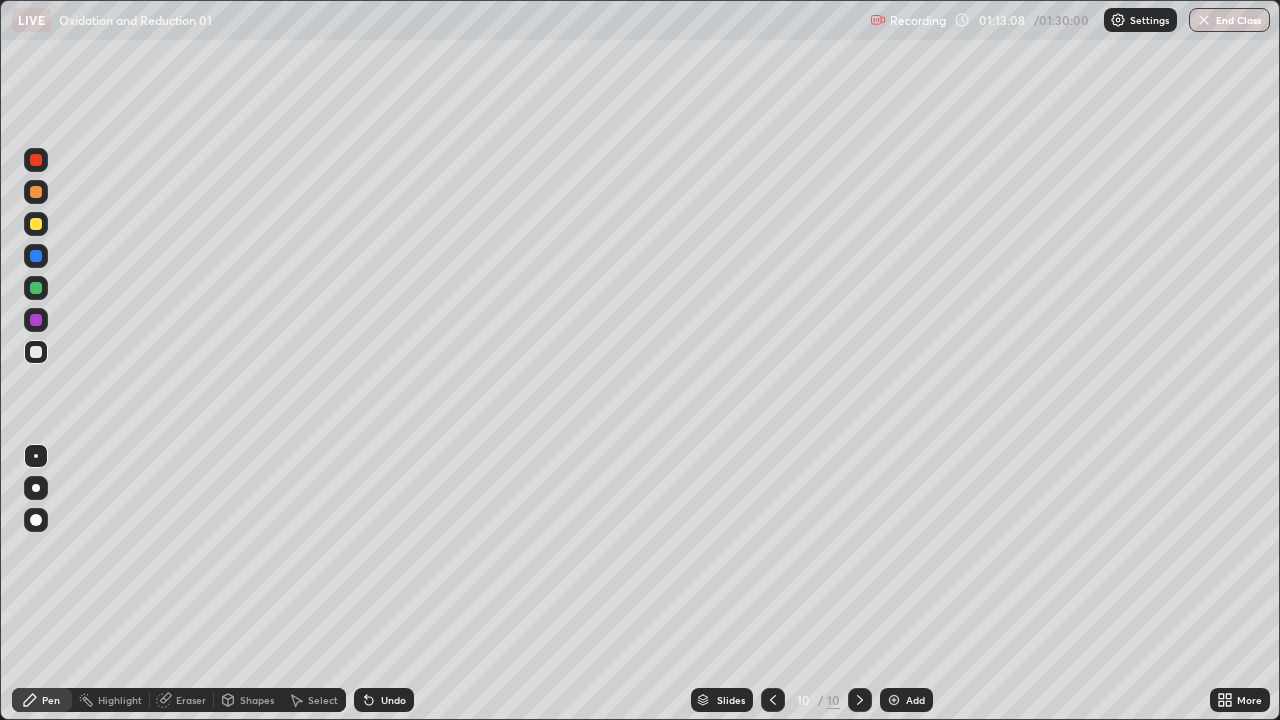 click on "Undo" at bounding box center [384, 700] 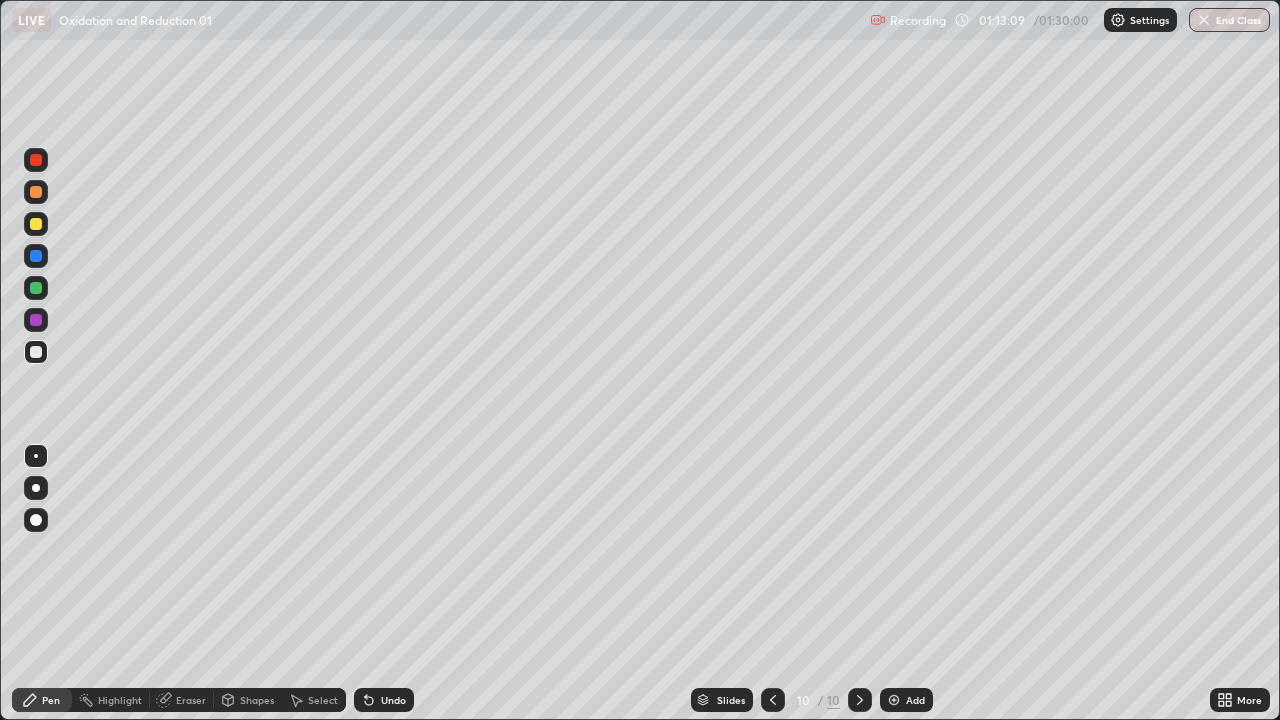 click on "Undo" at bounding box center (384, 700) 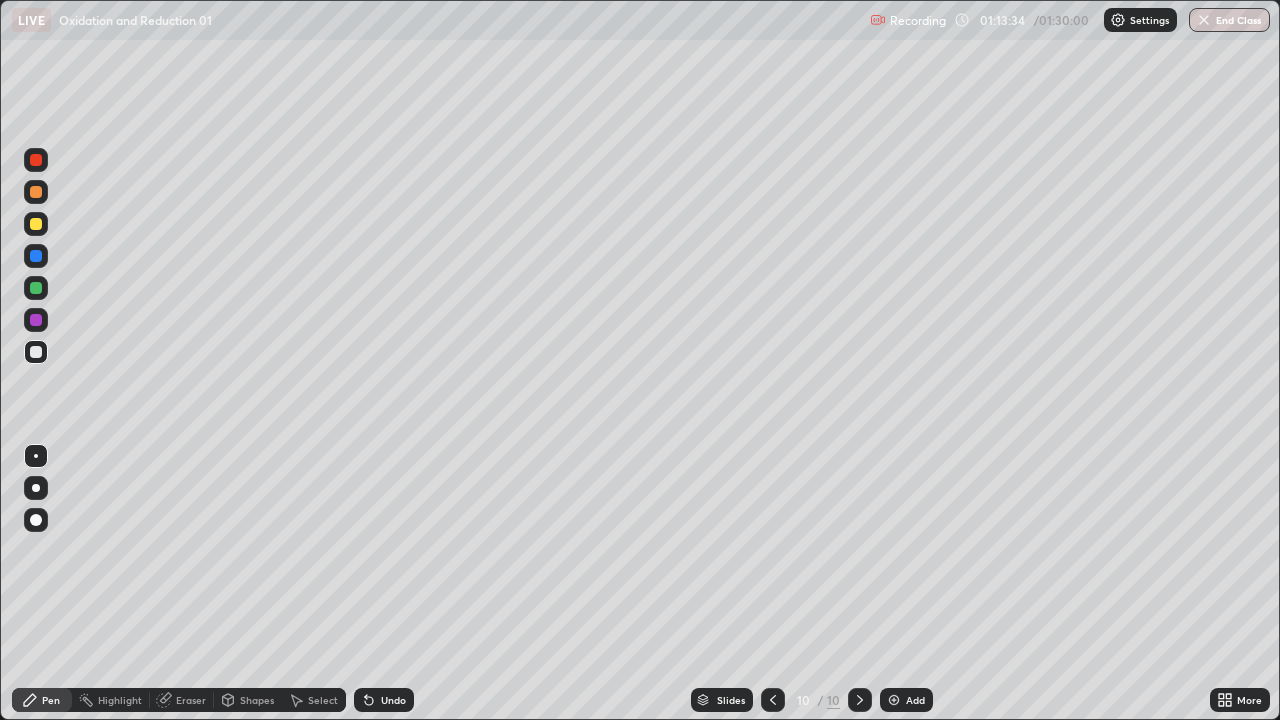 click 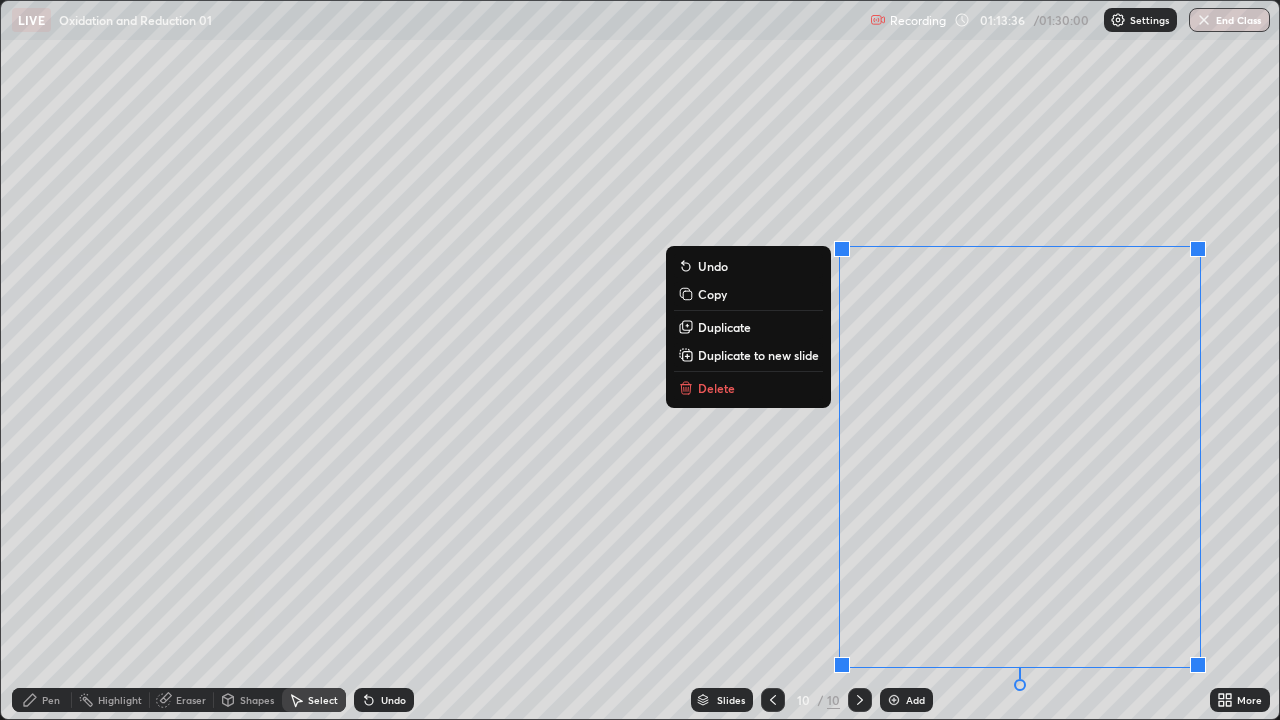 click on "Delete" at bounding box center [716, 388] 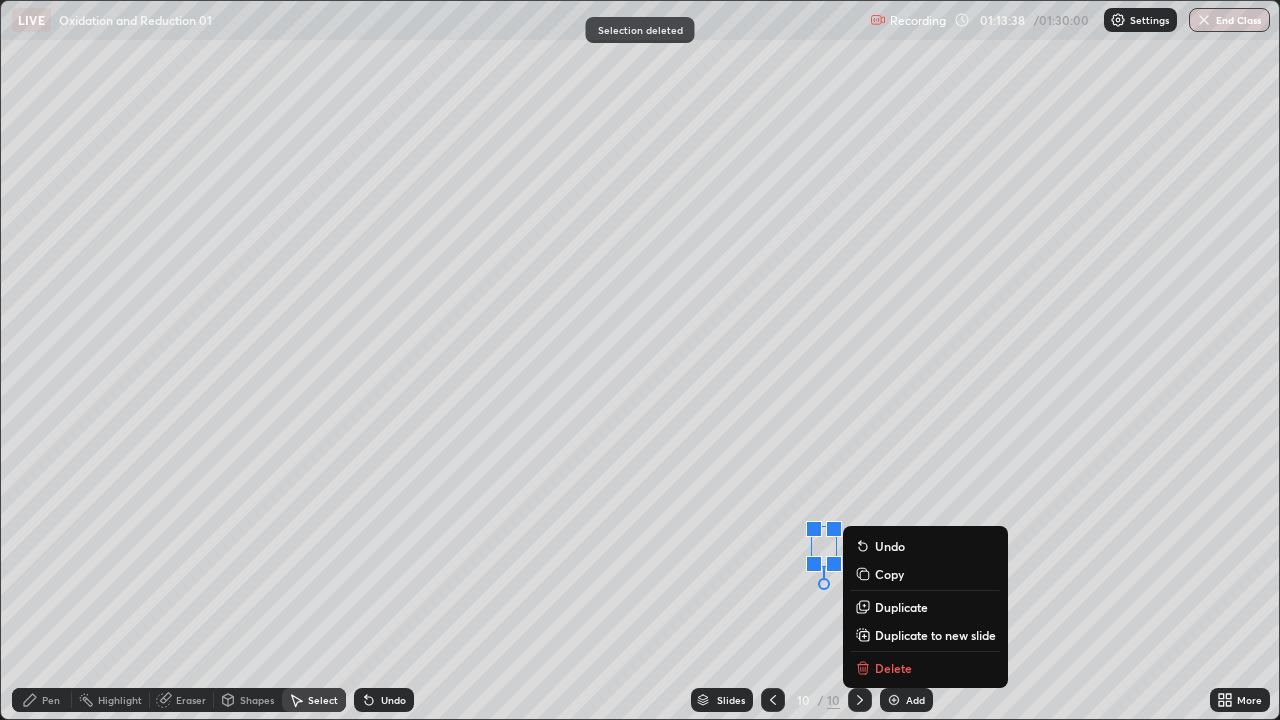 click on "Delete" at bounding box center (893, 668) 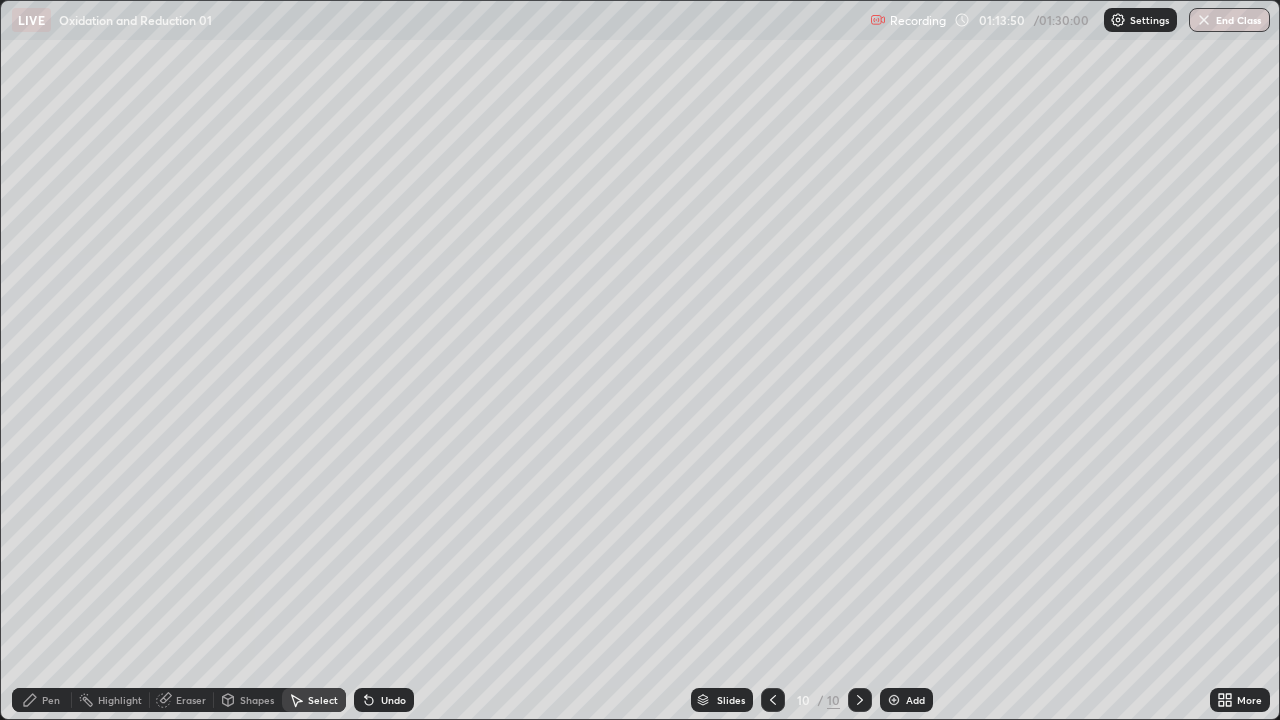 click 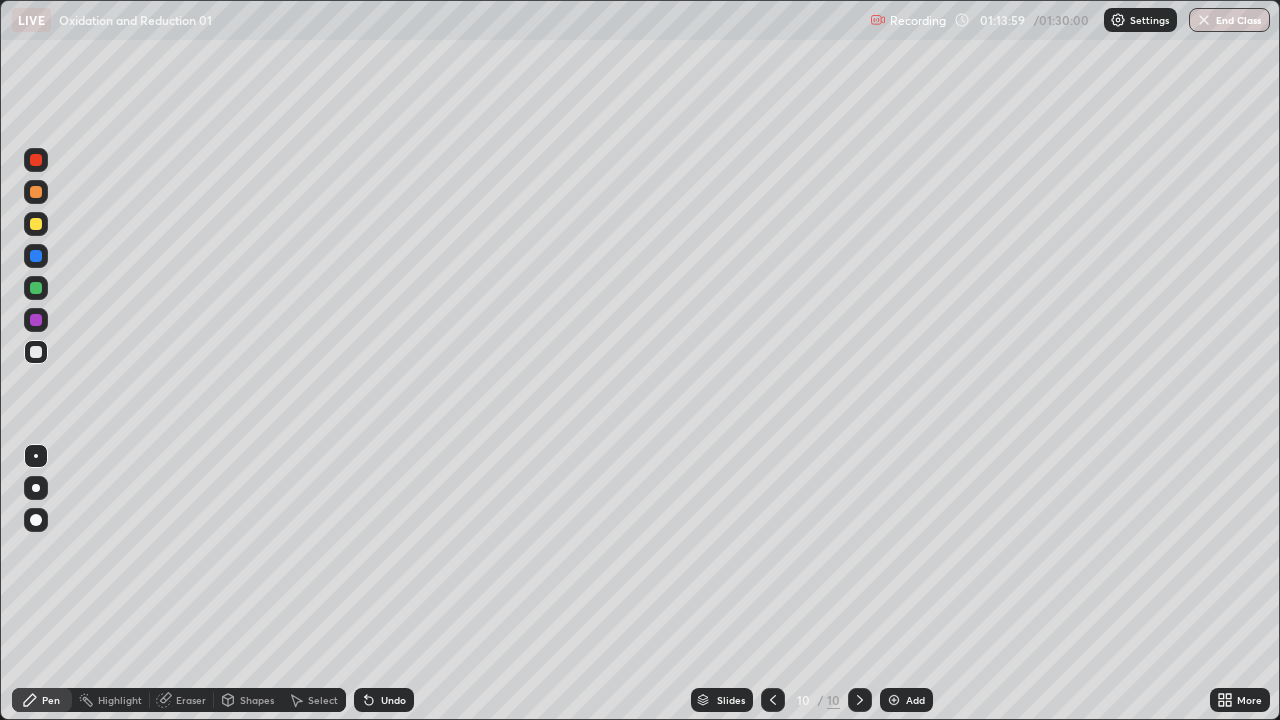 click at bounding box center (36, 352) 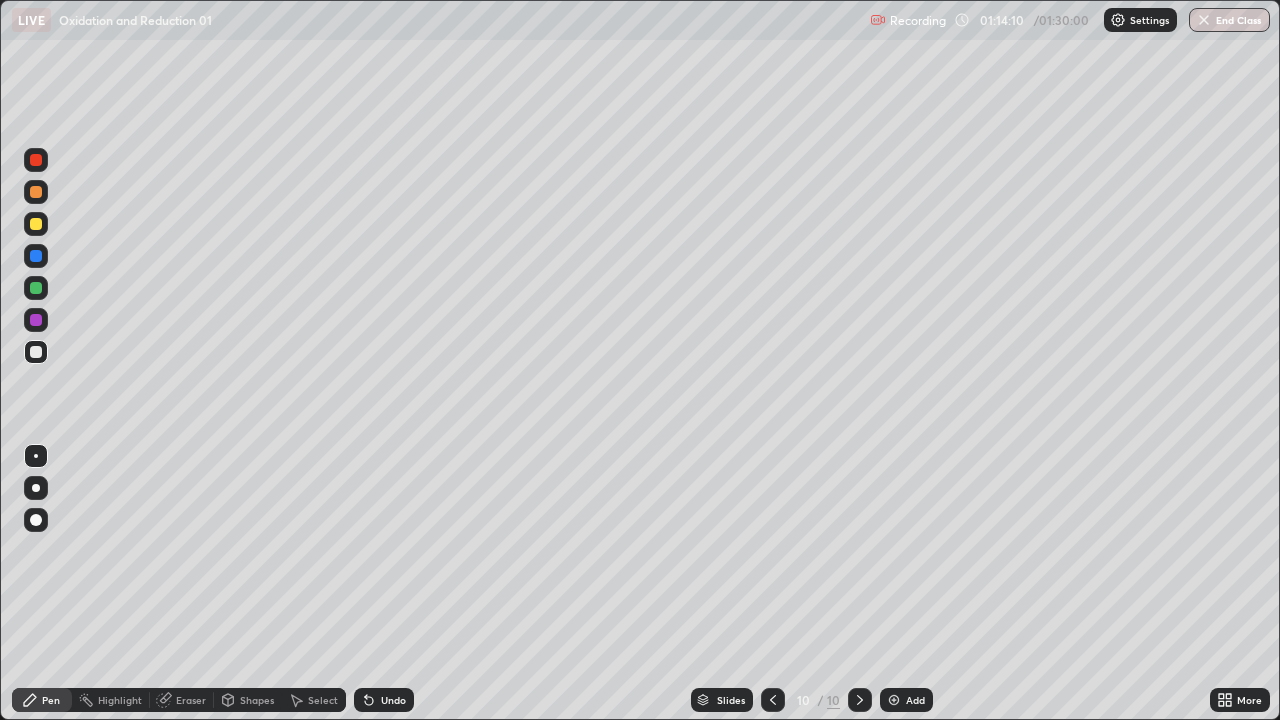 click on "Undo" at bounding box center (393, 700) 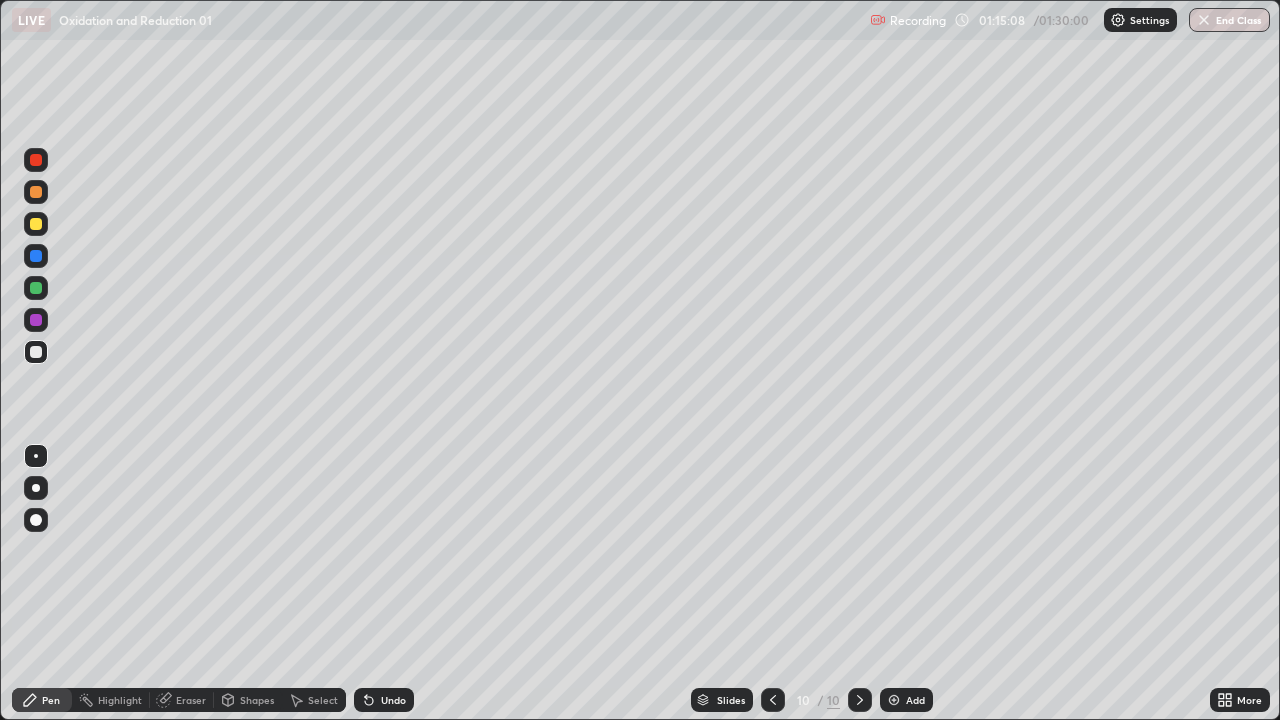 click on "Undo" at bounding box center [384, 700] 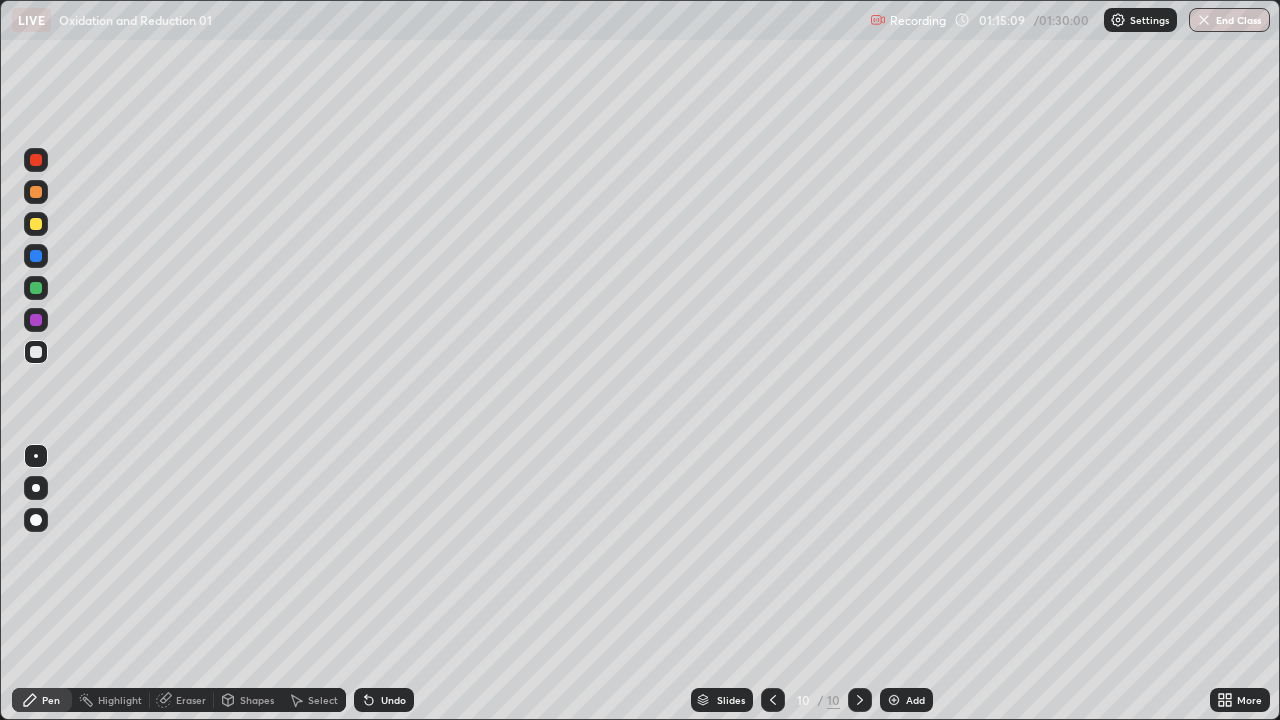 click on "Undo" at bounding box center [384, 700] 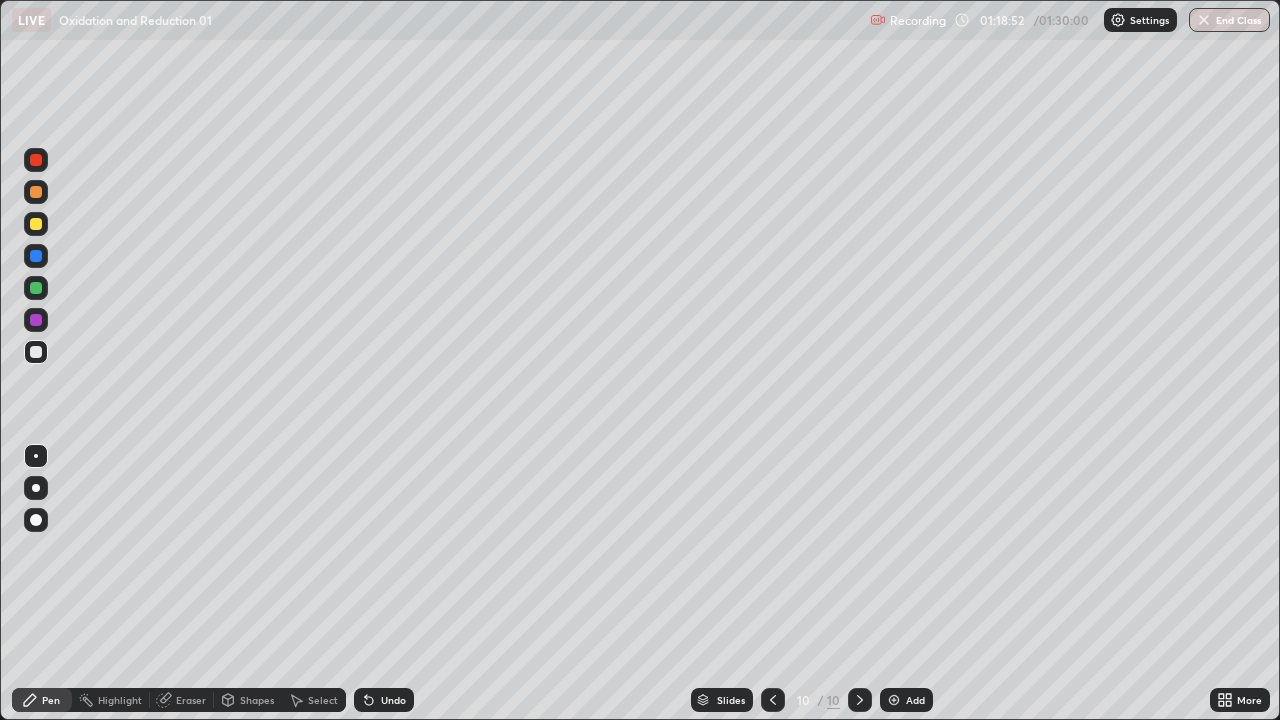 click on "Select" at bounding box center [314, 700] 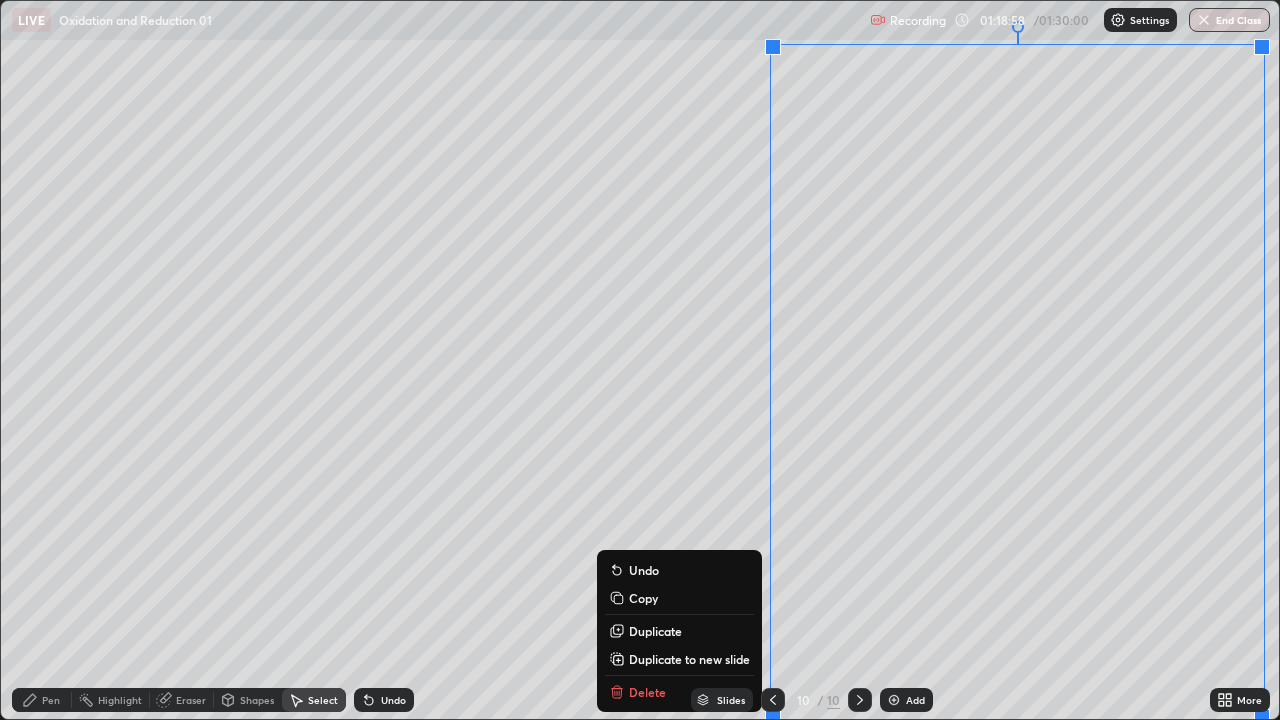click on "0 ° Undo Copy Duplicate Duplicate to new slide Delete" at bounding box center [640, 360] 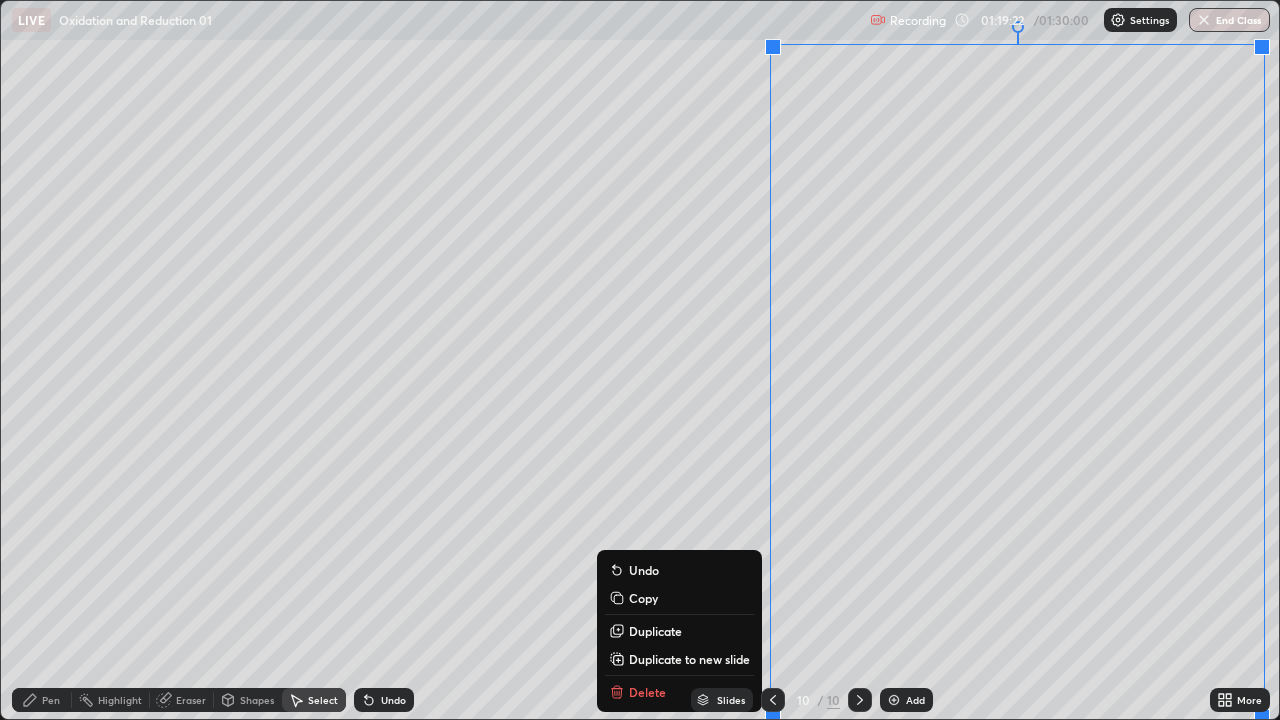 click on "Duplicate to new slide" at bounding box center (689, 659) 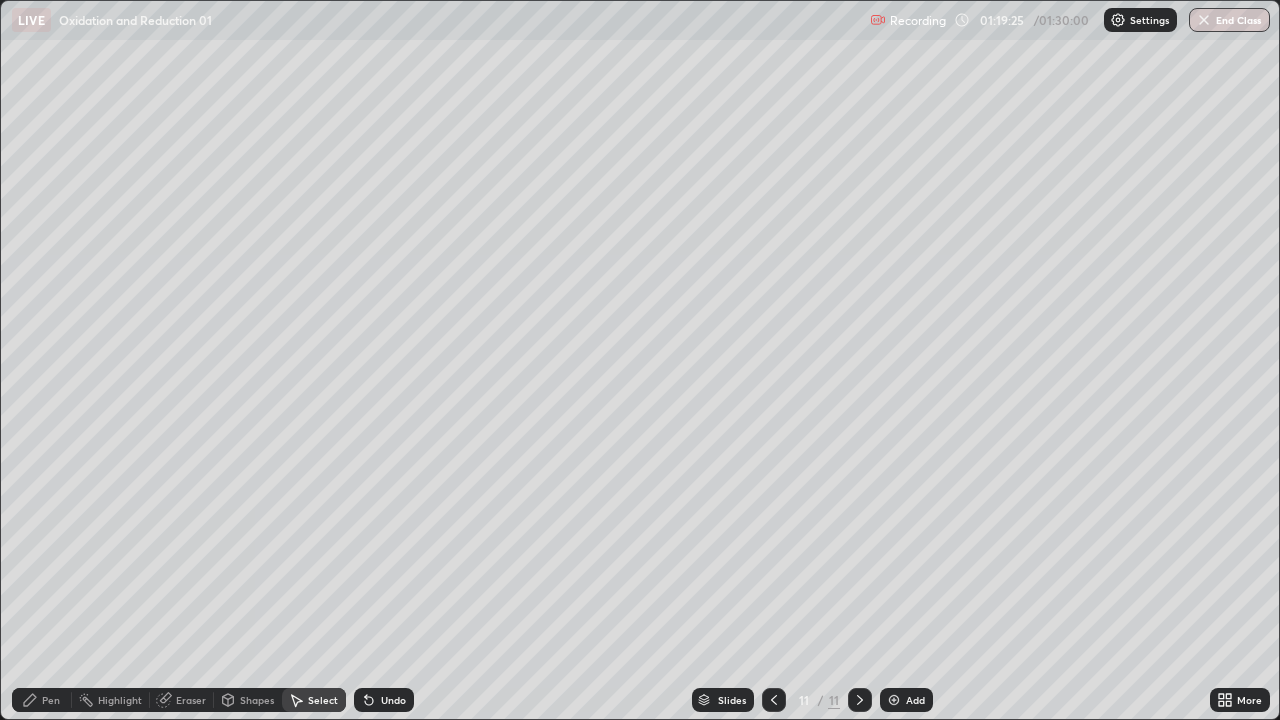 click on "Pen" at bounding box center (42, 700) 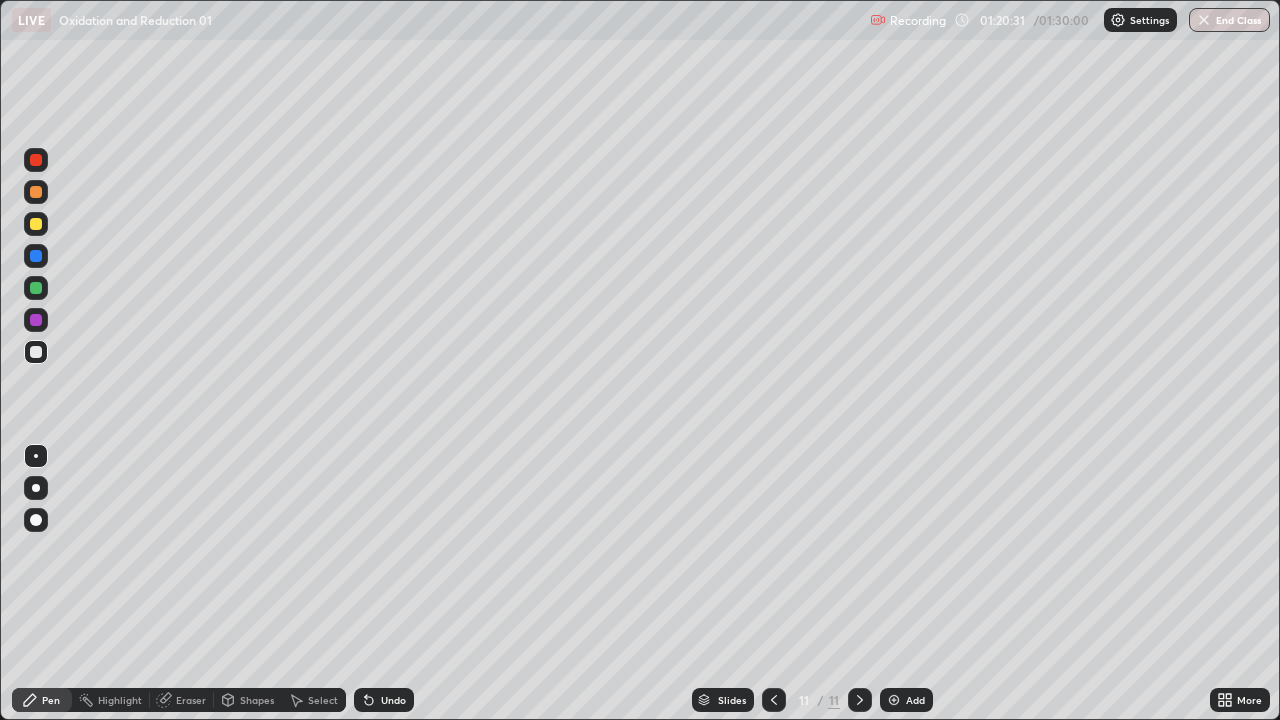 click on "Undo" at bounding box center (393, 700) 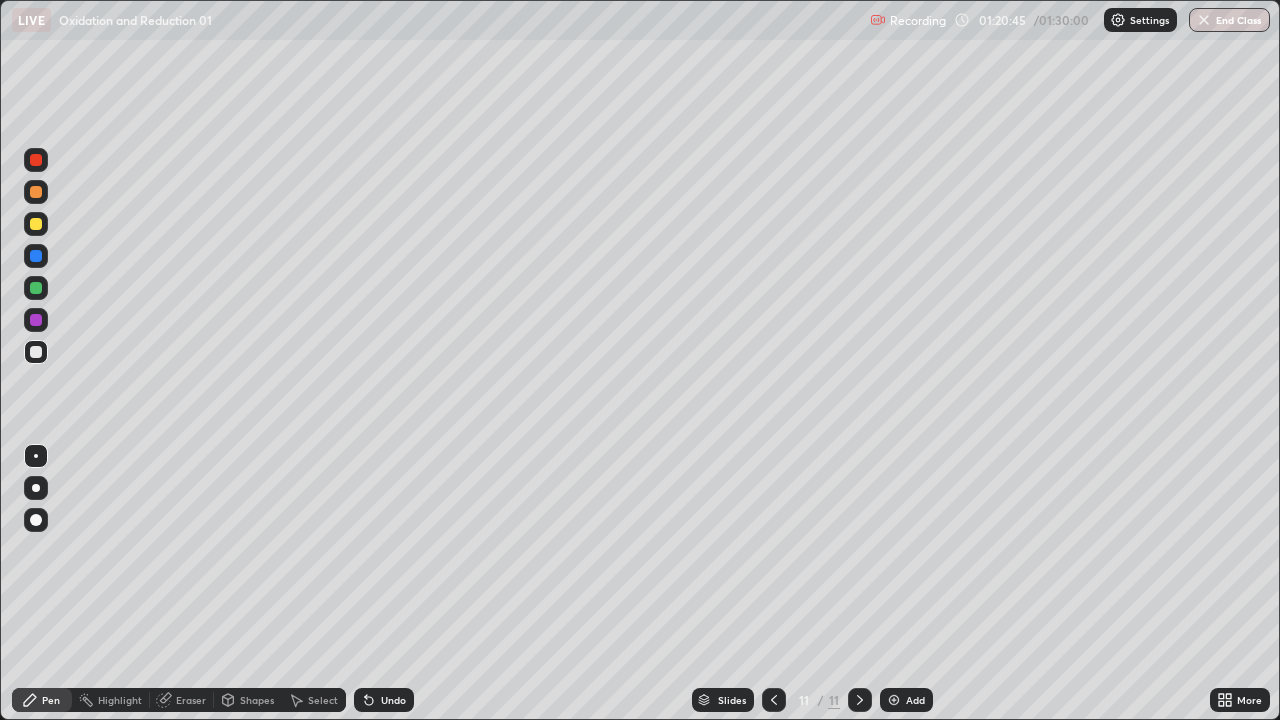 click on "Undo" at bounding box center [384, 700] 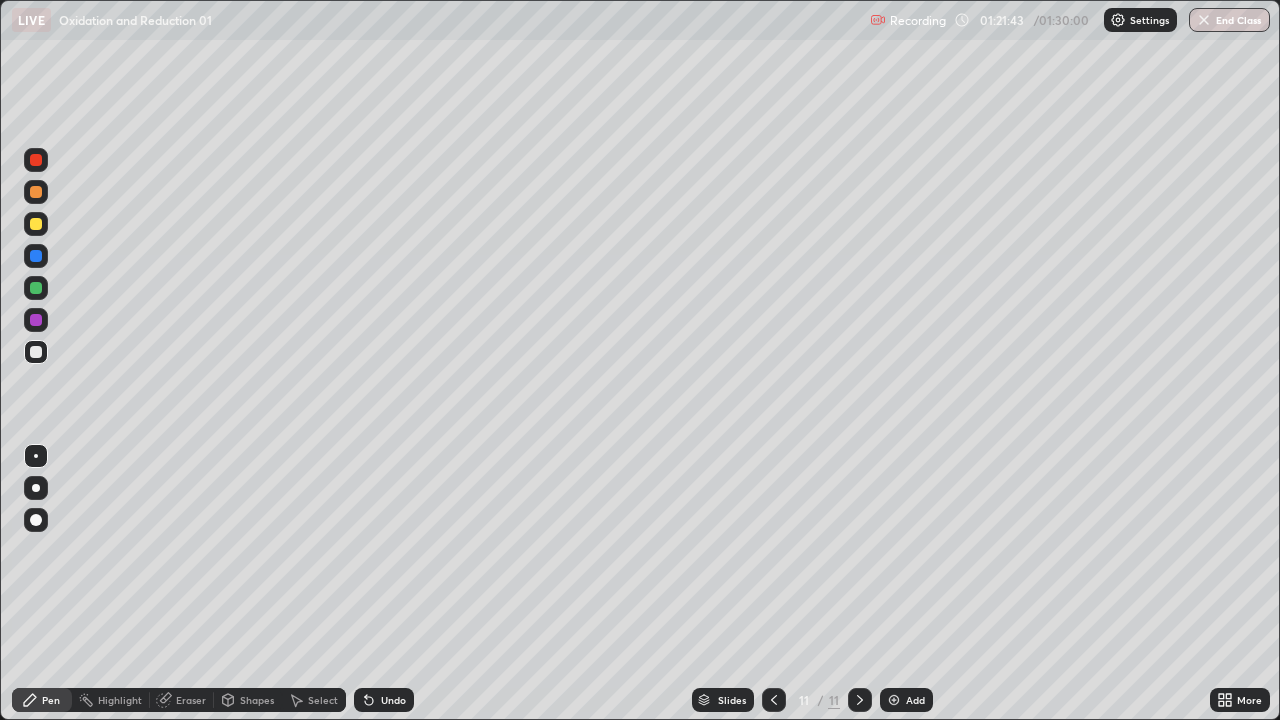 click 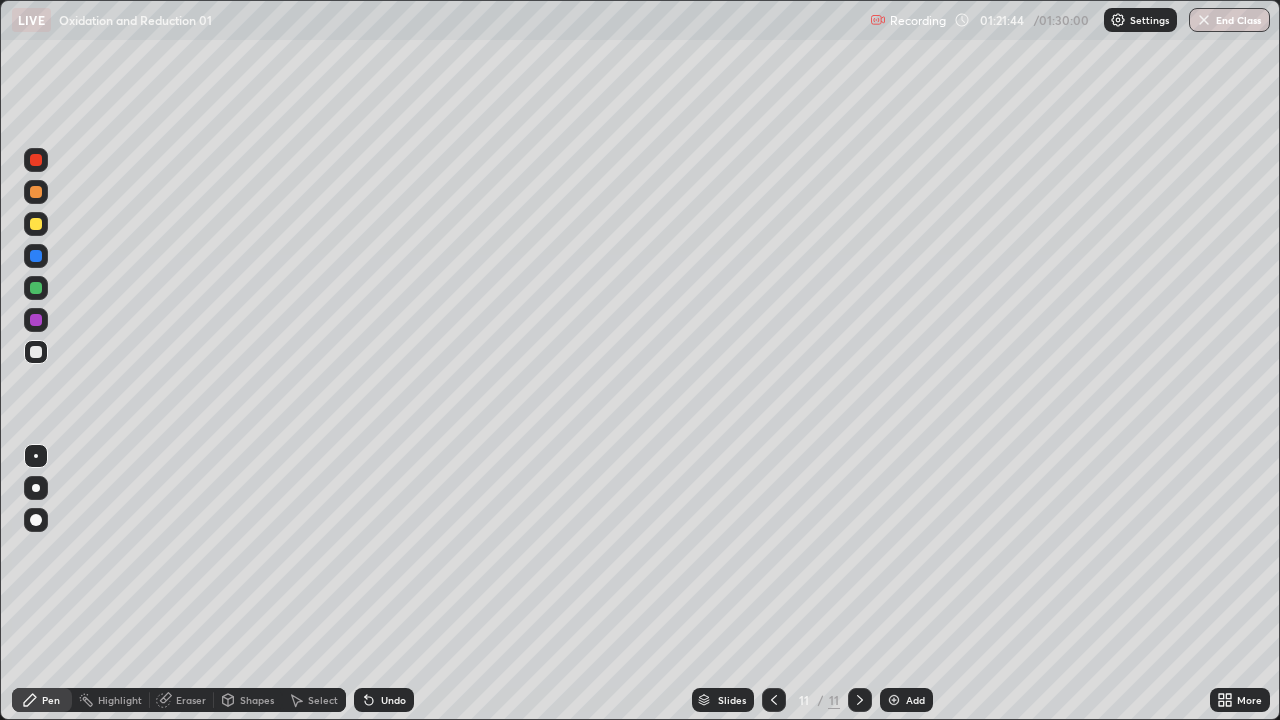 click 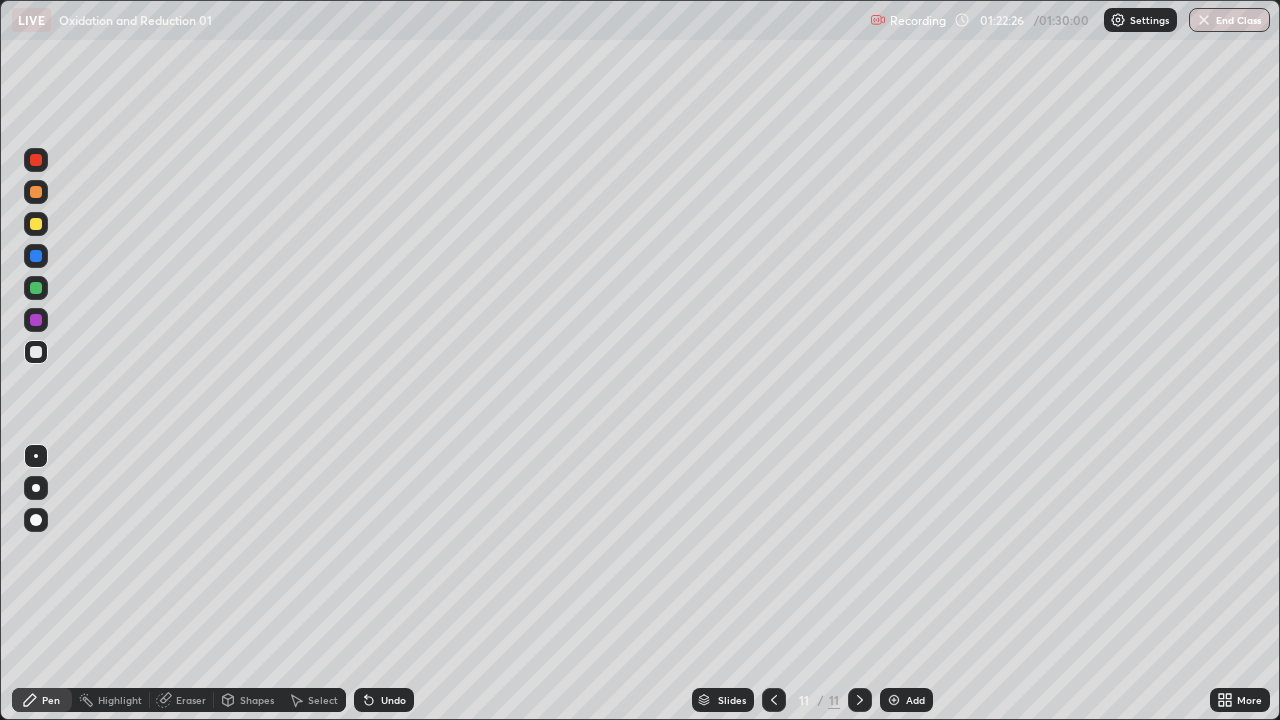 click on "Undo" at bounding box center [393, 700] 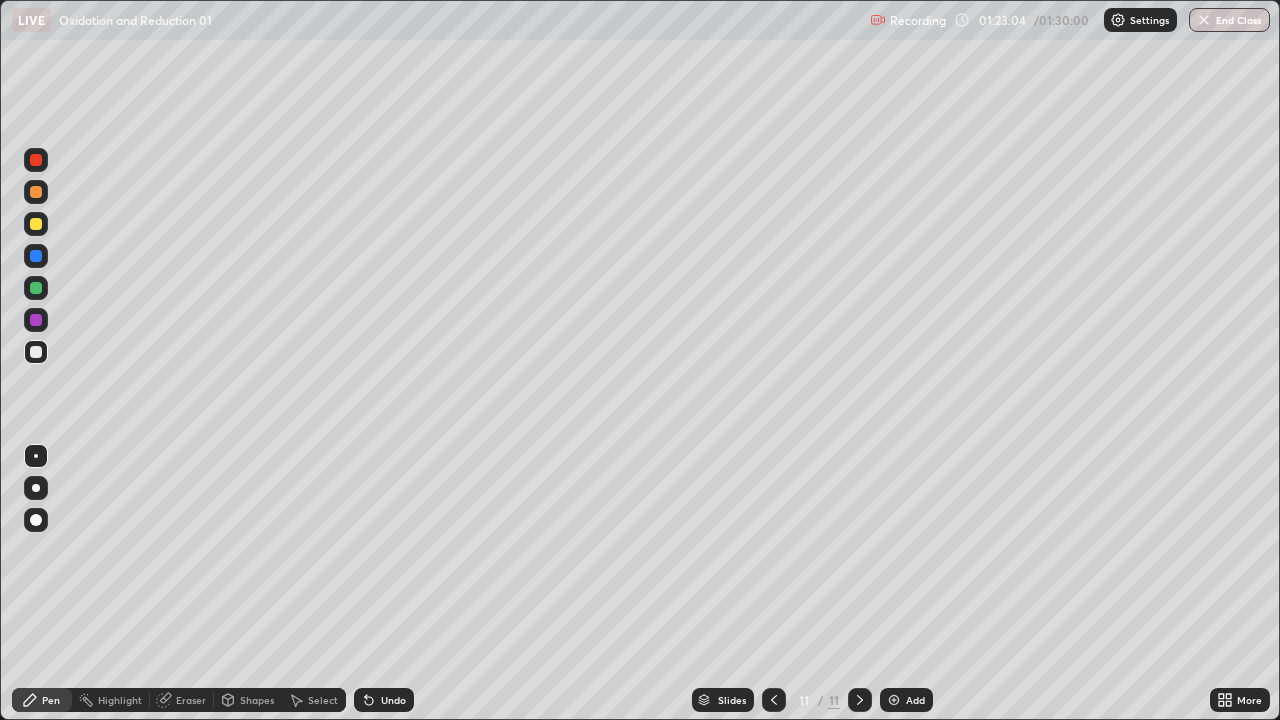 click at bounding box center (36, 224) 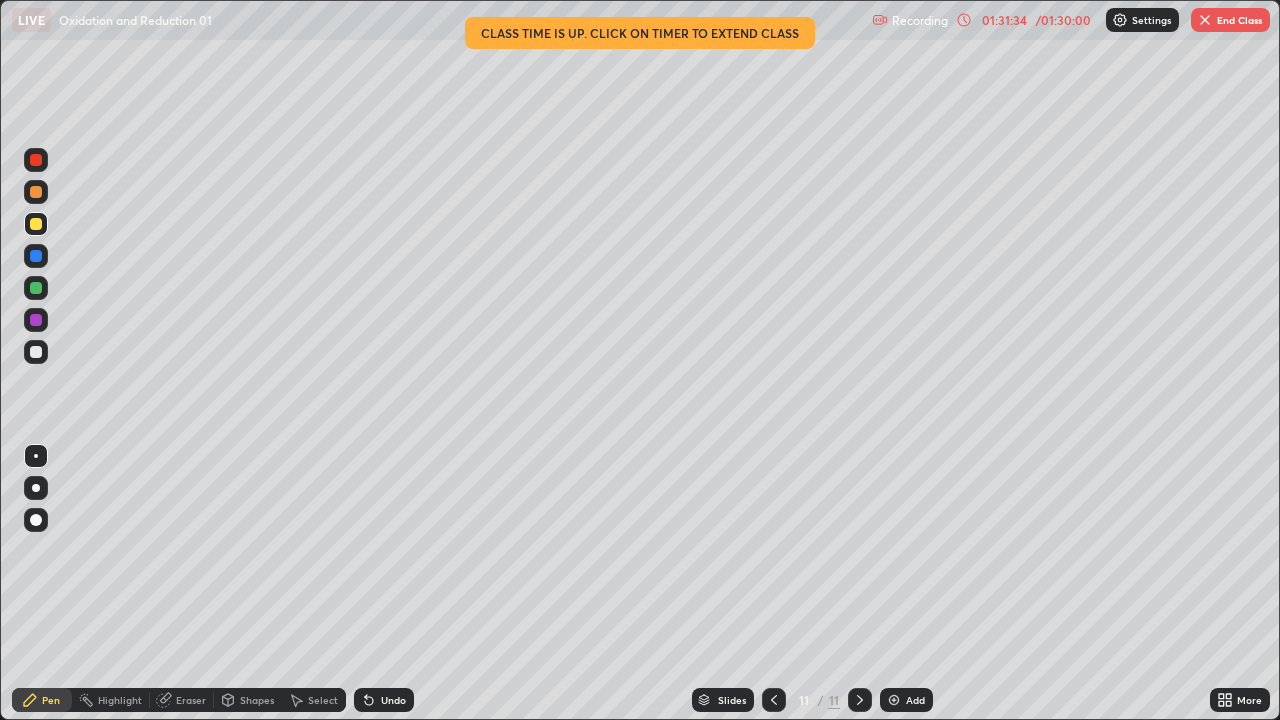 click 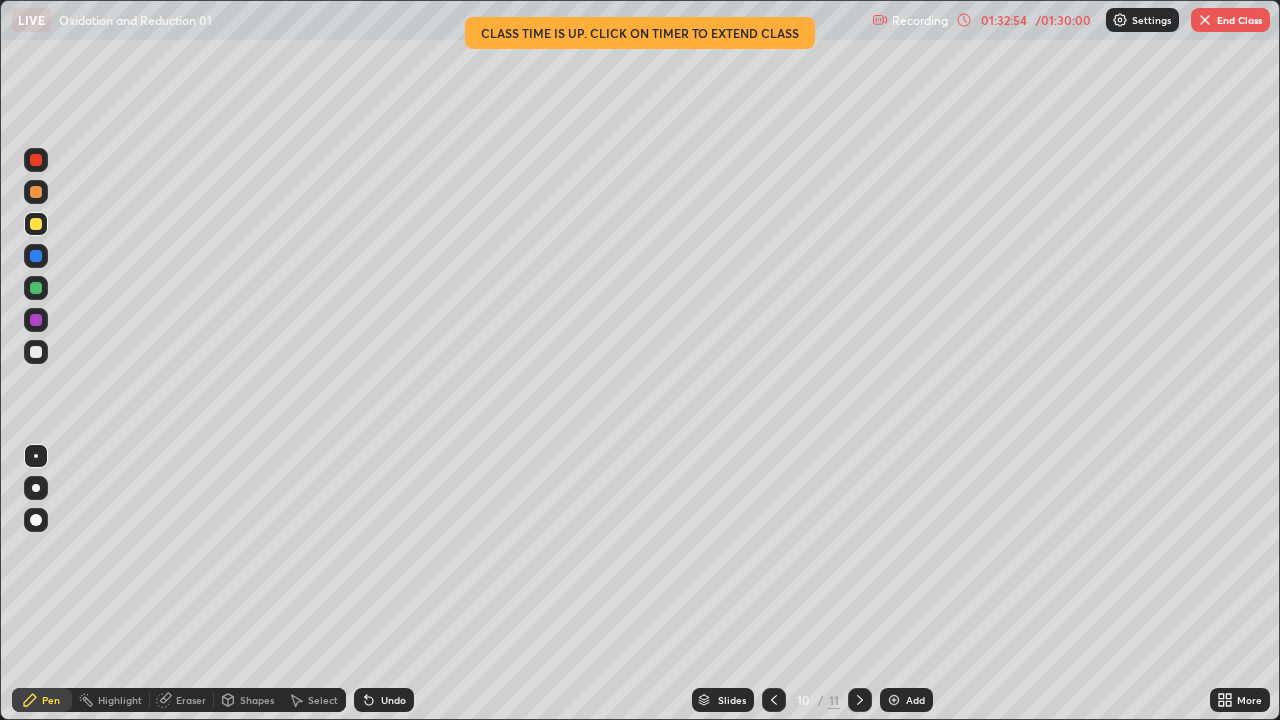 click on "End Class" at bounding box center (1230, 20) 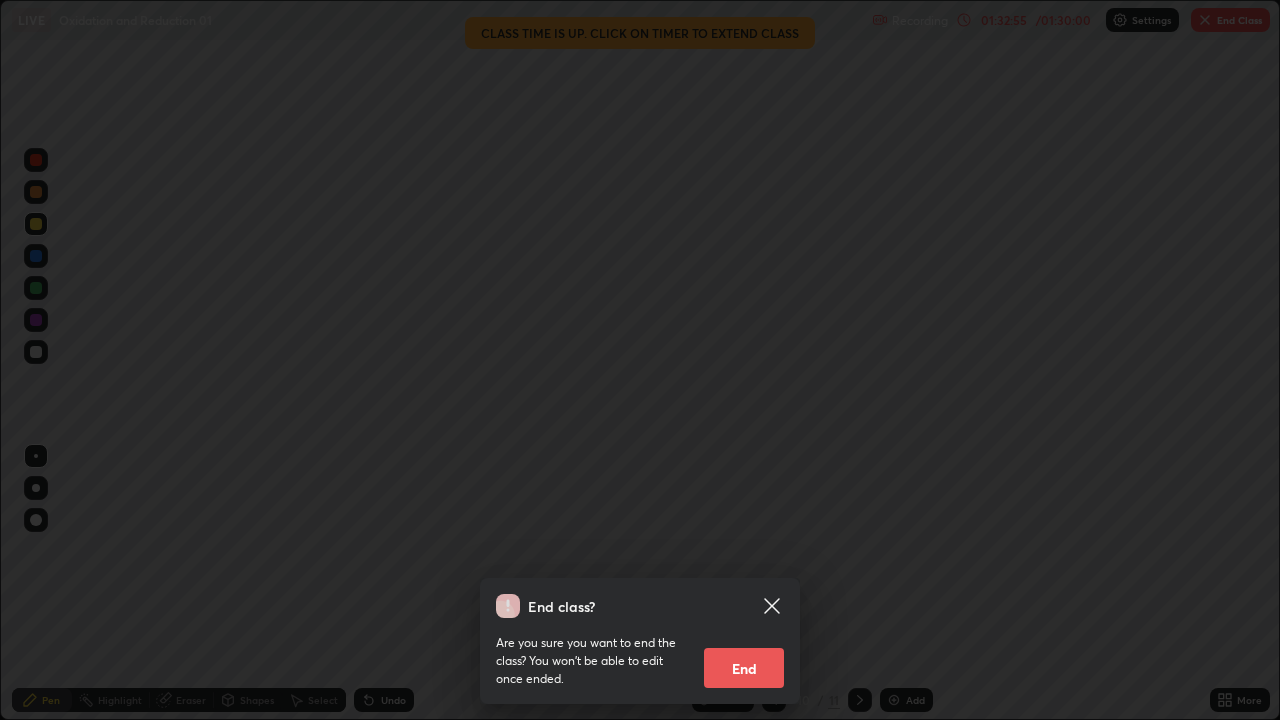 click on "End" at bounding box center (744, 668) 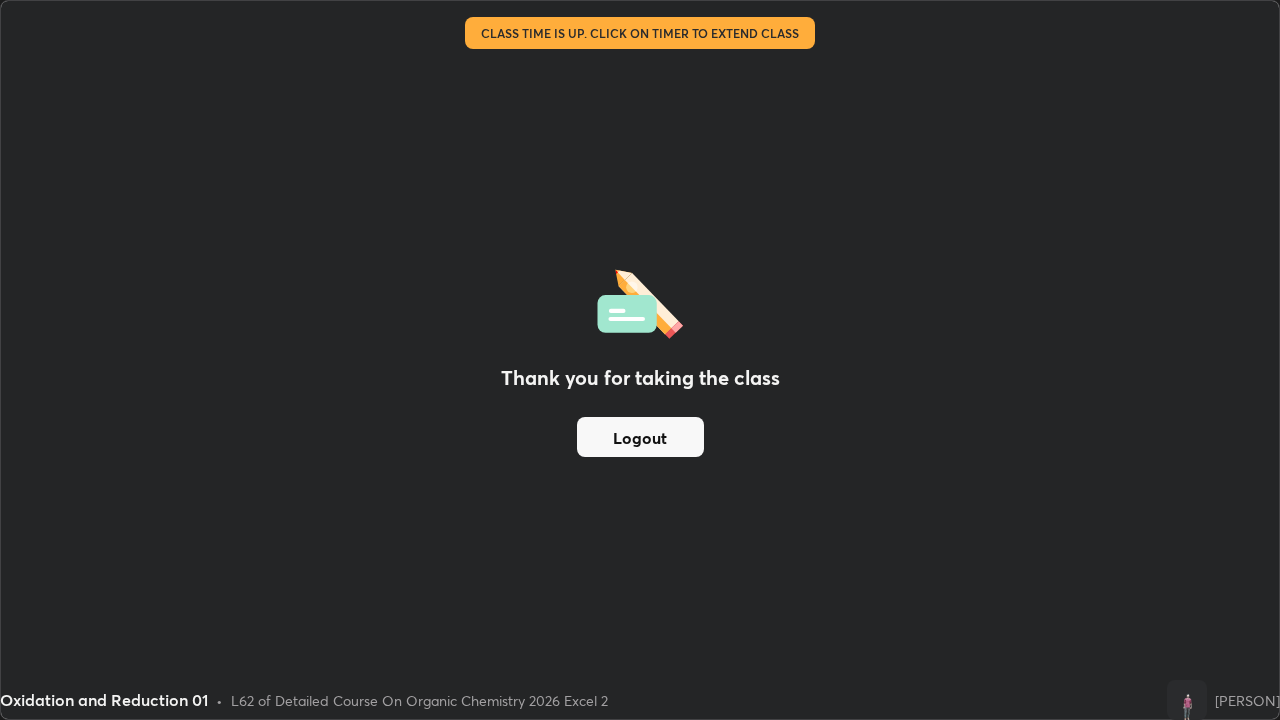 click on "Logout" at bounding box center [640, 437] 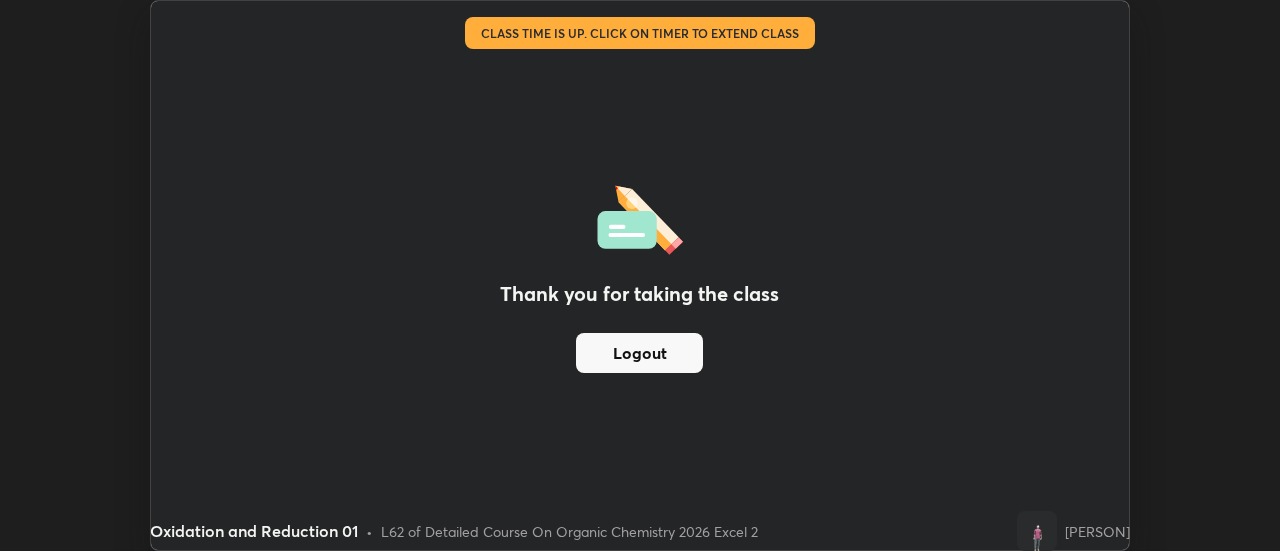 scroll, scrollTop: 551, scrollLeft: 1280, axis: both 